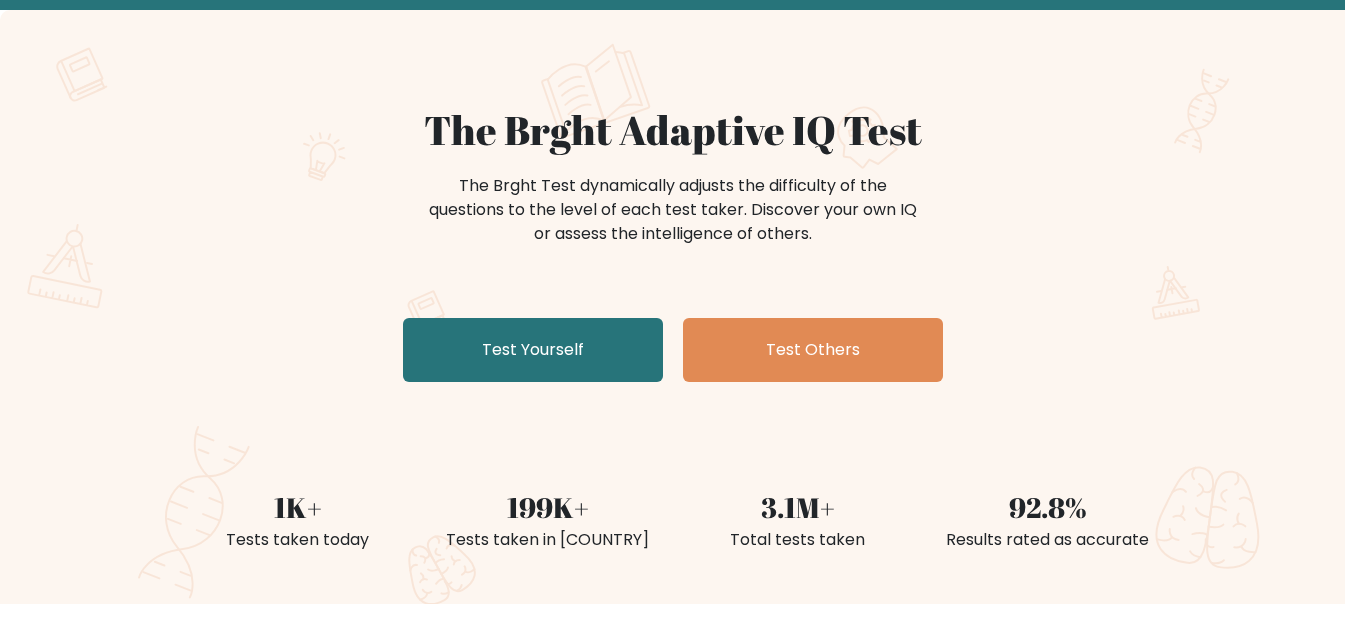 scroll, scrollTop: 200, scrollLeft: 0, axis: vertical 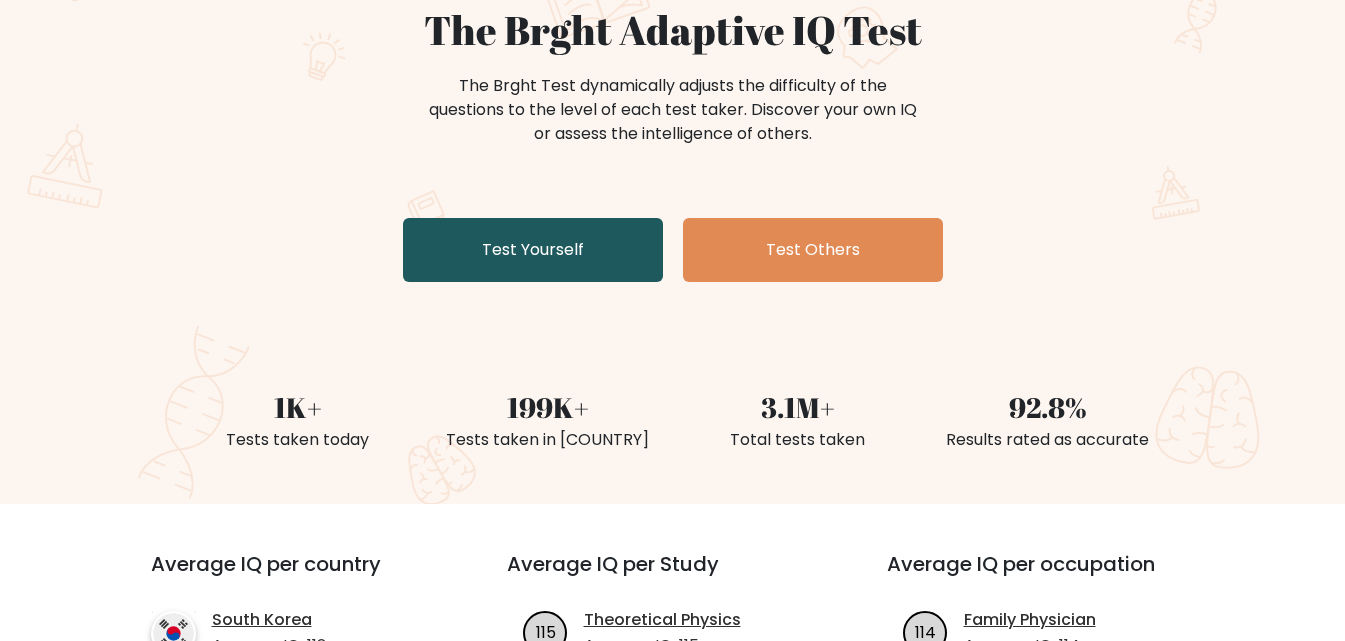 click on "Test Yourself" at bounding box center [533, 250] 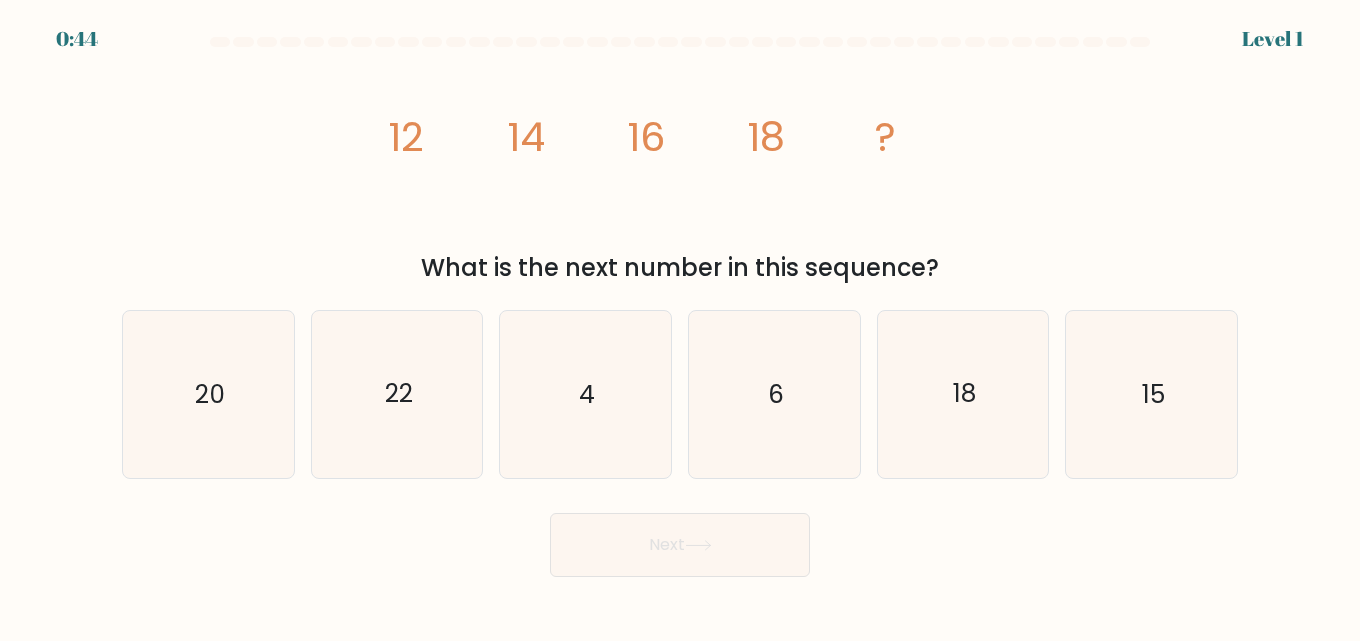 scroll, scrollTop: 0, scrollLeft: 0, axis: both 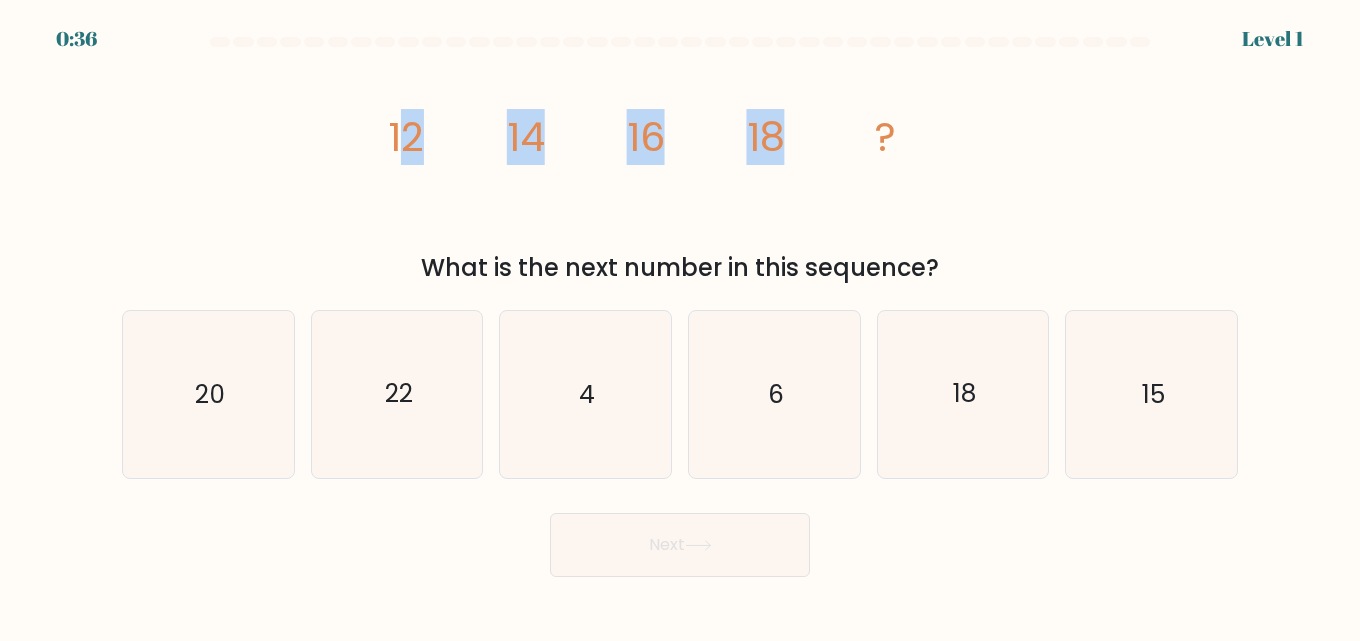 drag, startPoint x: 823, startPoint y: 148, endPoint x: 396, endPoint y: 106, distance: 429.0606 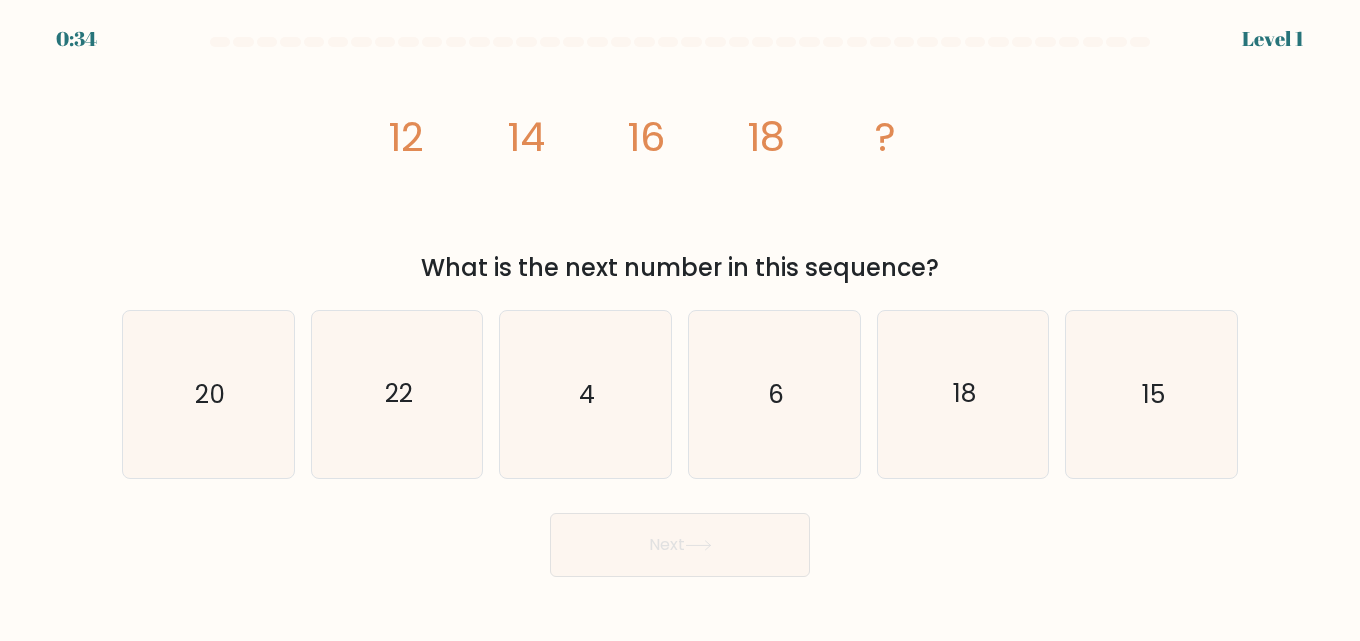 drag, startPoint x: 554, startPoint y: 150, endPoint x: 911, endPoint y: 177, distance: 358.01956 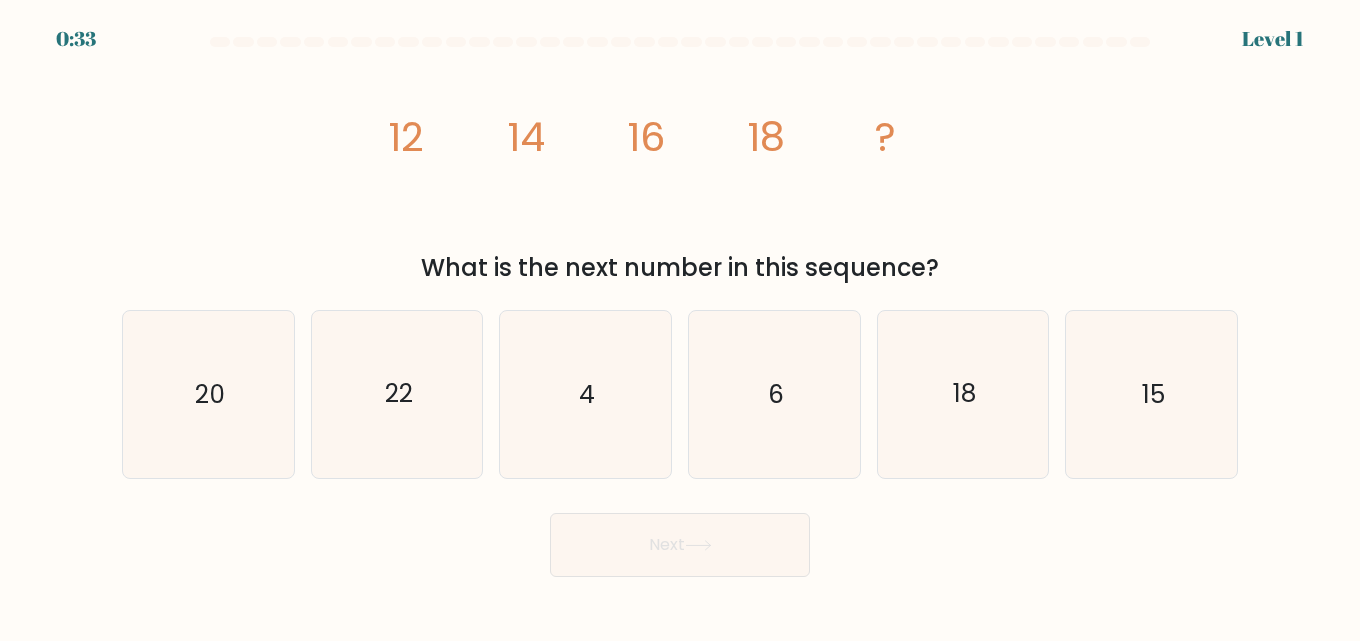 drag, startPoint x: 973, startPoint y: 276, endPoint x: 377, endPoint y: 126, distance: 614.58606 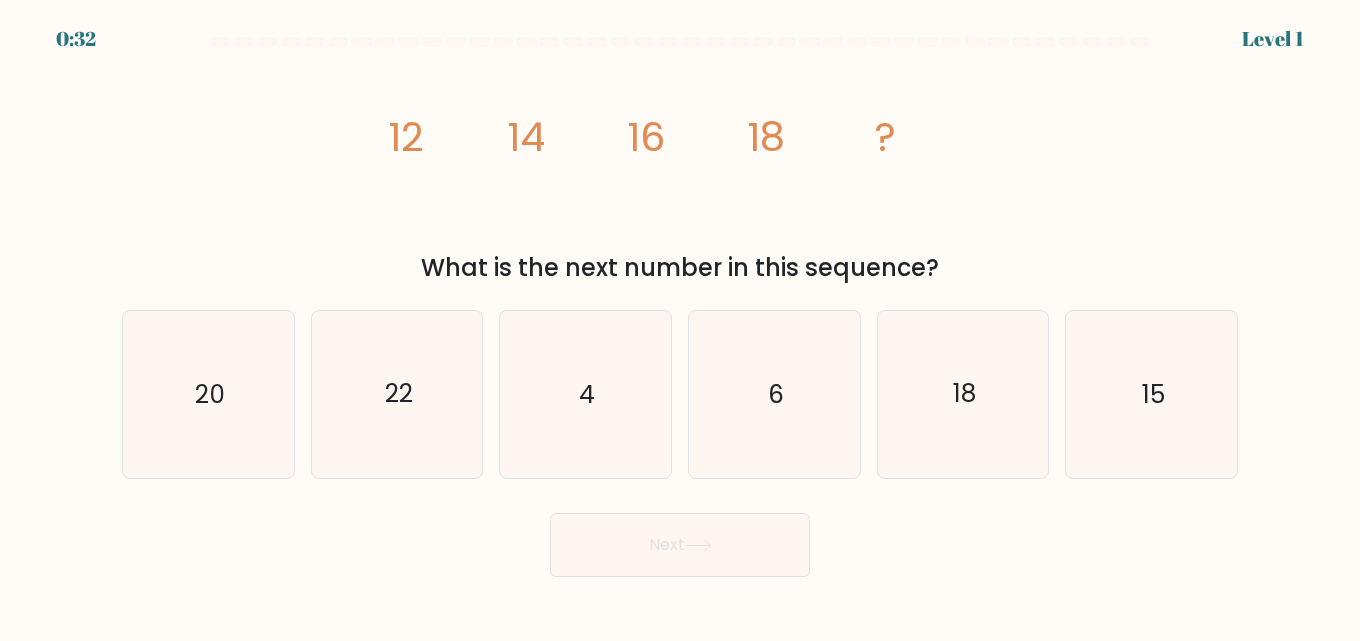 copy on "[NUMBER]
[NUMBER]
[NUMBER]
[NUMBER]
?
What is the next number in this sequence?" 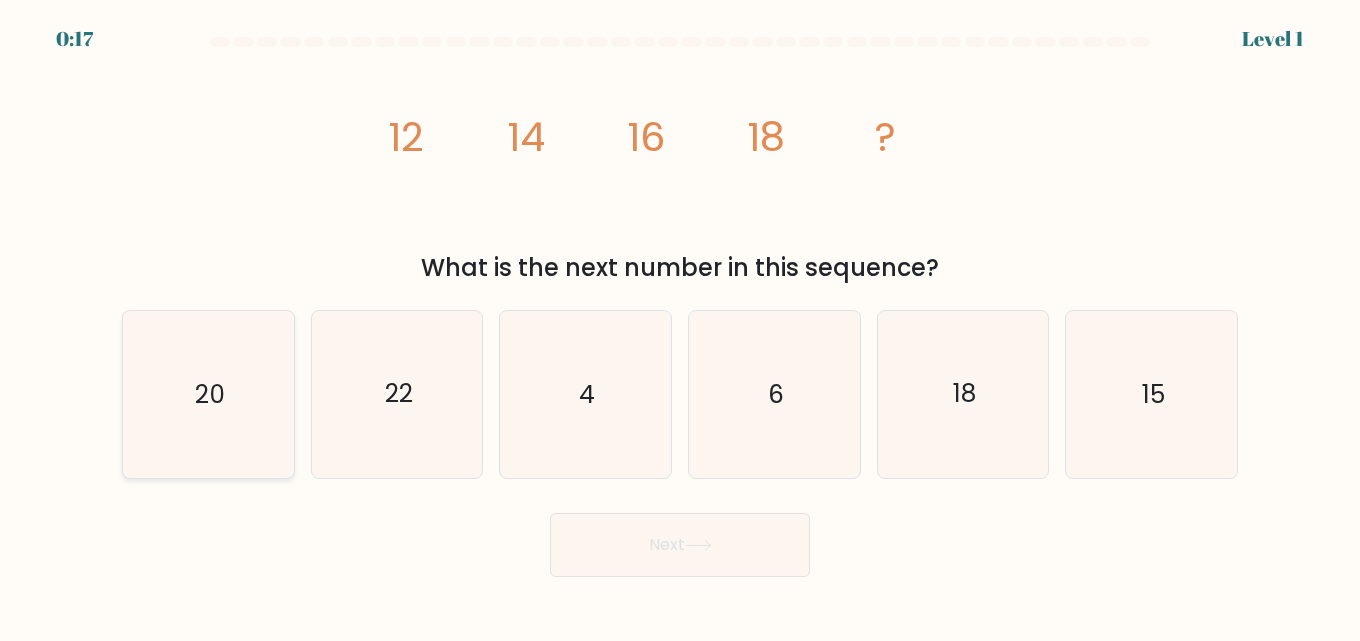 click on "20" 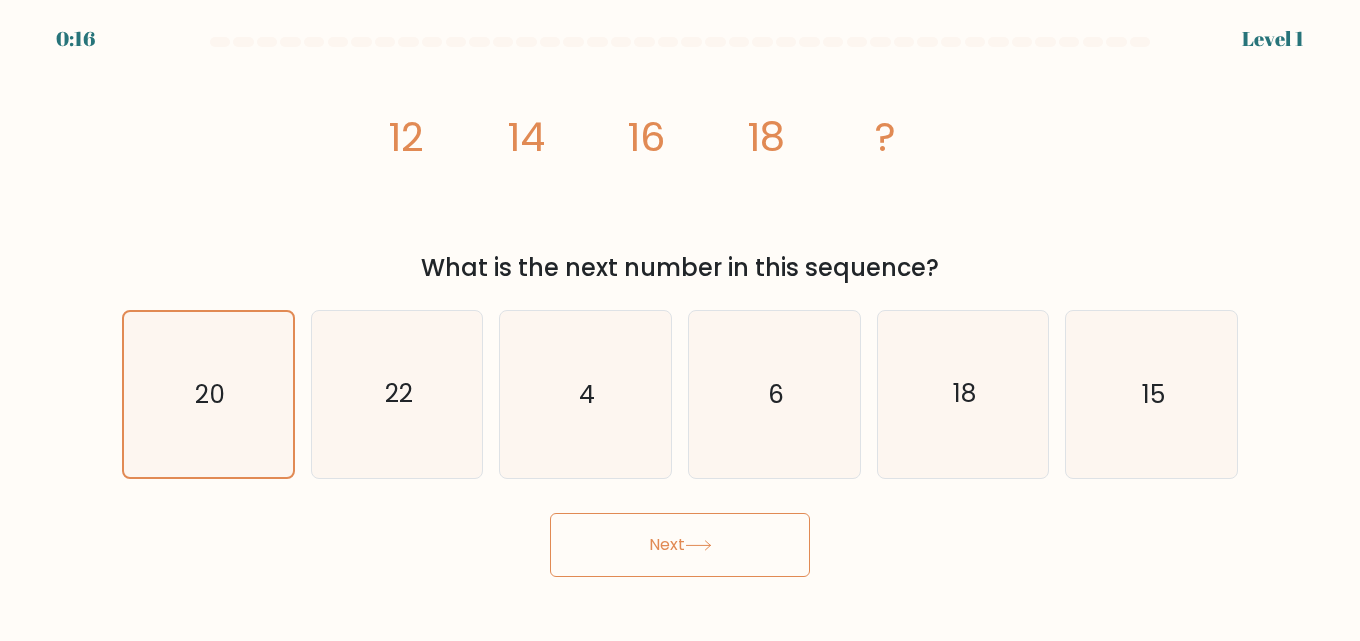 click on "Next" at bounding box center (680, 545) 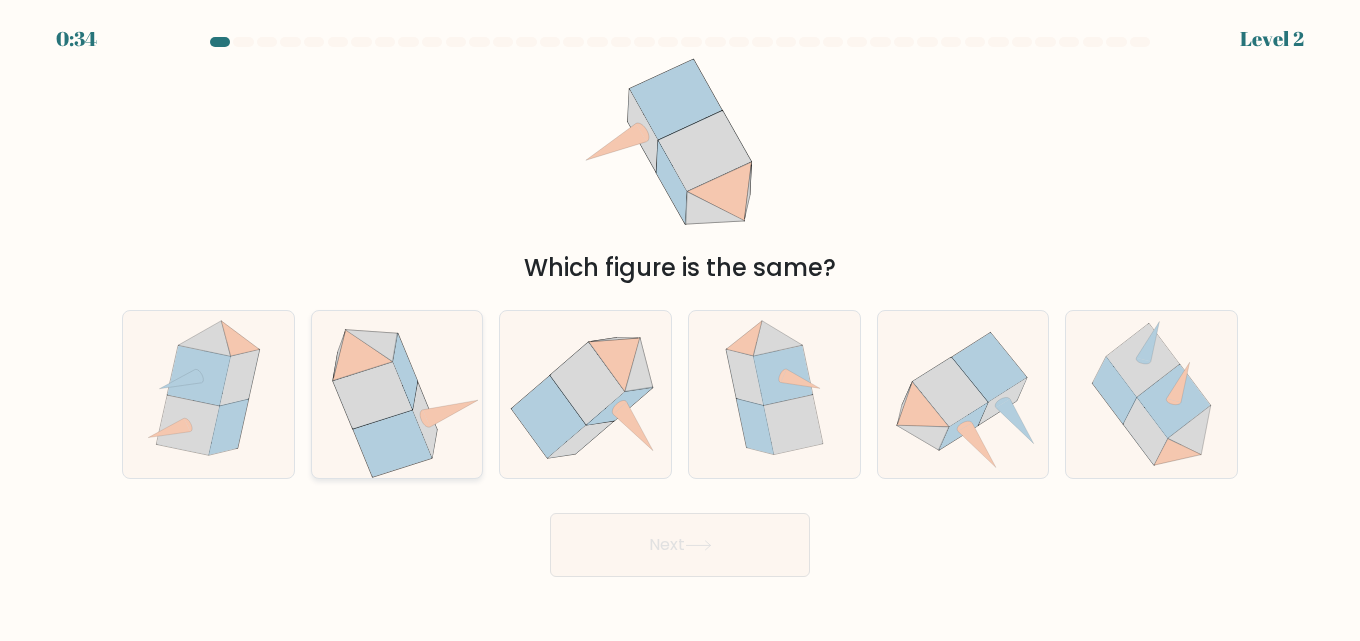 click 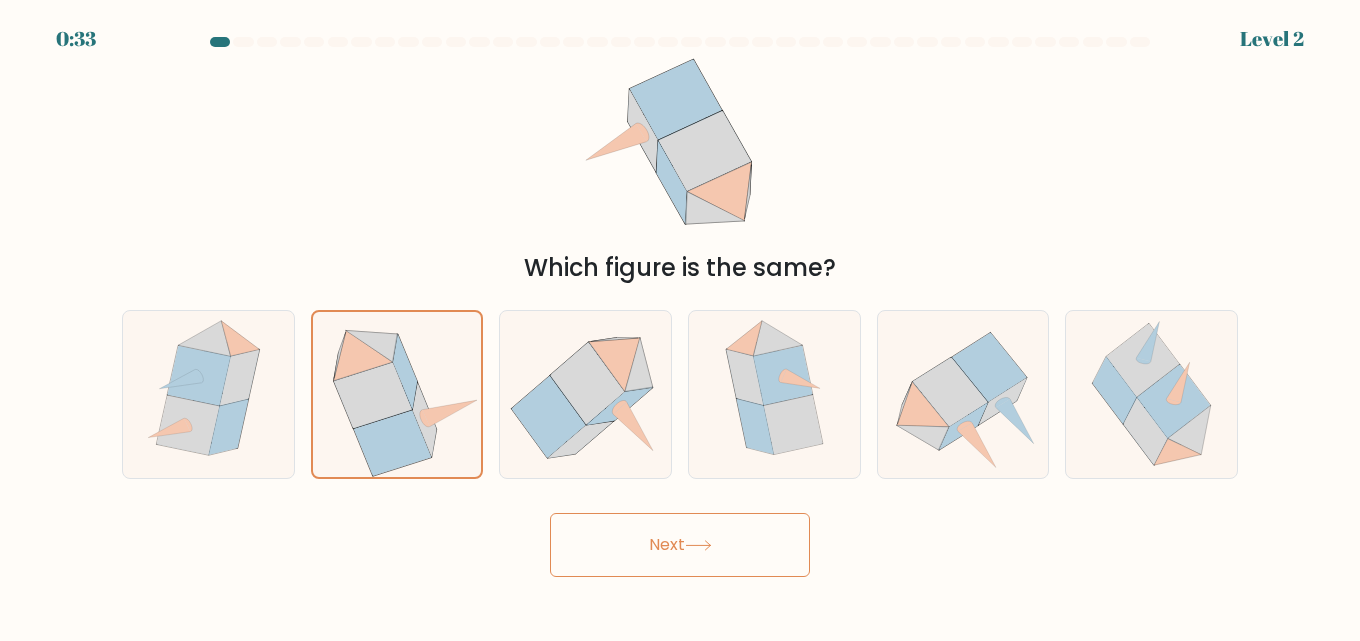 click on "Next" at bounding box center (680, 545) 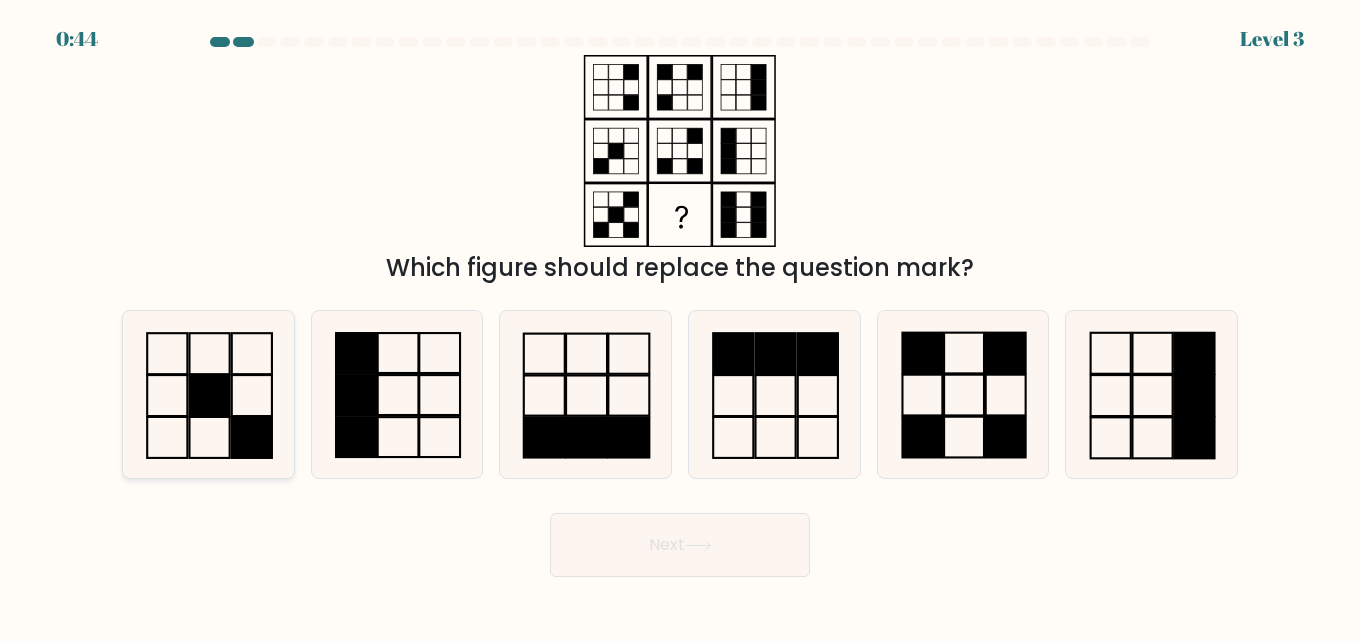 click 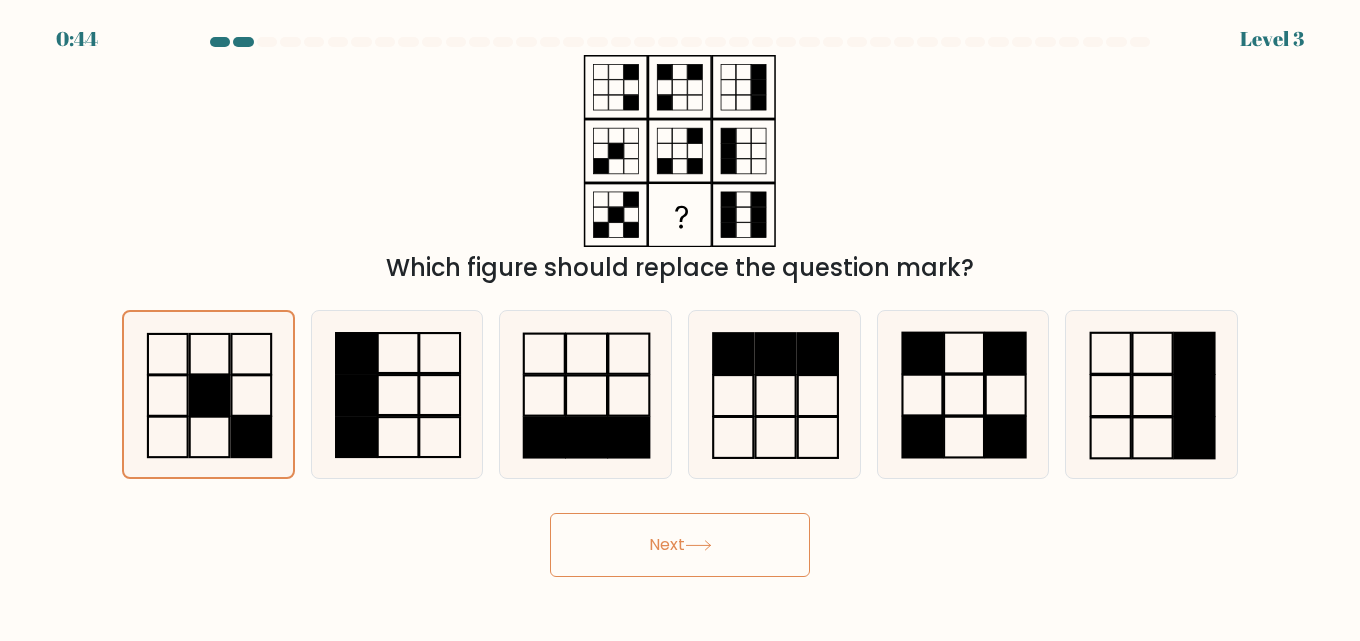 click on "Next" at bounding box center [680, 545] 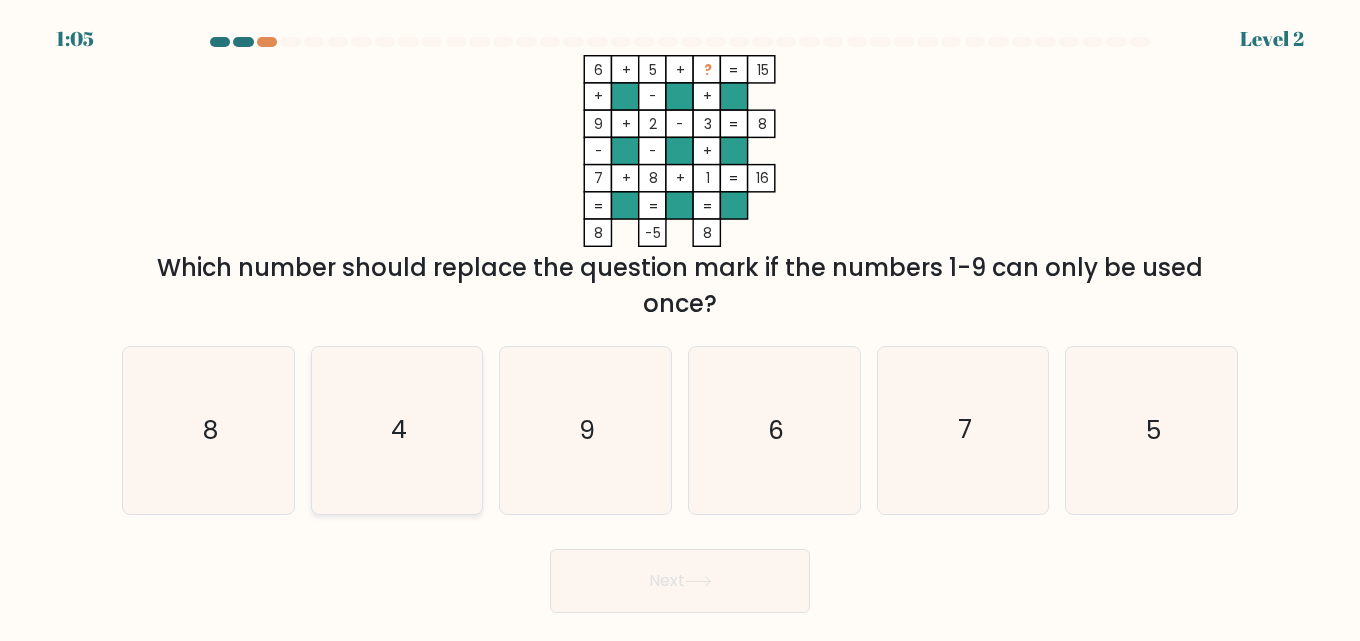 click on "4" 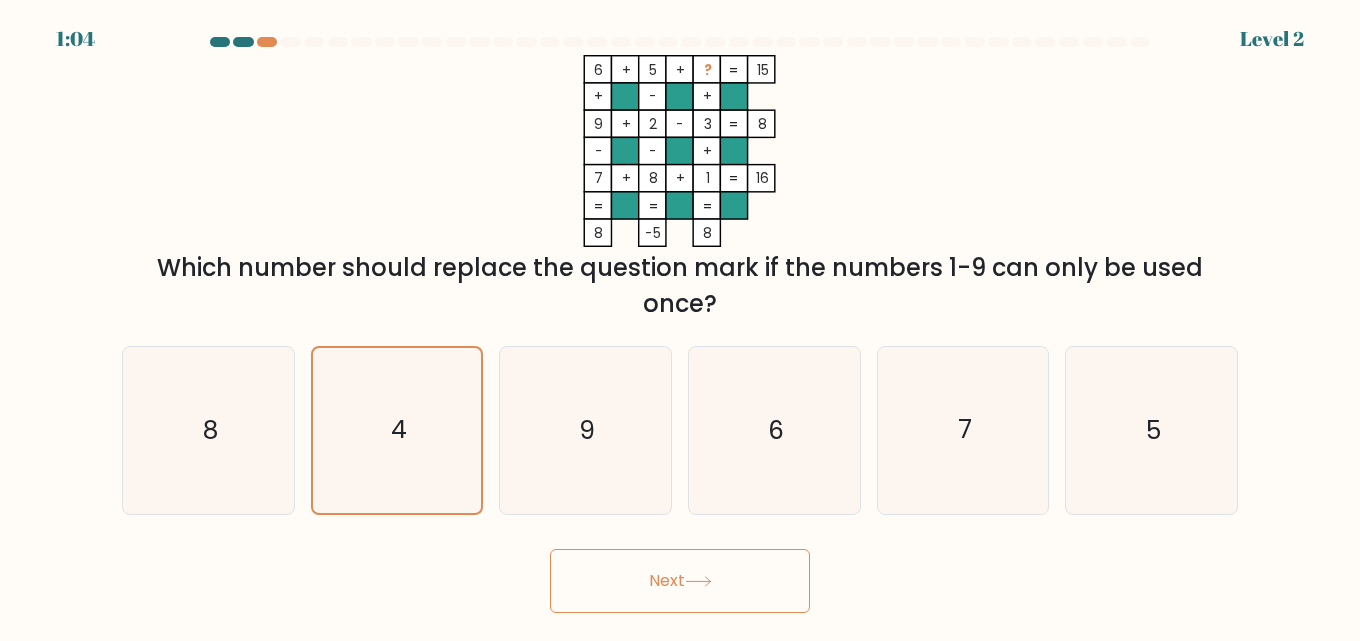 click on "Next" at bounding box center (680, 581) 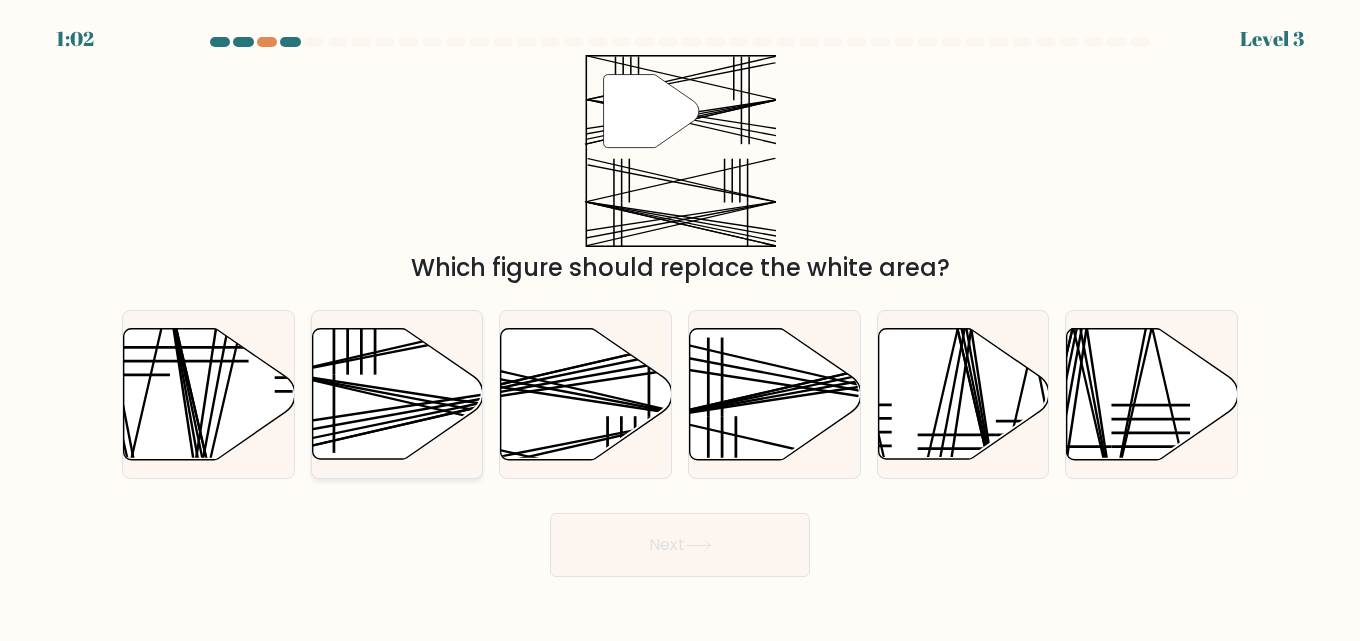 click 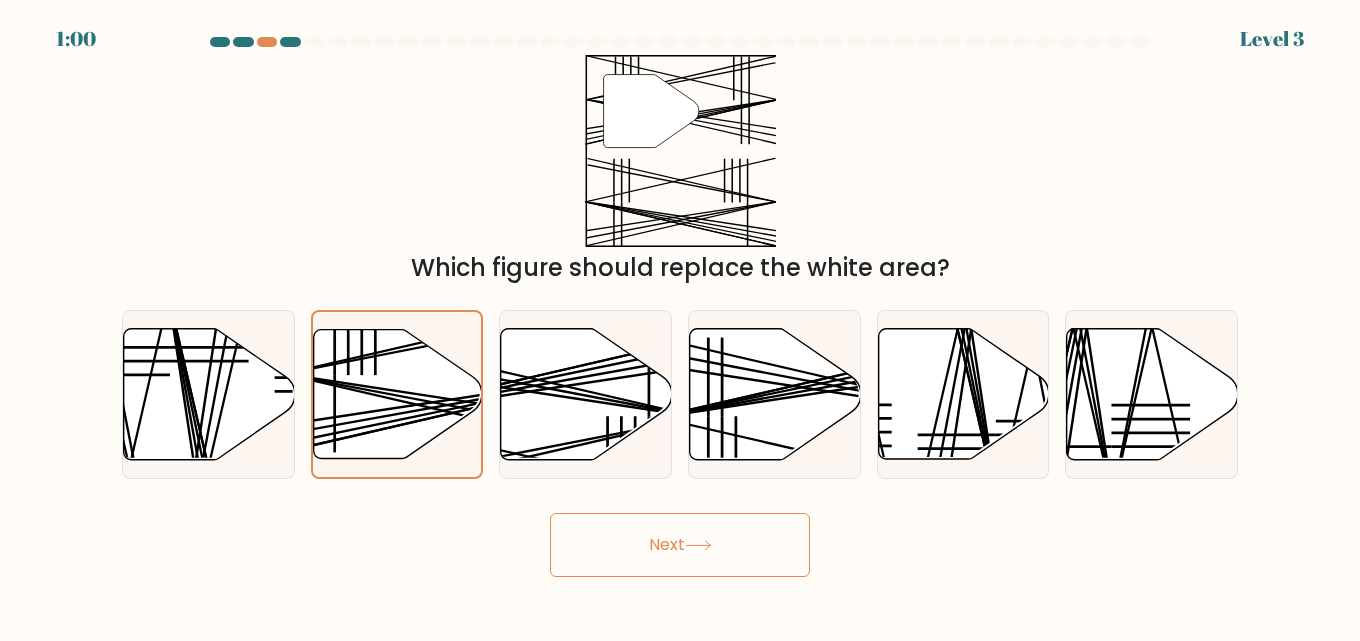 click on "Next" at bounding box center (680, 545) 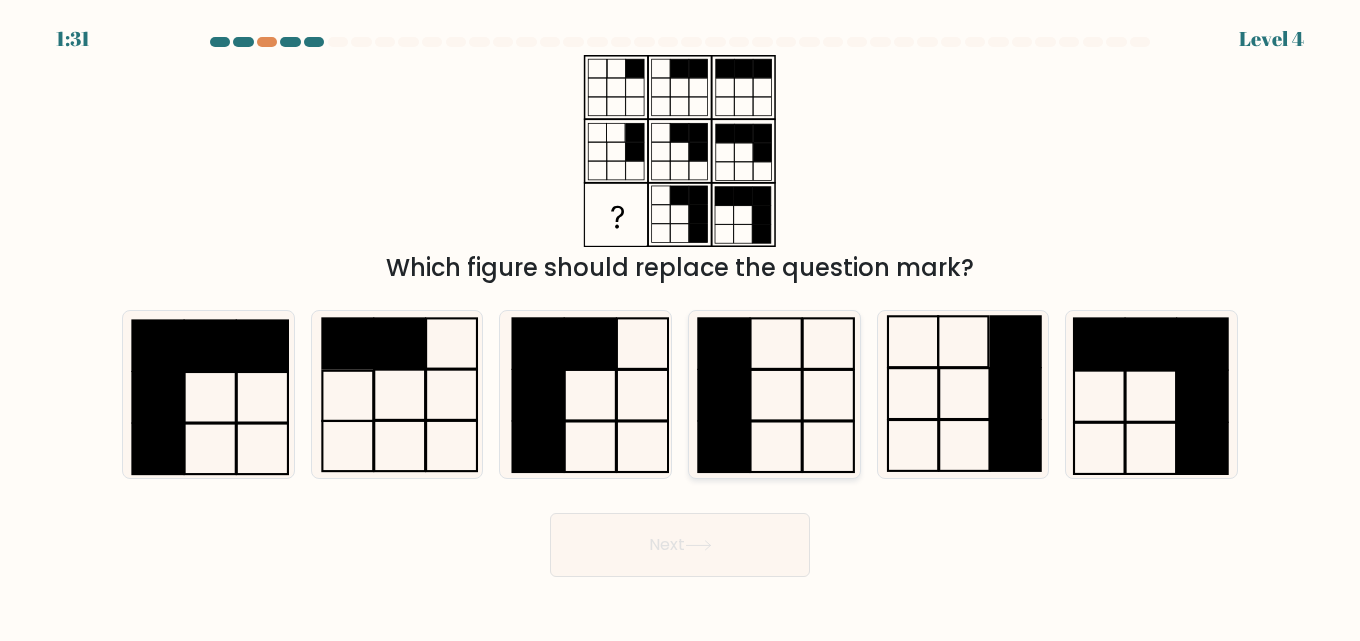 click 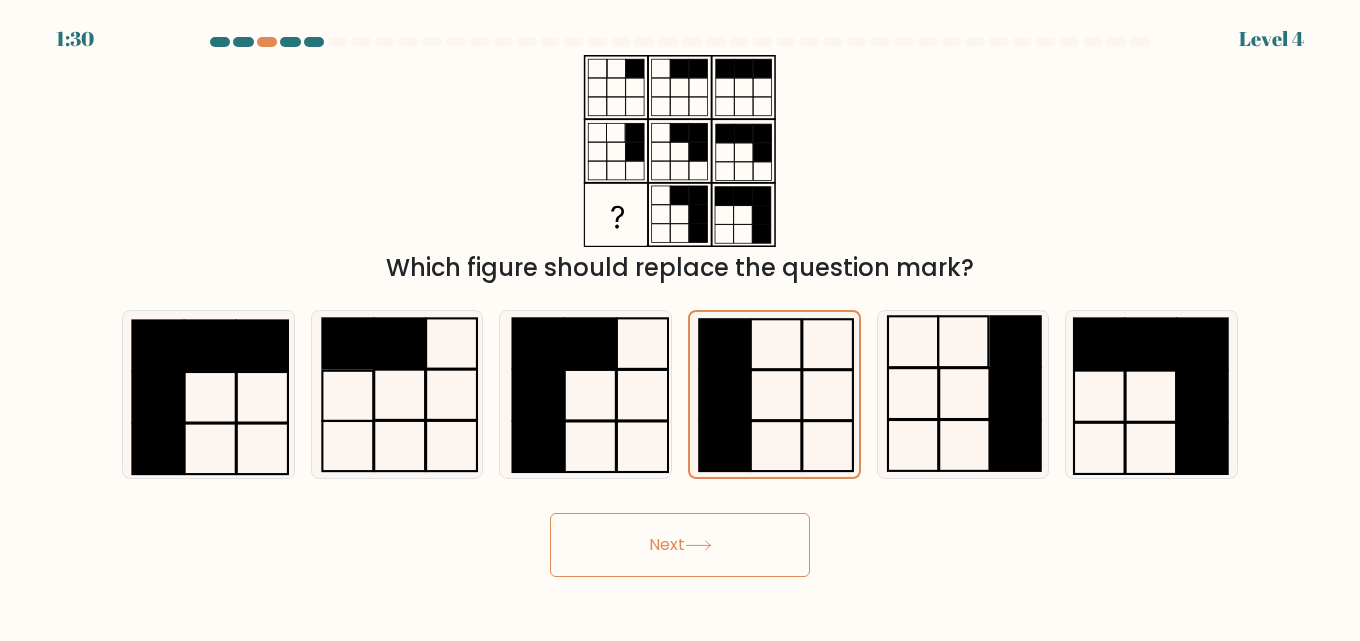 click on "Next" at bounding box center [680, 545] 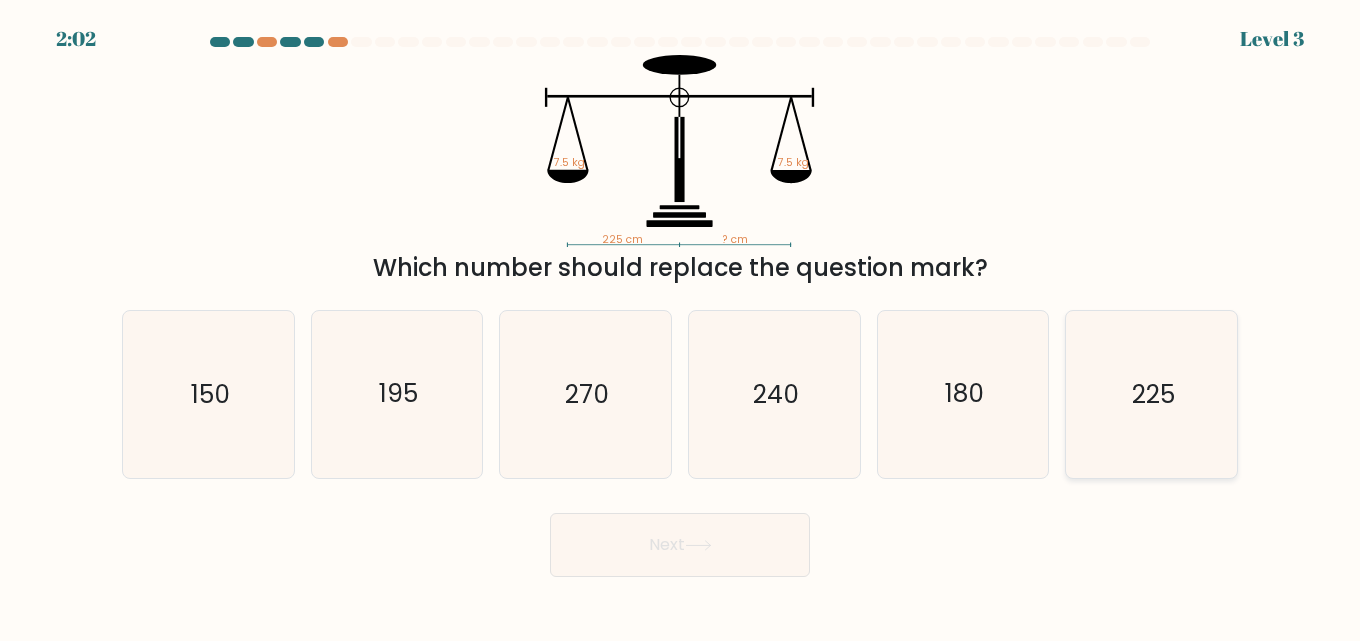 click on "225" 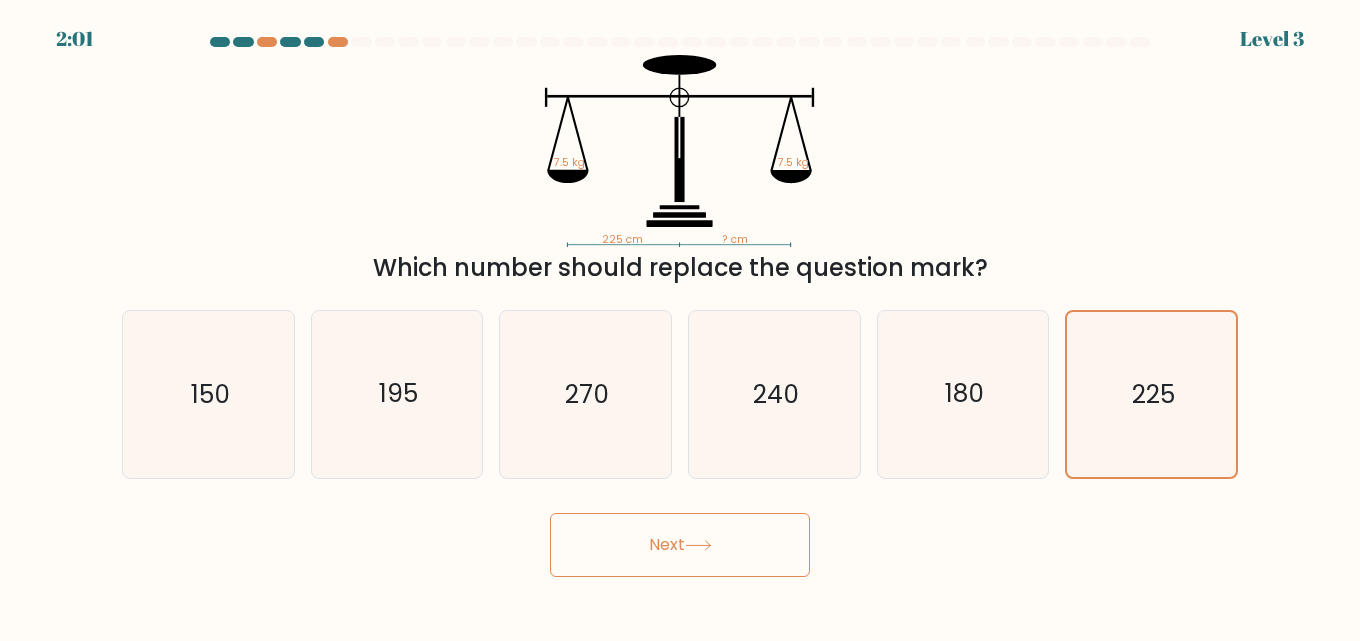 click on "Next" at bounding box center [680, 545] 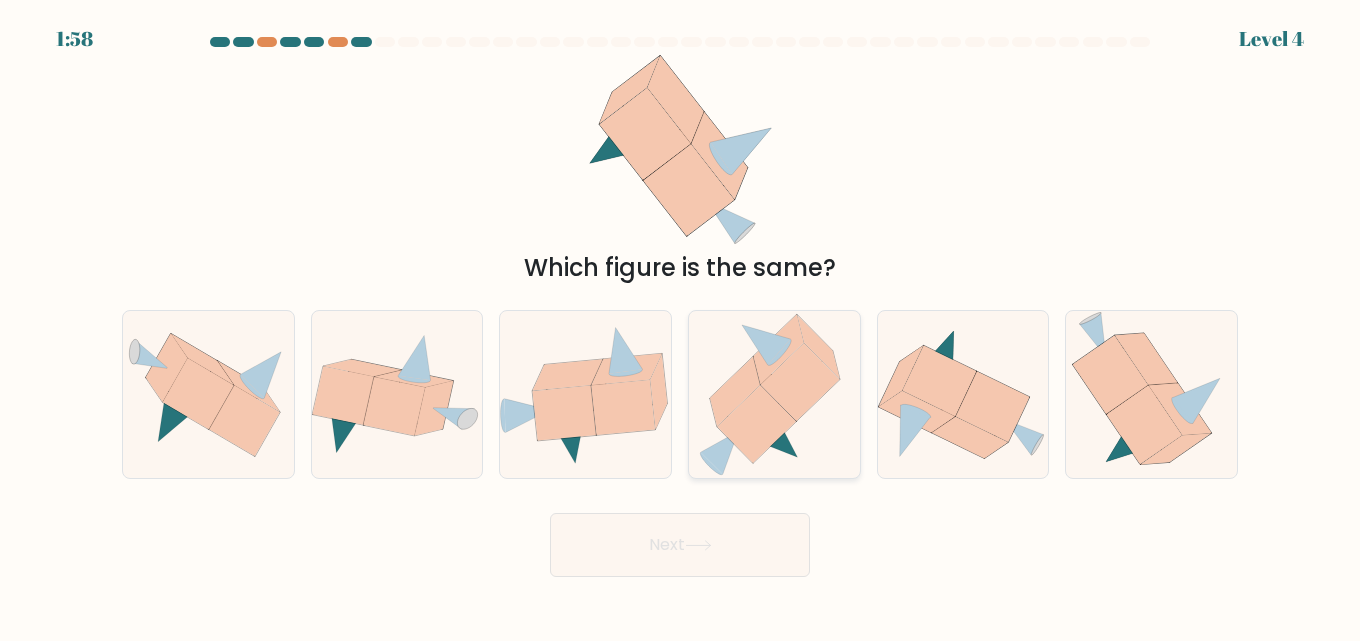 click 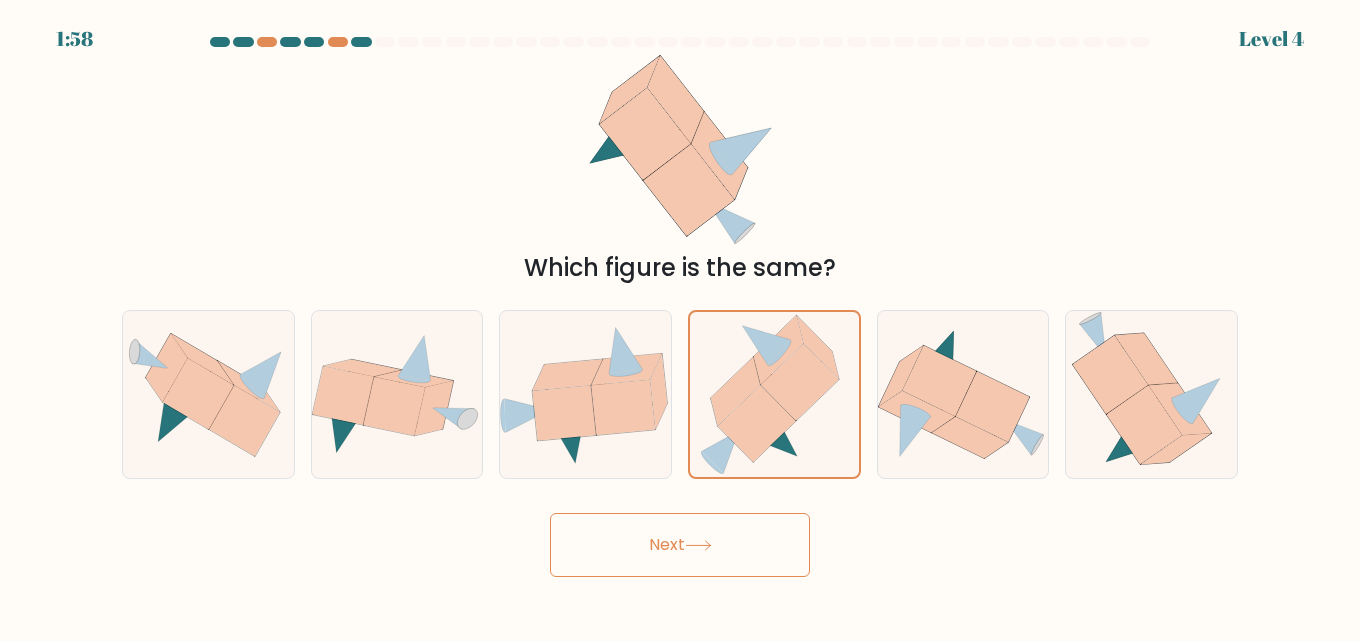 click on "Next" at bounding box center (680, 545) 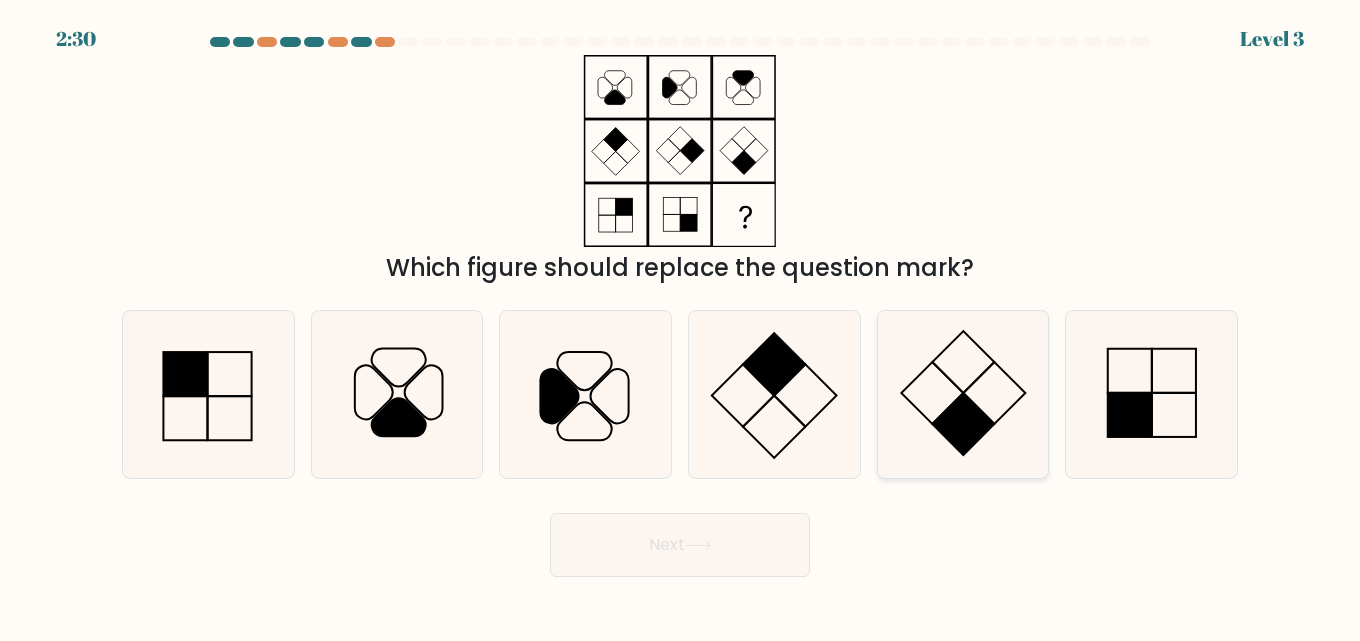 click 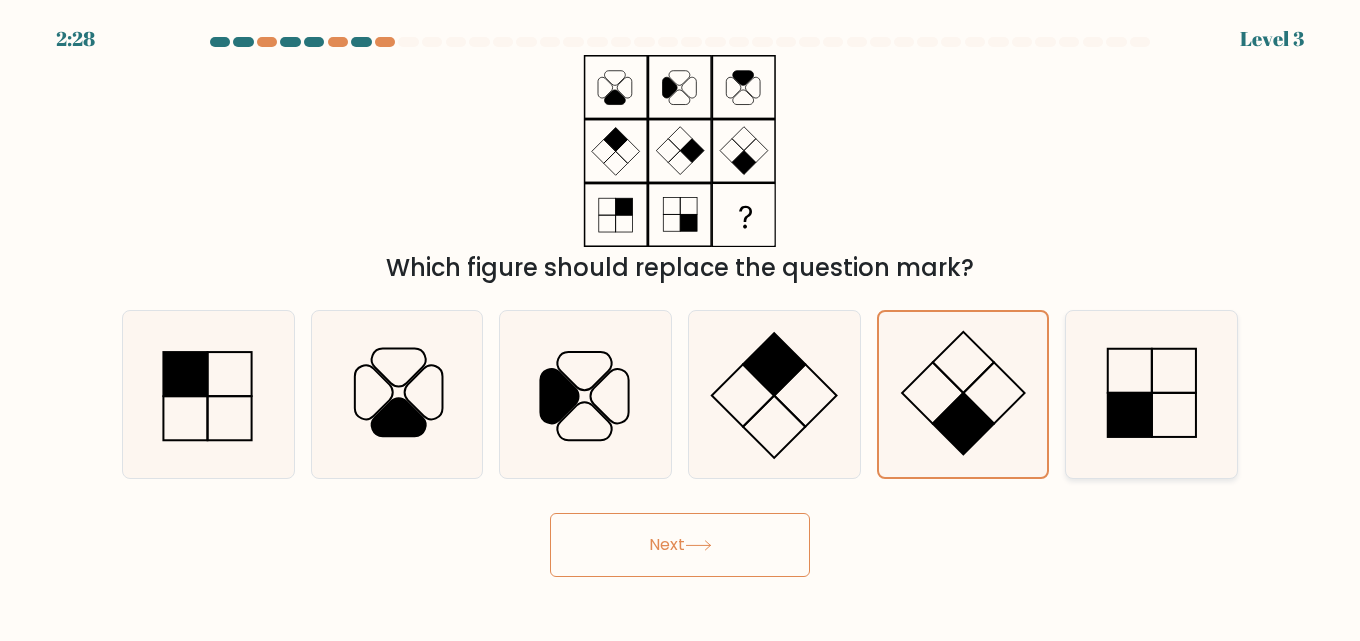 click 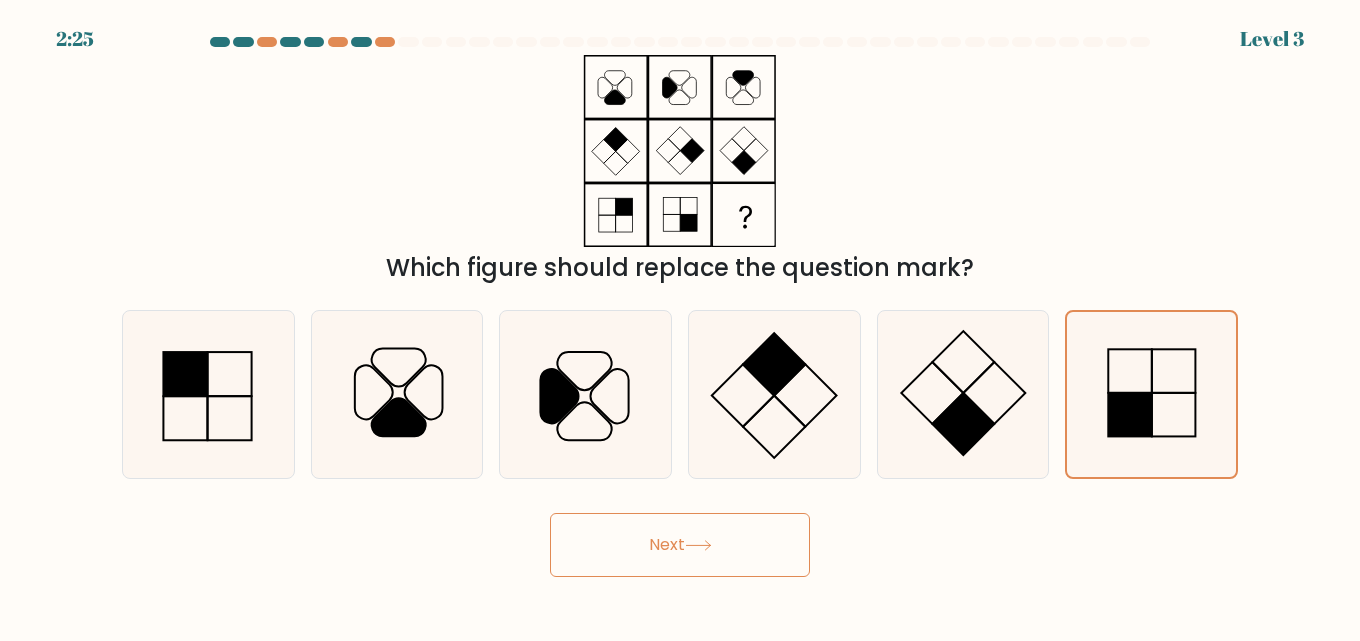 click on "Next" at bounding box center [680, 545] 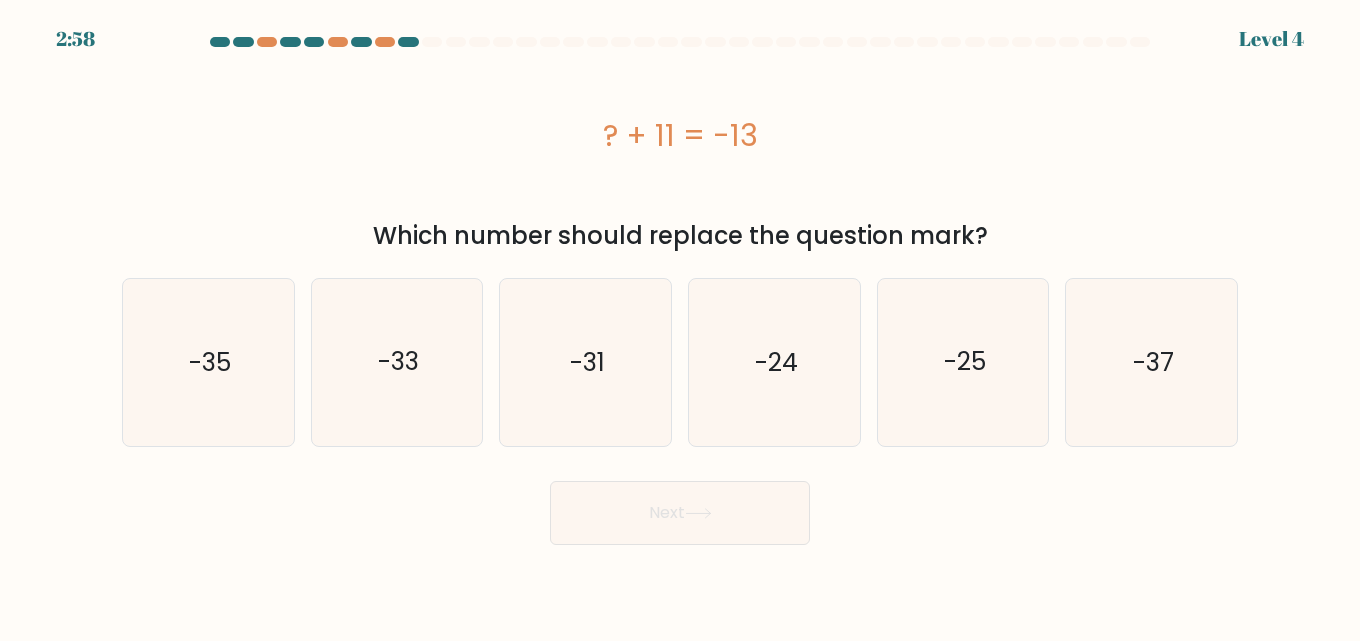 drag, startPoint x: 582, startPoint y: 149, endPoint x: 766, endPoint y: 145, distance: 184.04347 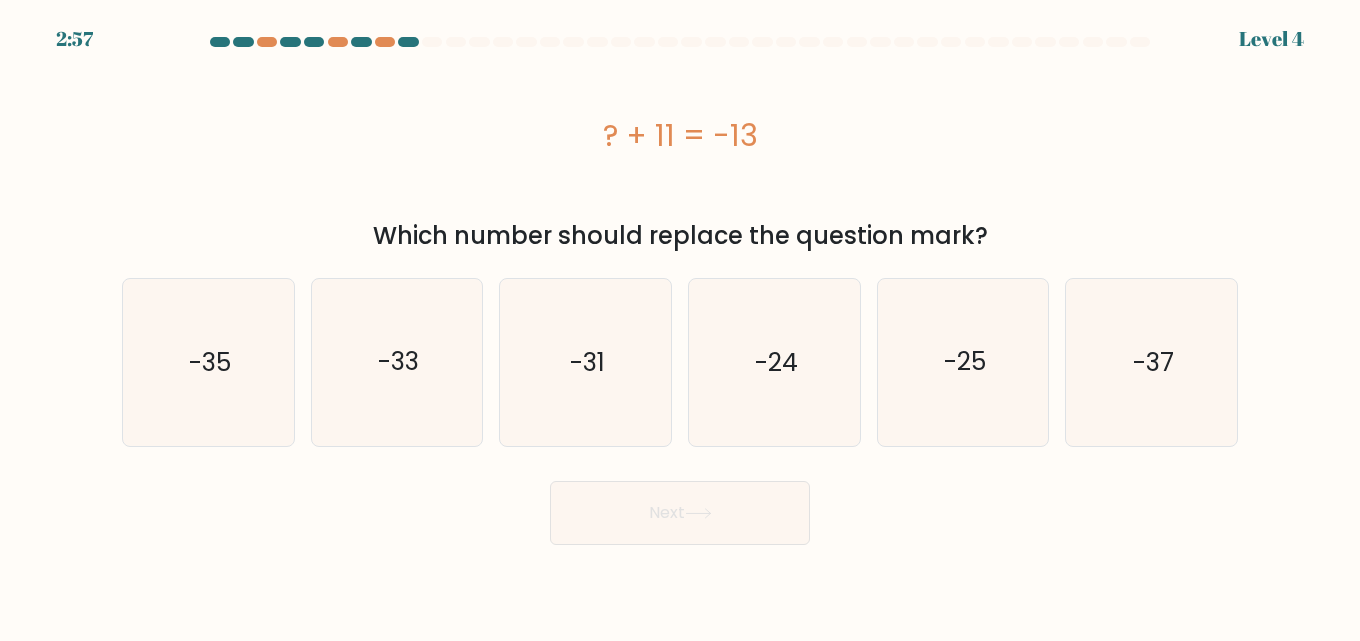 copy on "? + 11 = -13" 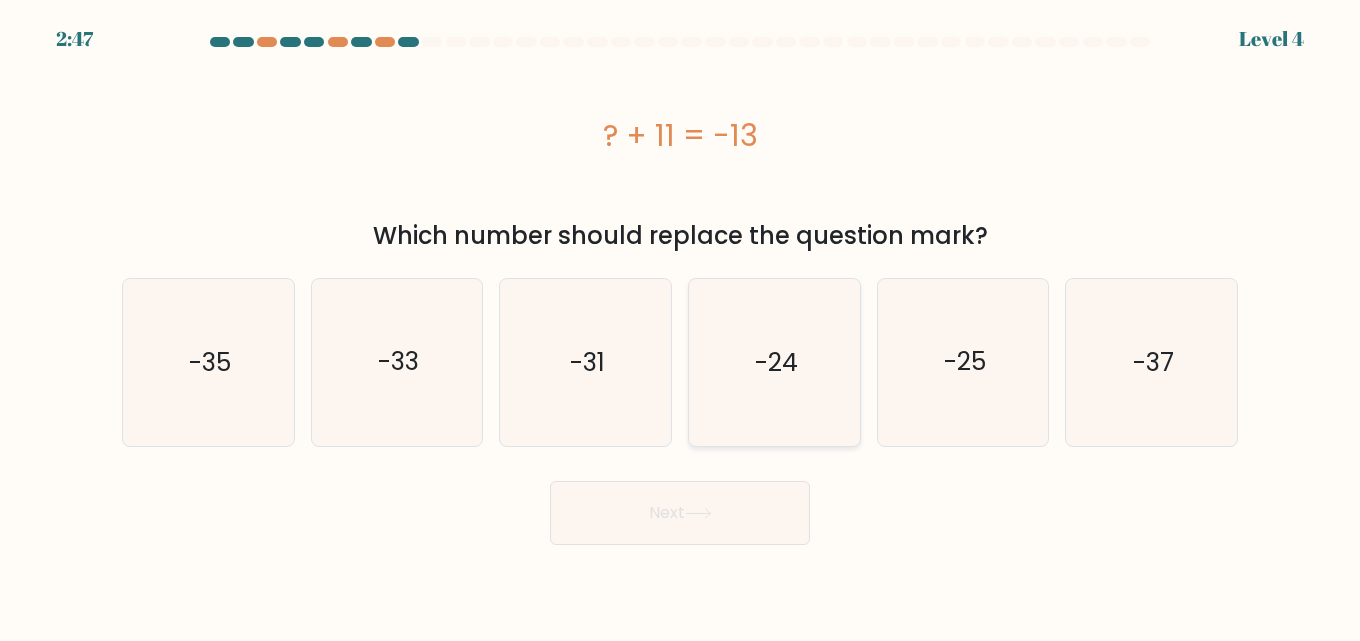 click on "-24" 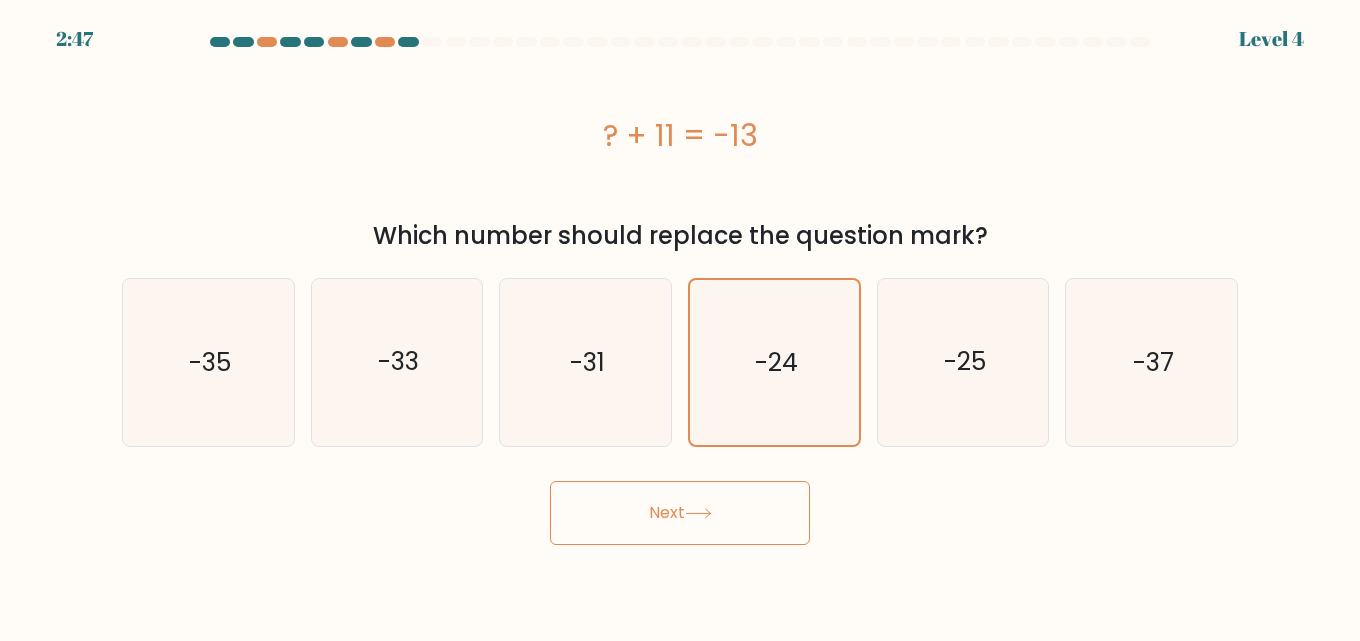 click on "Next" at bounding box center (680, 513) 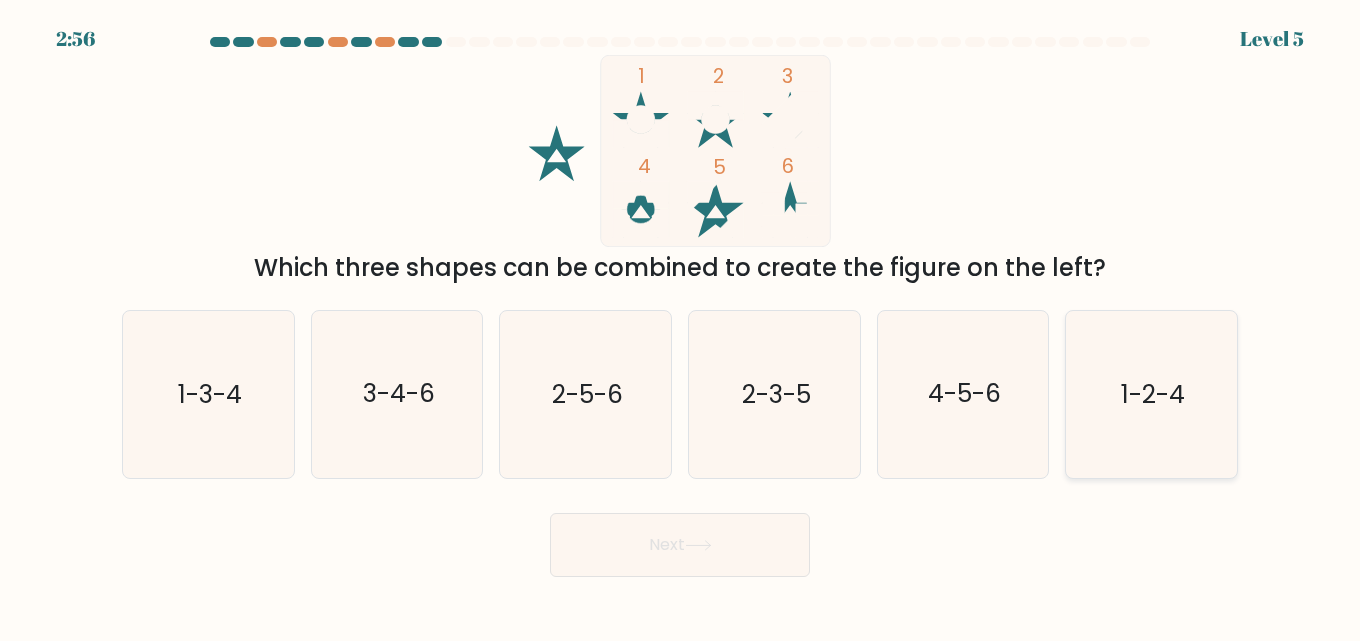 click on "1-2-4" 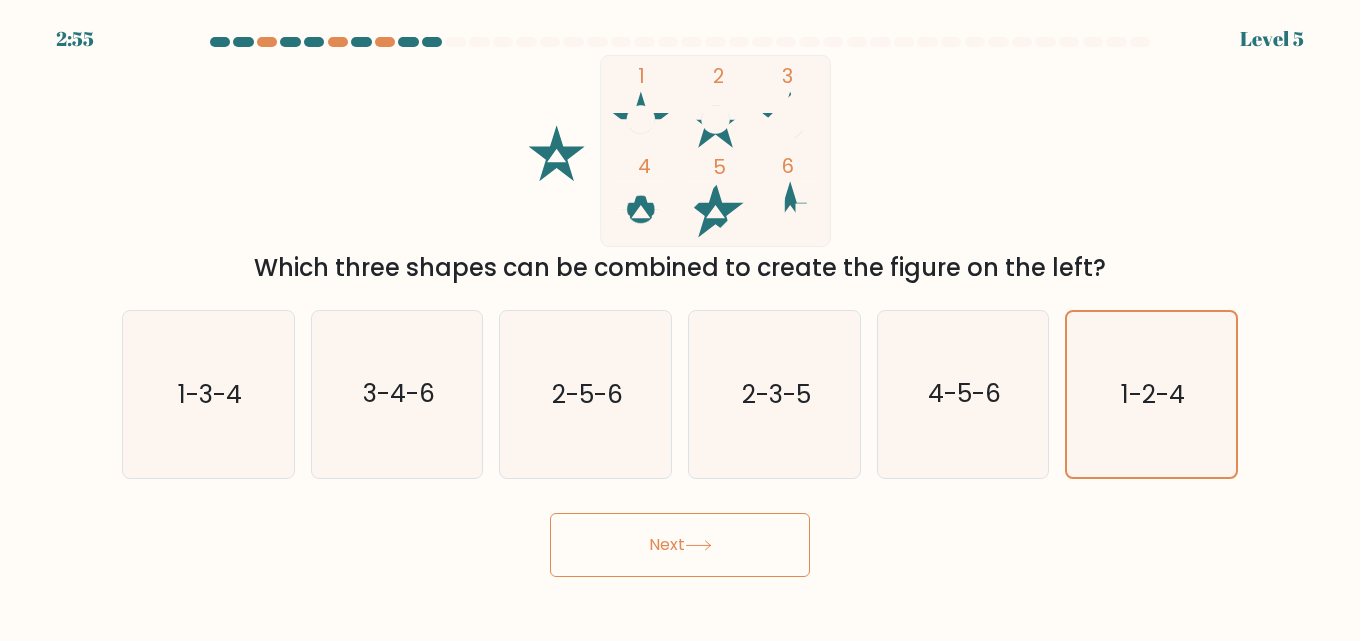click on "Next" at bounding box center [680, 545] 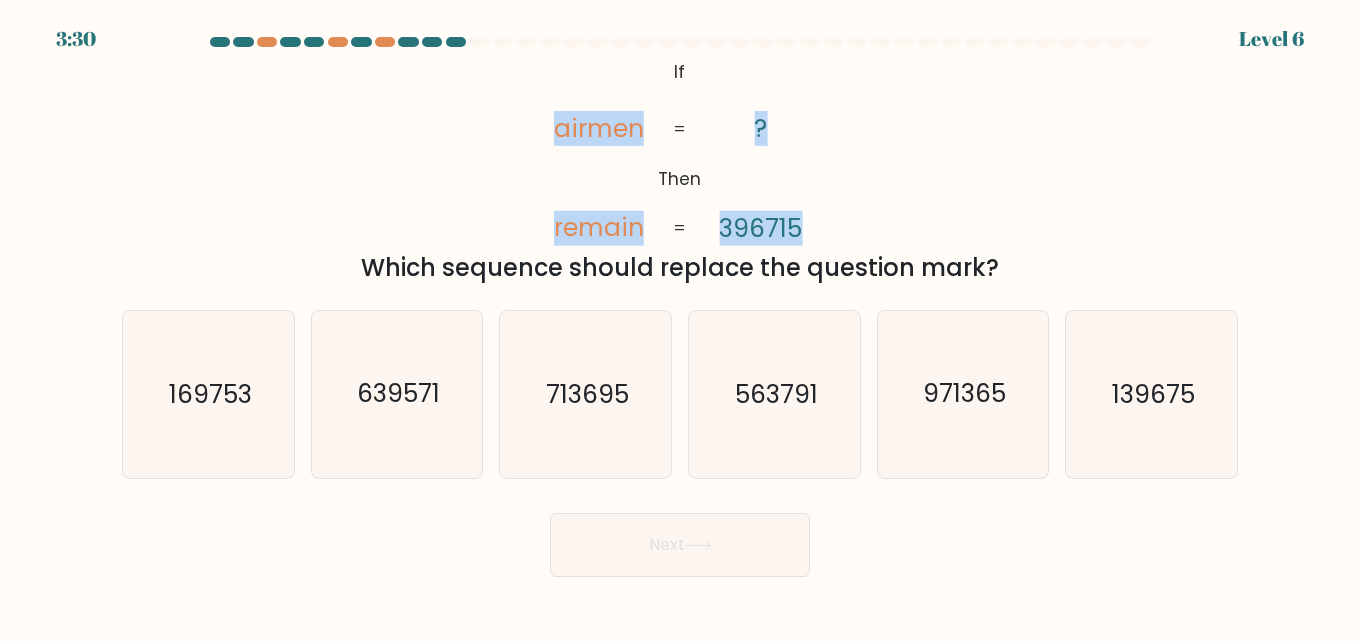 drag, startPoint x: 803, startPoint y: 217, endPoint x: 520, endPoint y: 126, distance: 297.27094 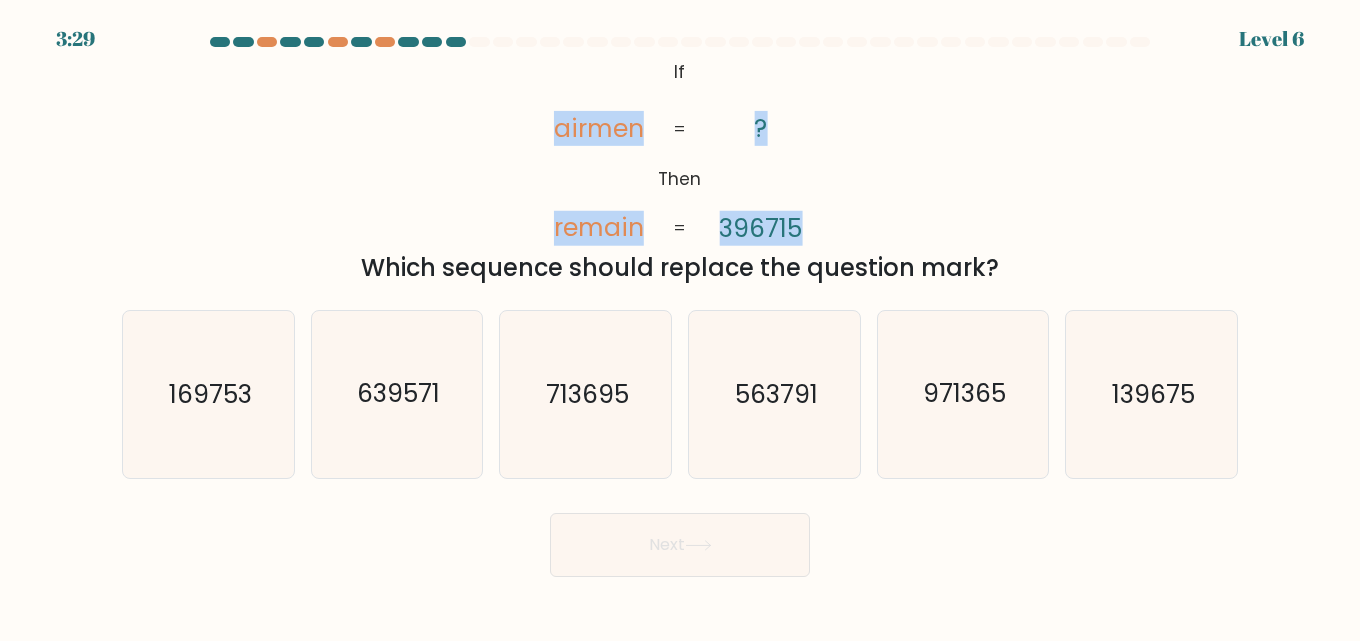 copy on "airmen       remain       ?       396715" 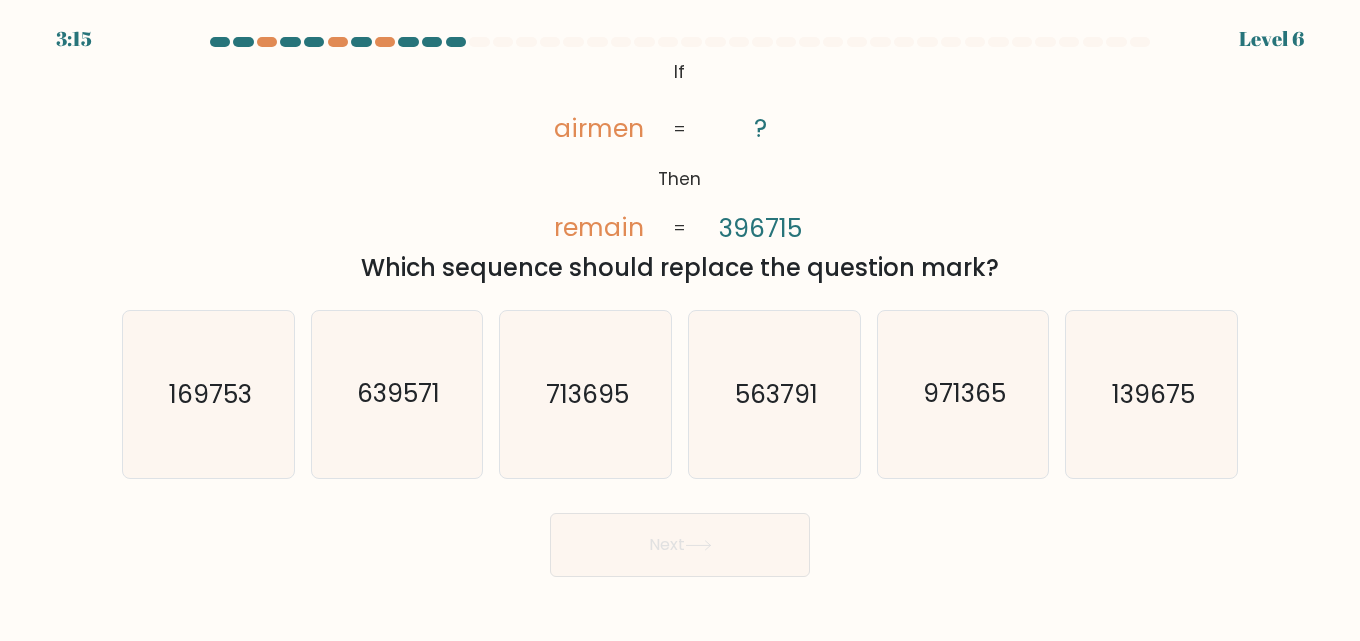 click on "@import url('https://fonts.googleapis.com/css?family=Abril+Fatface:400,100,100italic,300,300italic,400italic,500,500italic,700,700italic,900,900italic');           If       Then       airmen       remain       ?       396715       =       =
Which sequence should replace the question mark?" at bounding box center [680, 170] 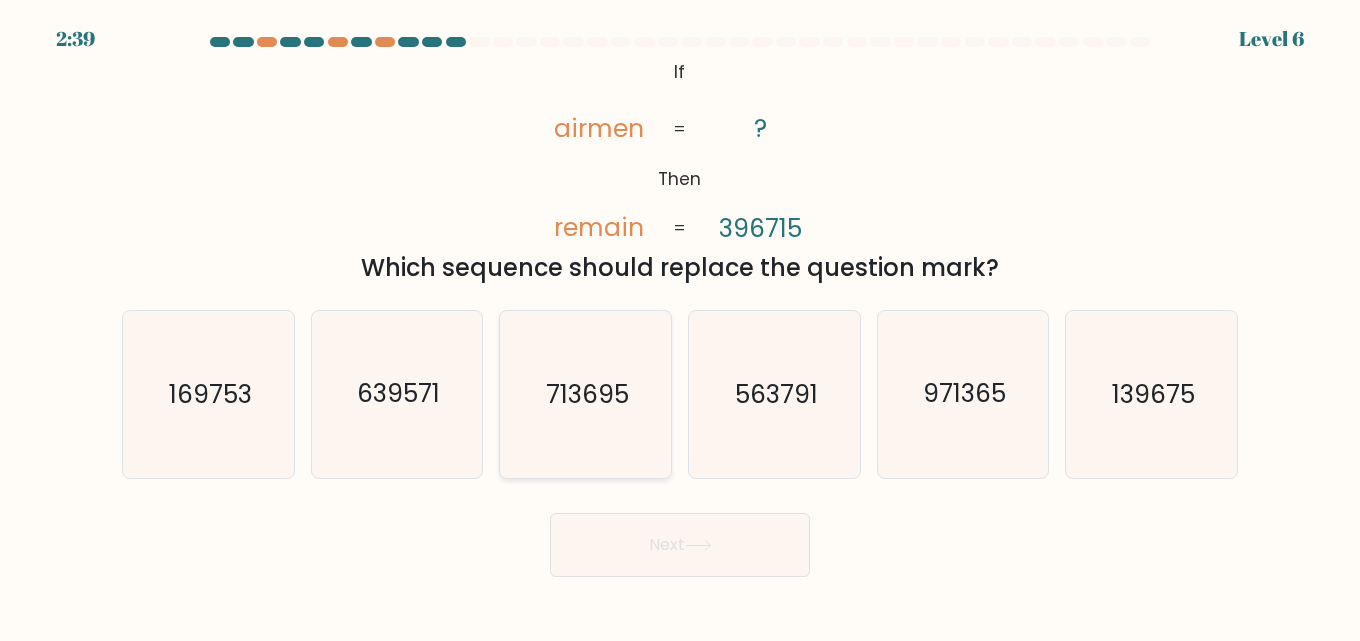 click on "713695" 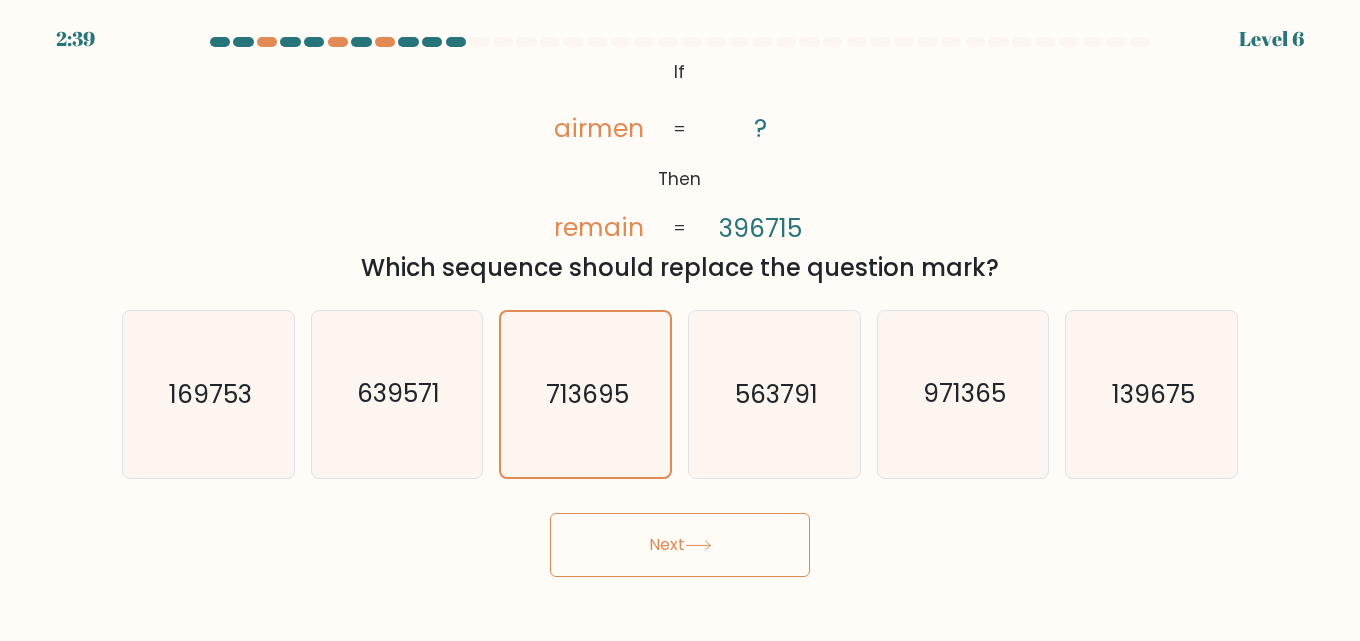 click on "Next" at bounding box center [680, 545] 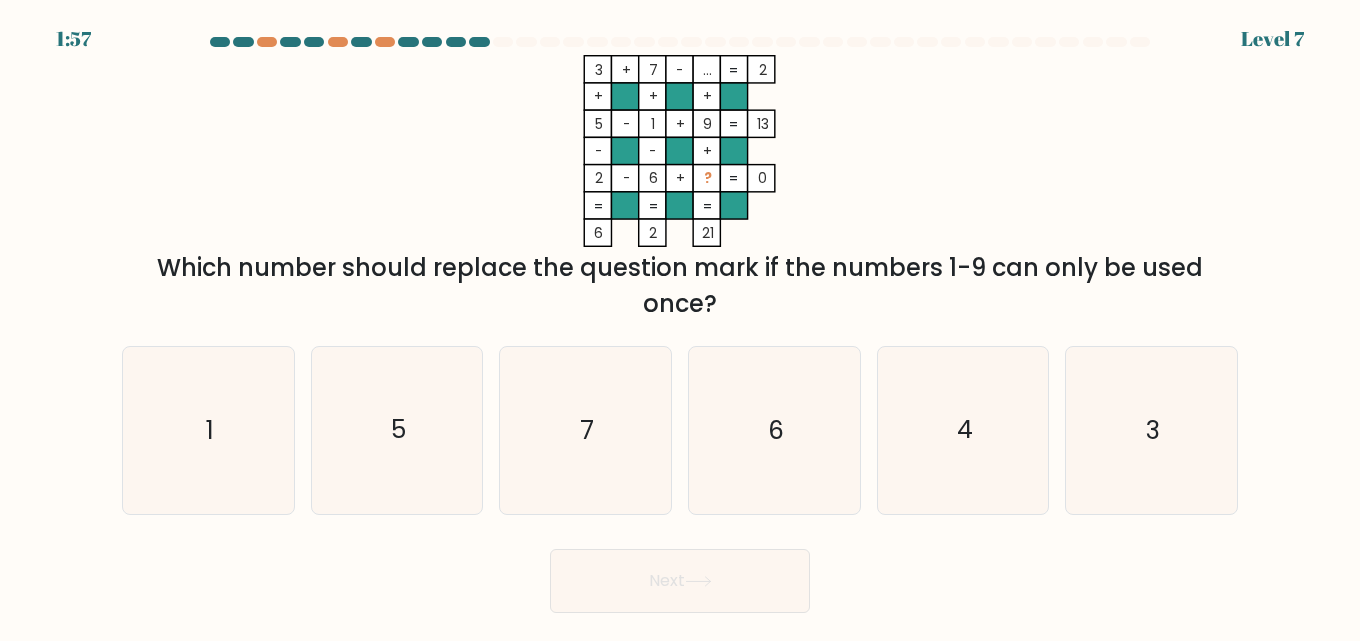 drag, startPoint x: 745, startPoint y: 228, endPoint x: 585, endPoint y: 93, distance: 209.34421 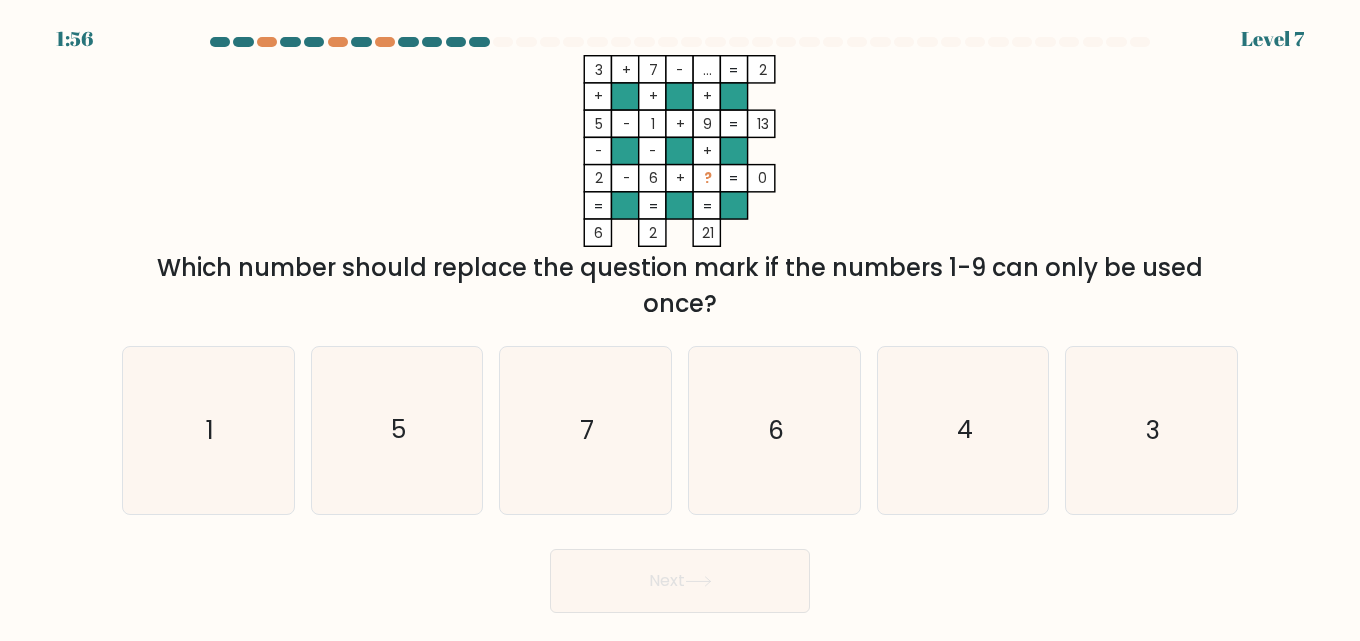 copy on "3    +    7    -    ...    2    +    +    +    5    -    1    +    9    13    -    -    +    2    -    6    +    ?    =   0    =   =   =   =   6    2    21" 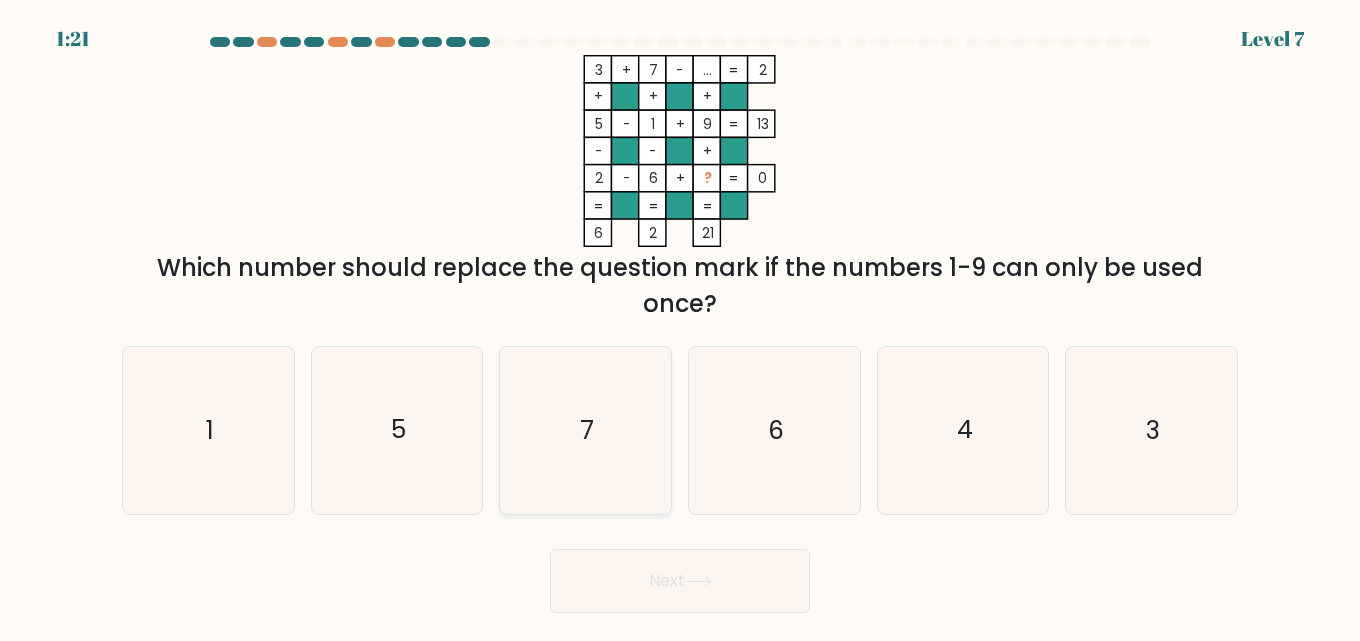 click on "7" 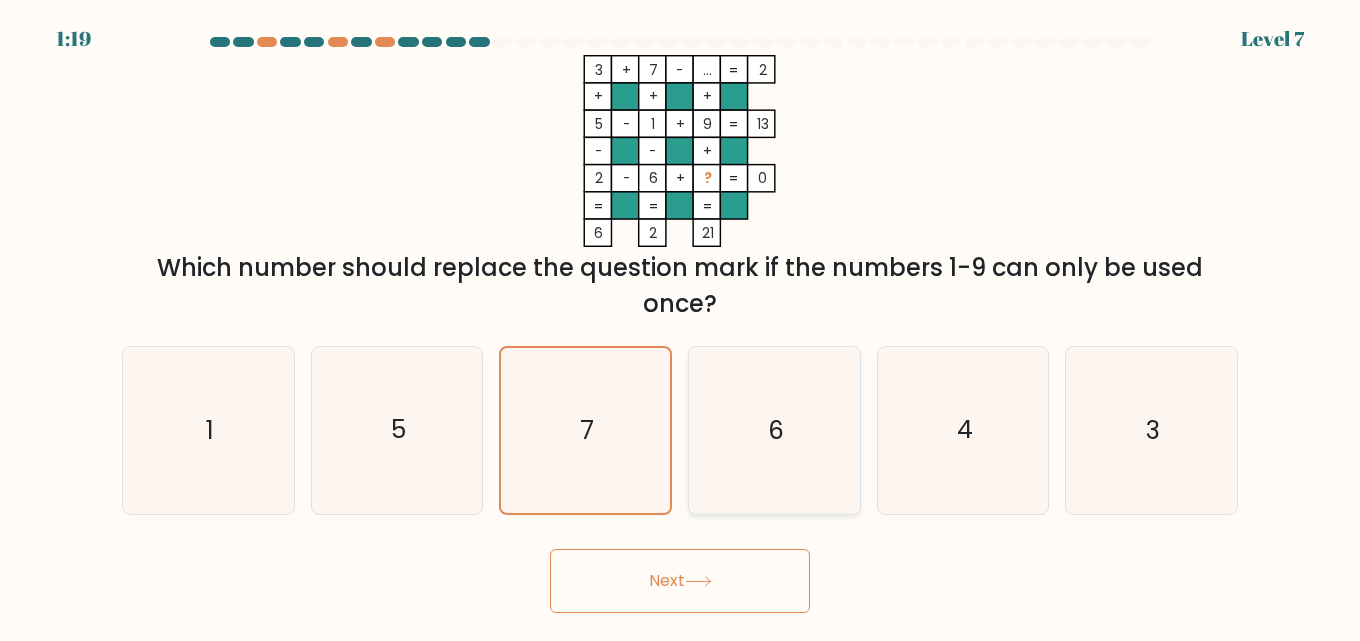click on "6" 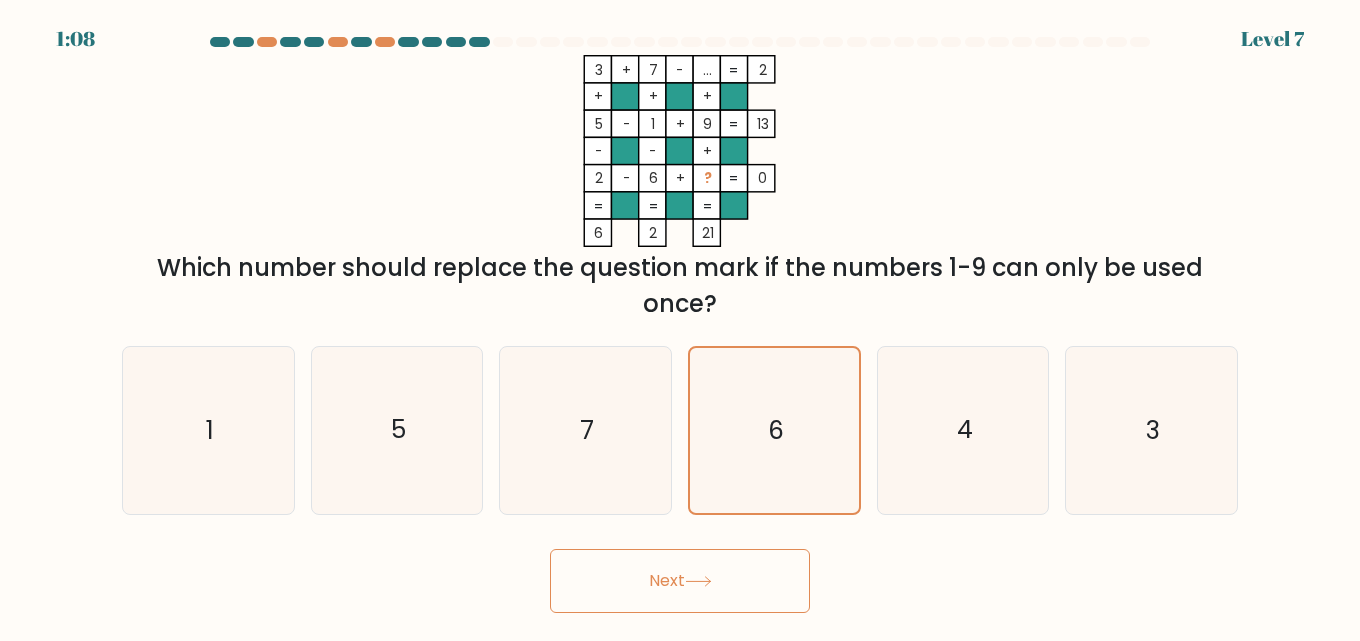 click on "Next" at bounding box center (680, 581) 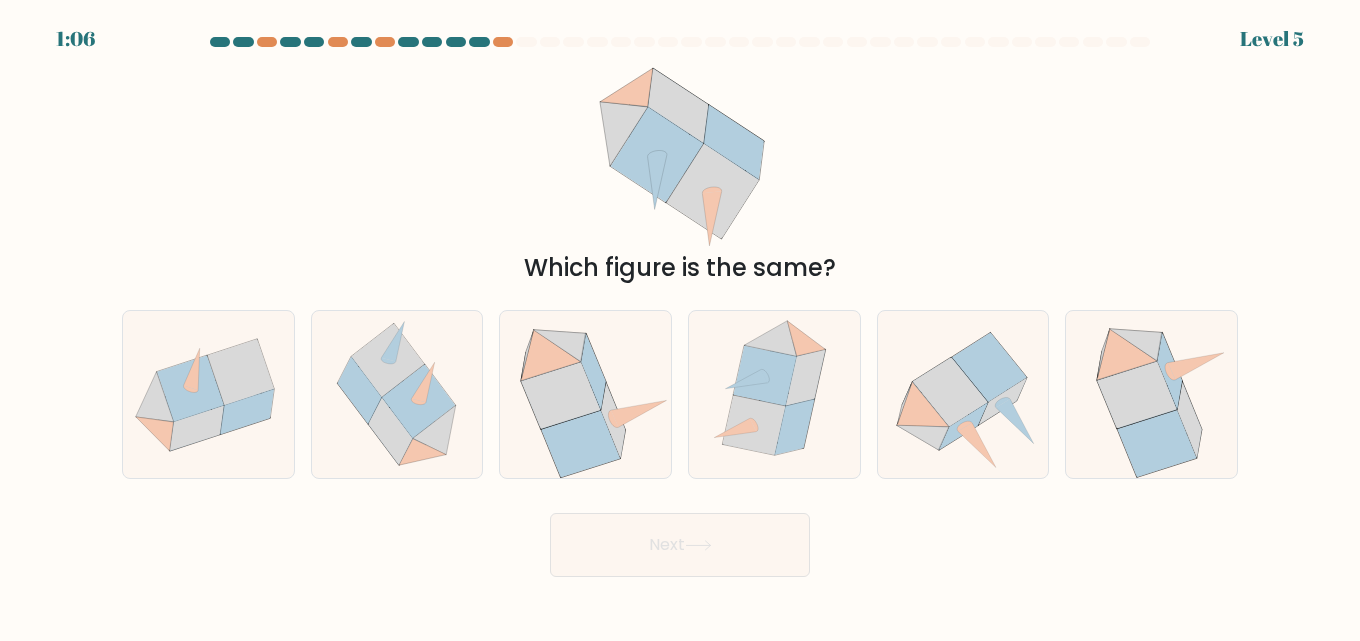 click on "Next" at bounding box center [680, 545] 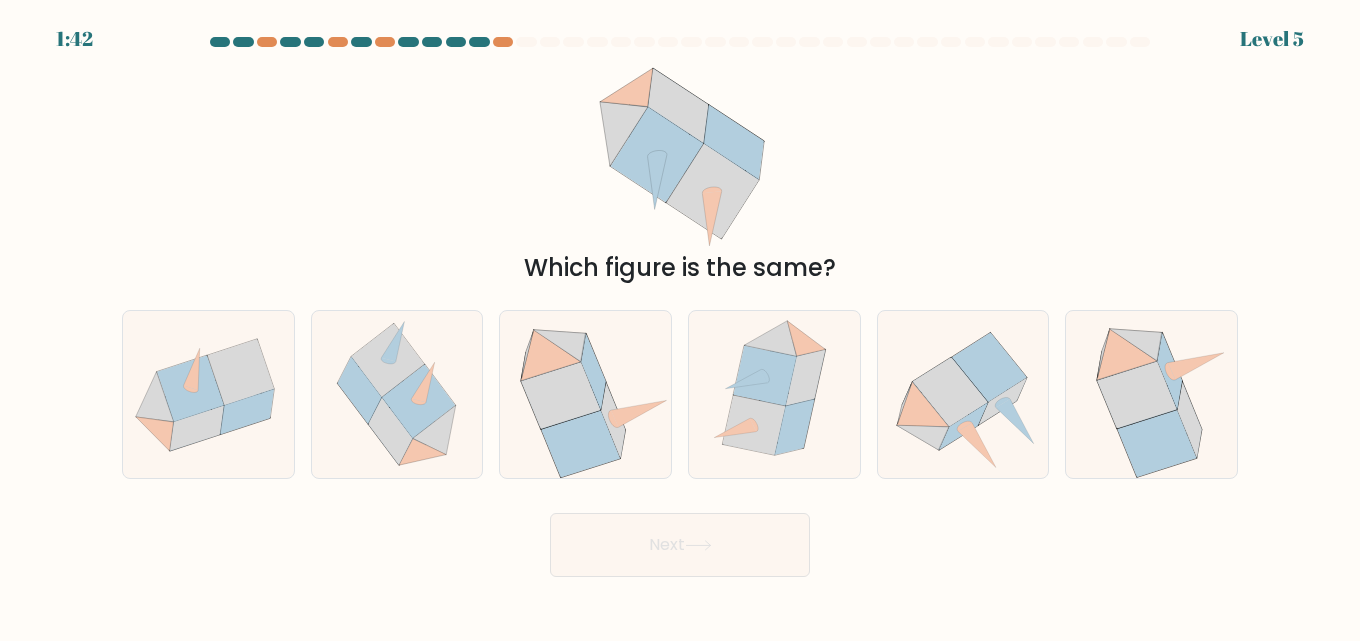 click on "Next" at bounding box center [680, 540] 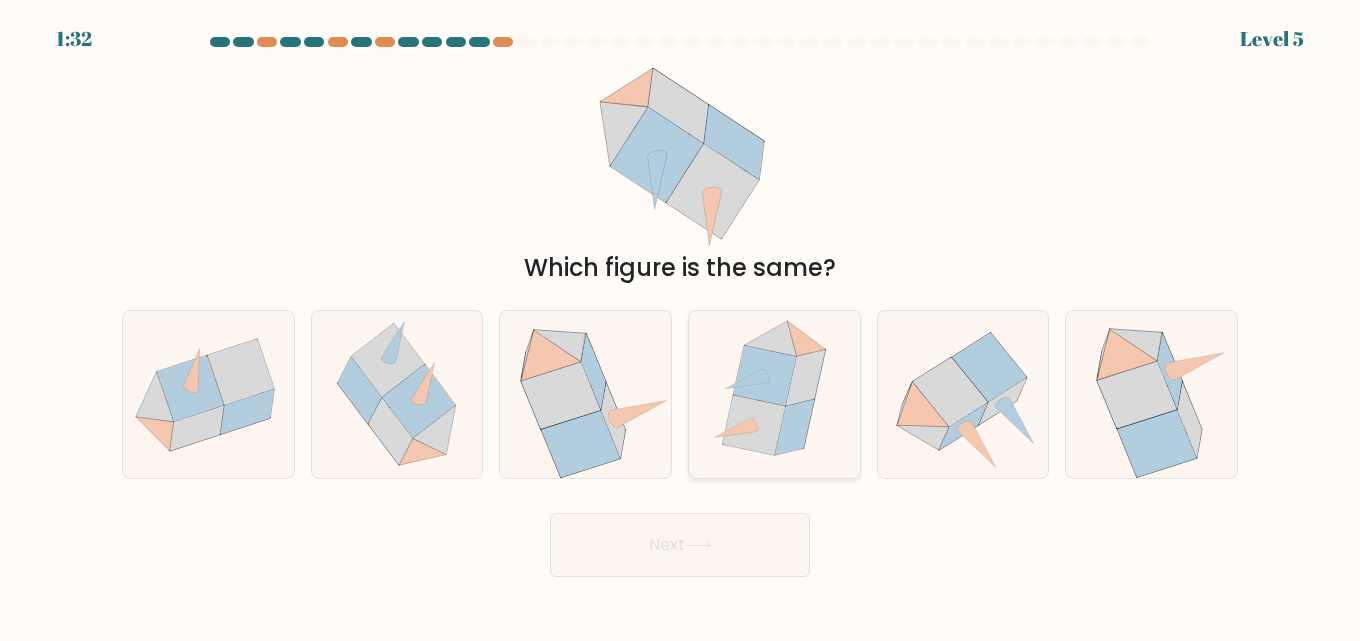 click 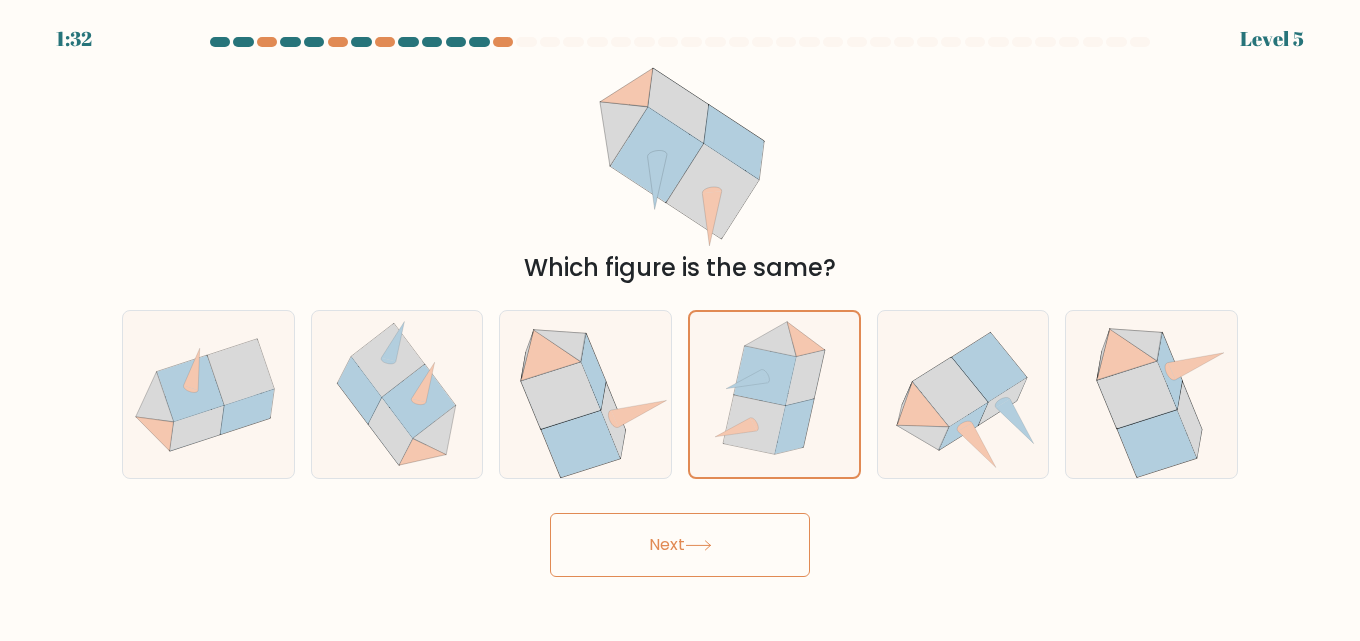 click on "Next" at bounding box center [680, 545] 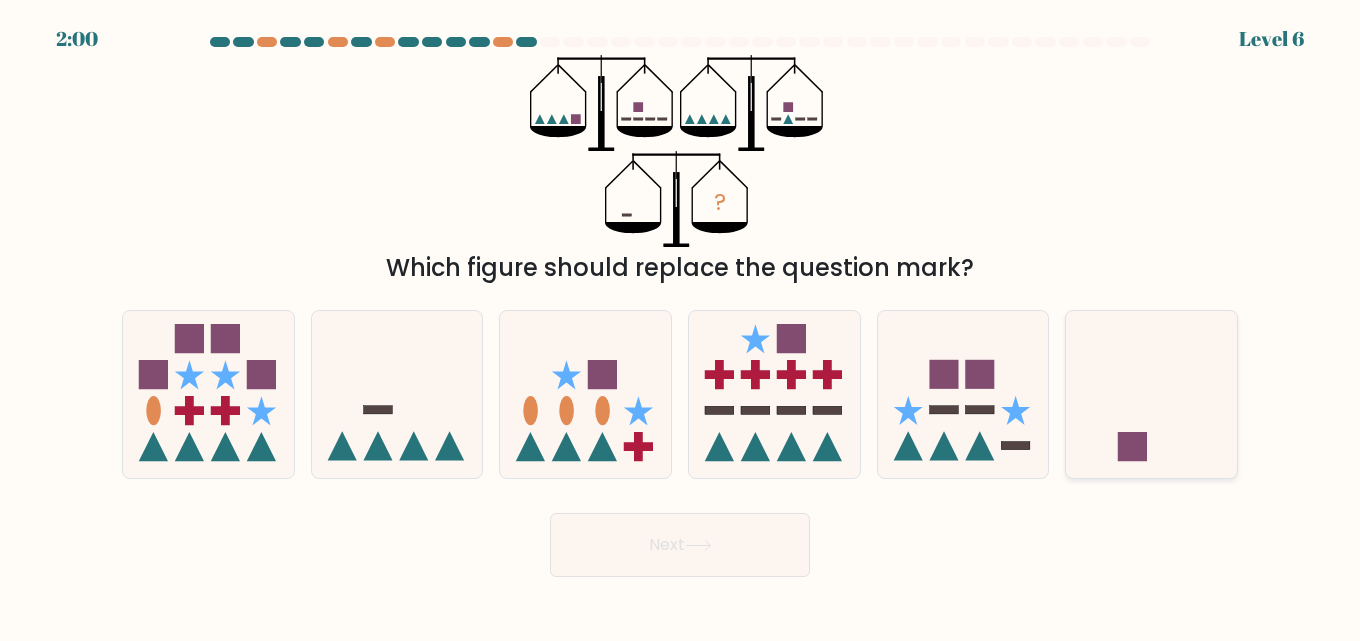 click 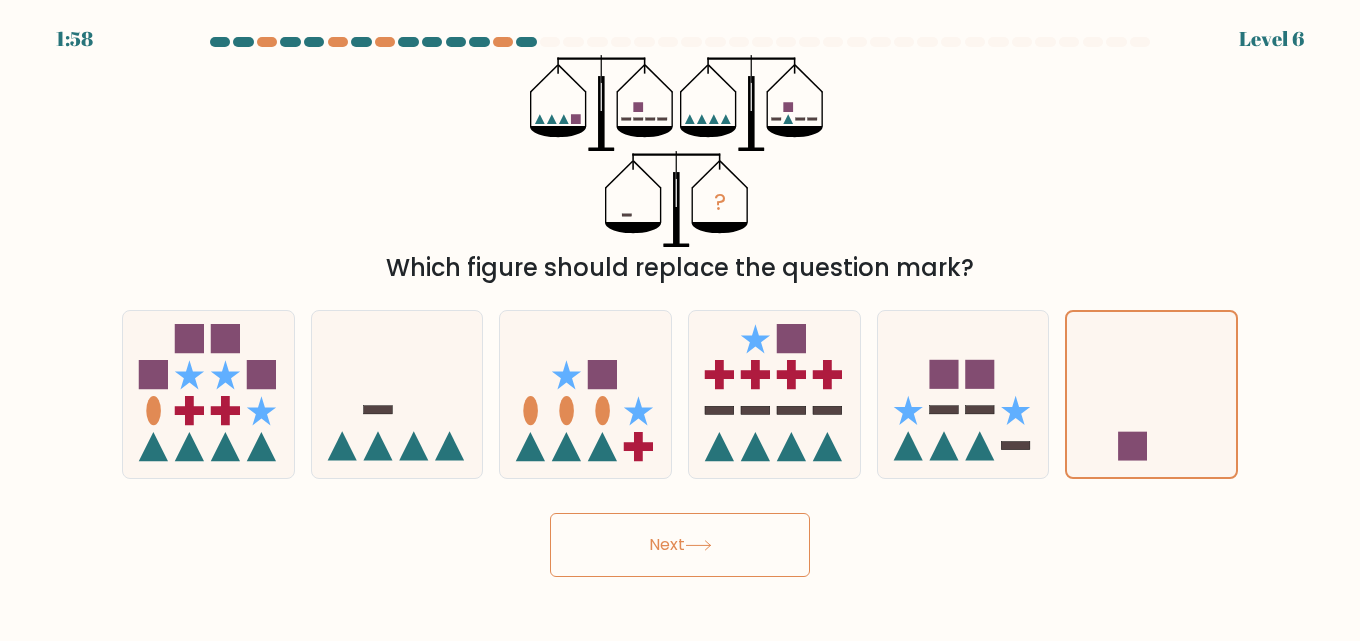 click on "Next" at bounding box center [680, 545] 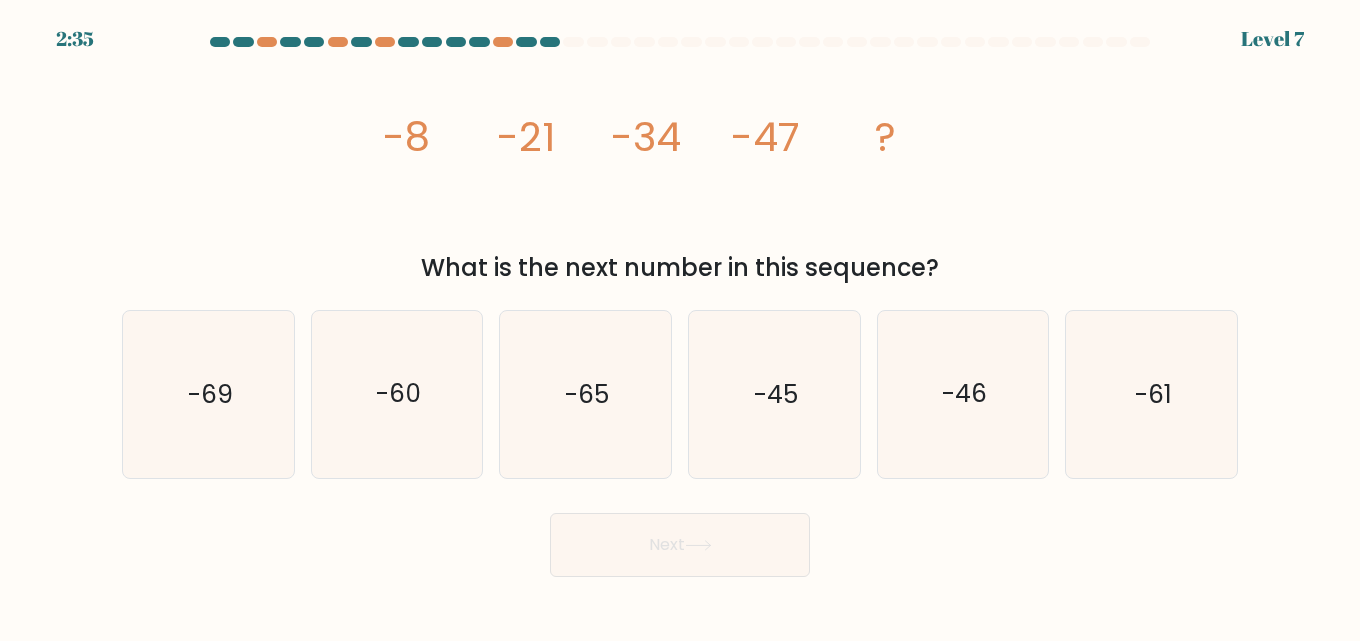 drag, startPoint x: 839, startPoint y: 111, endPoint x: 911, endPoint y: 139, distance: 77.25283 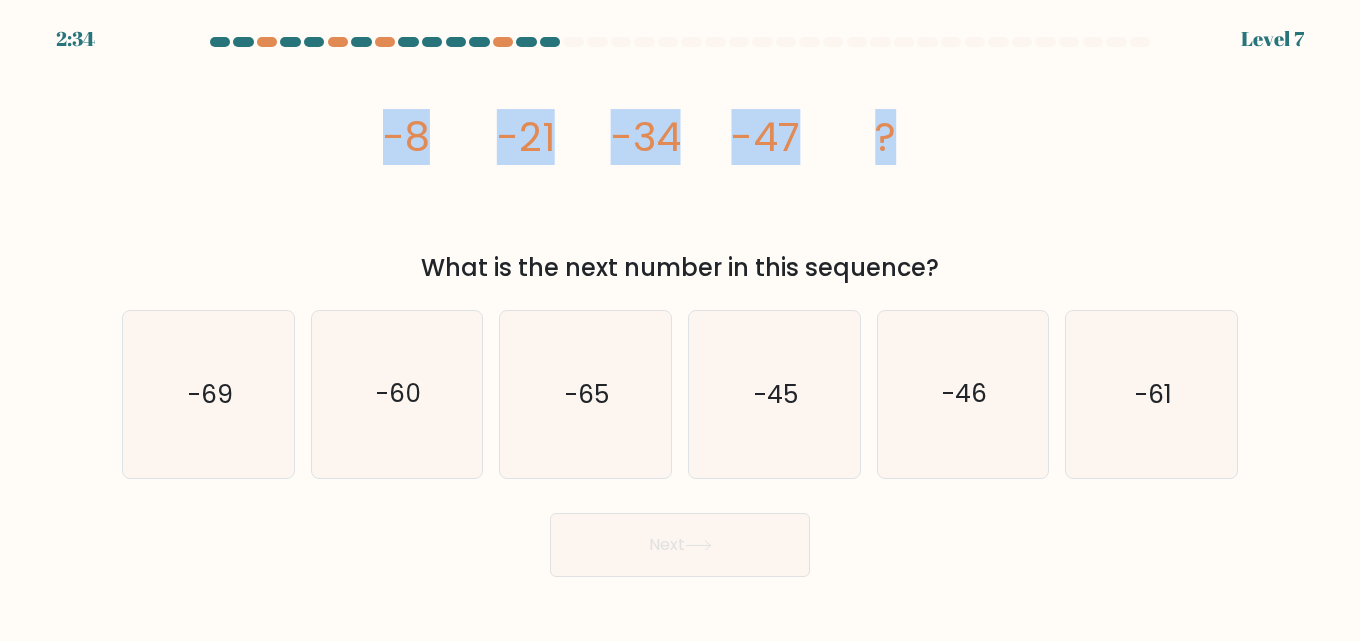 drag, startPoint x: 944, startPoint y: 146, endPoint x: 313, endPoint y: 128, distance: 631.25665 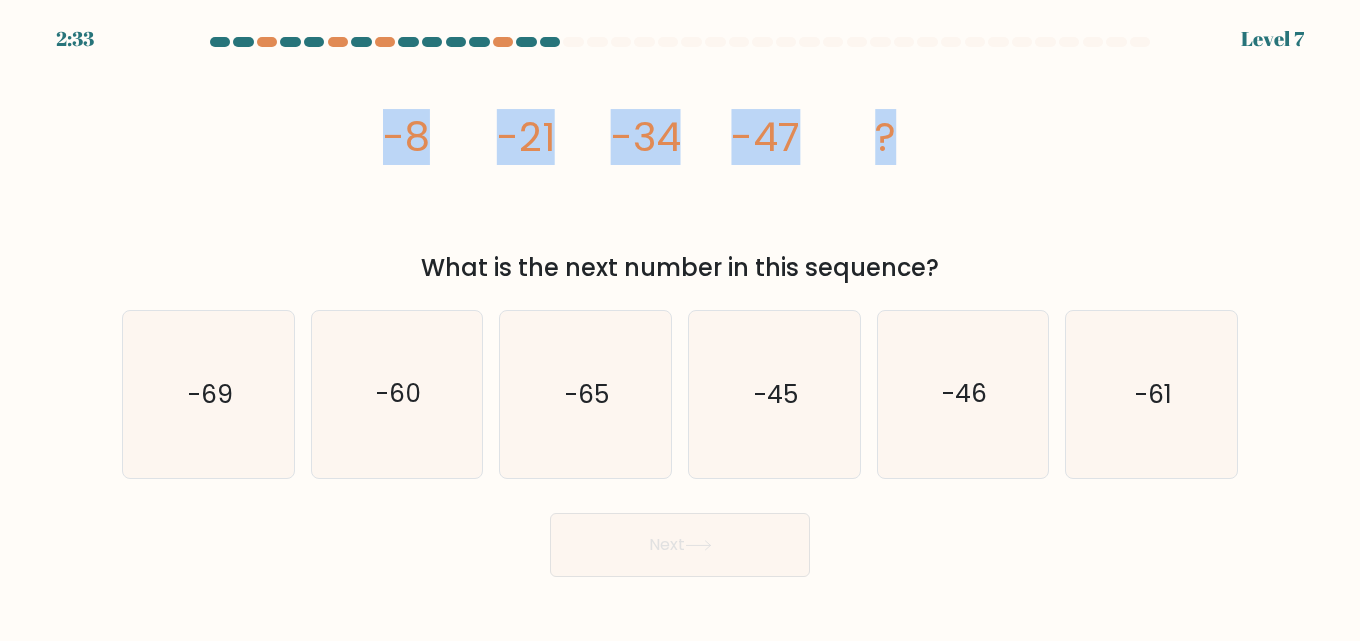 copy on "-8
-21
-34
-47
?" 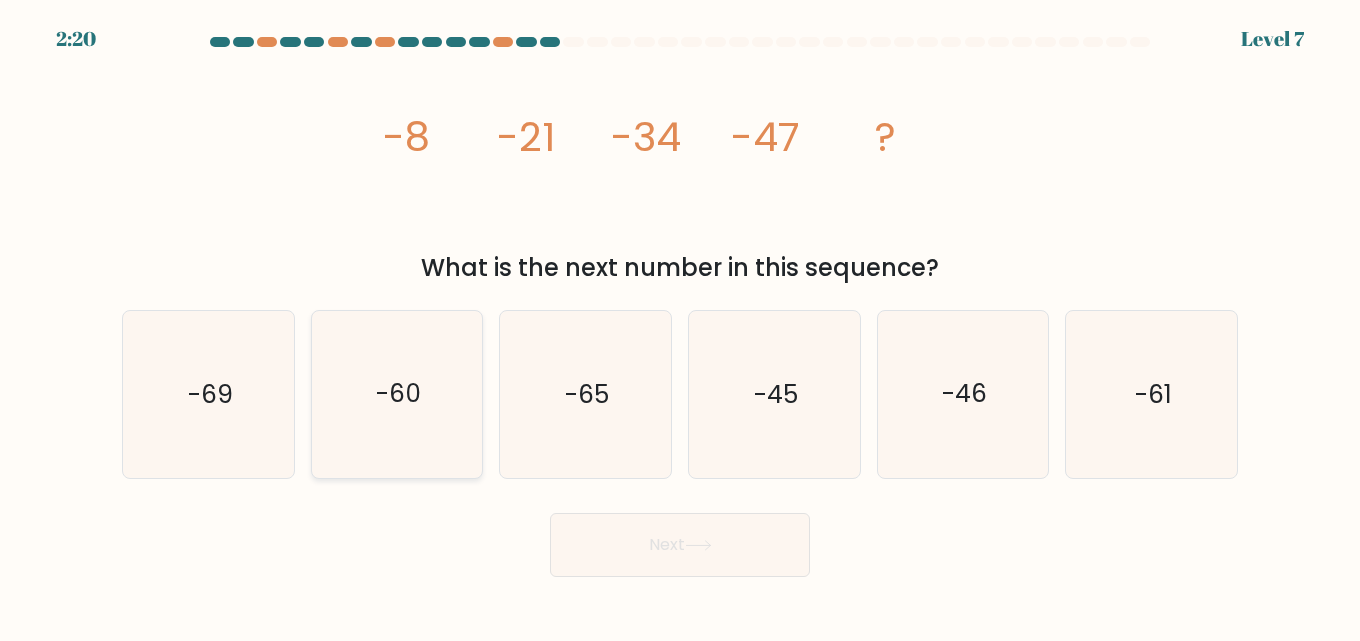 click on "-60" 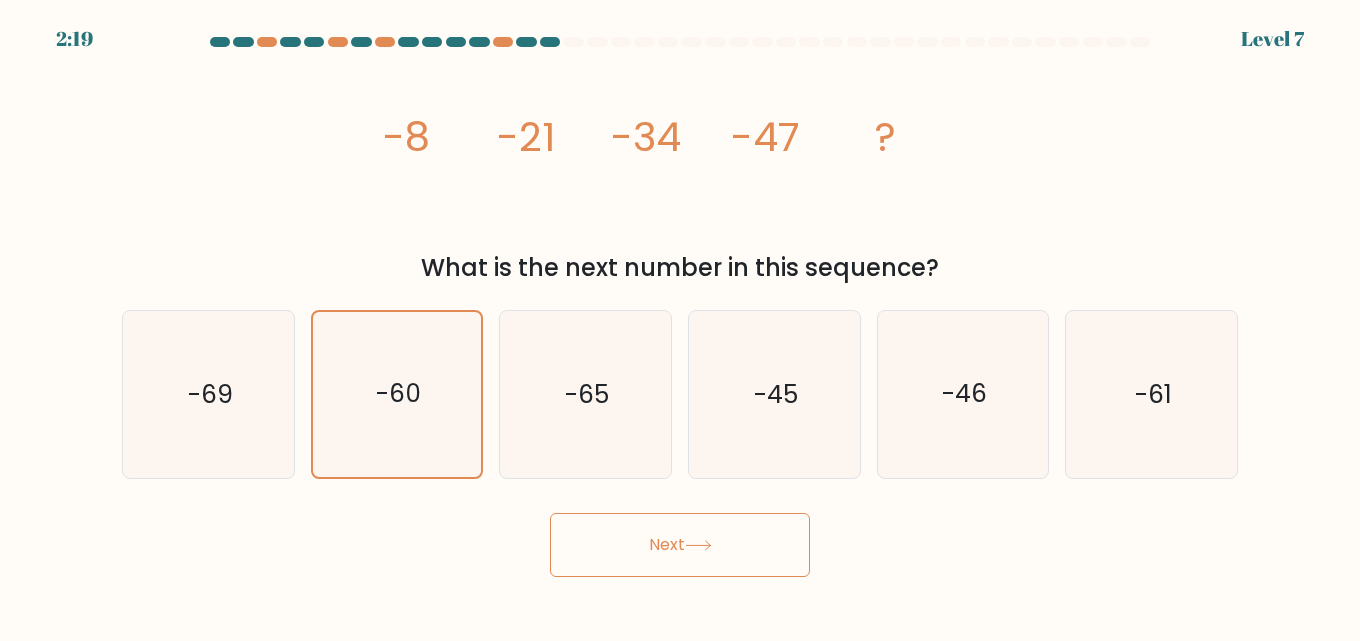 click on "Next" at bounding box center (680, 545) 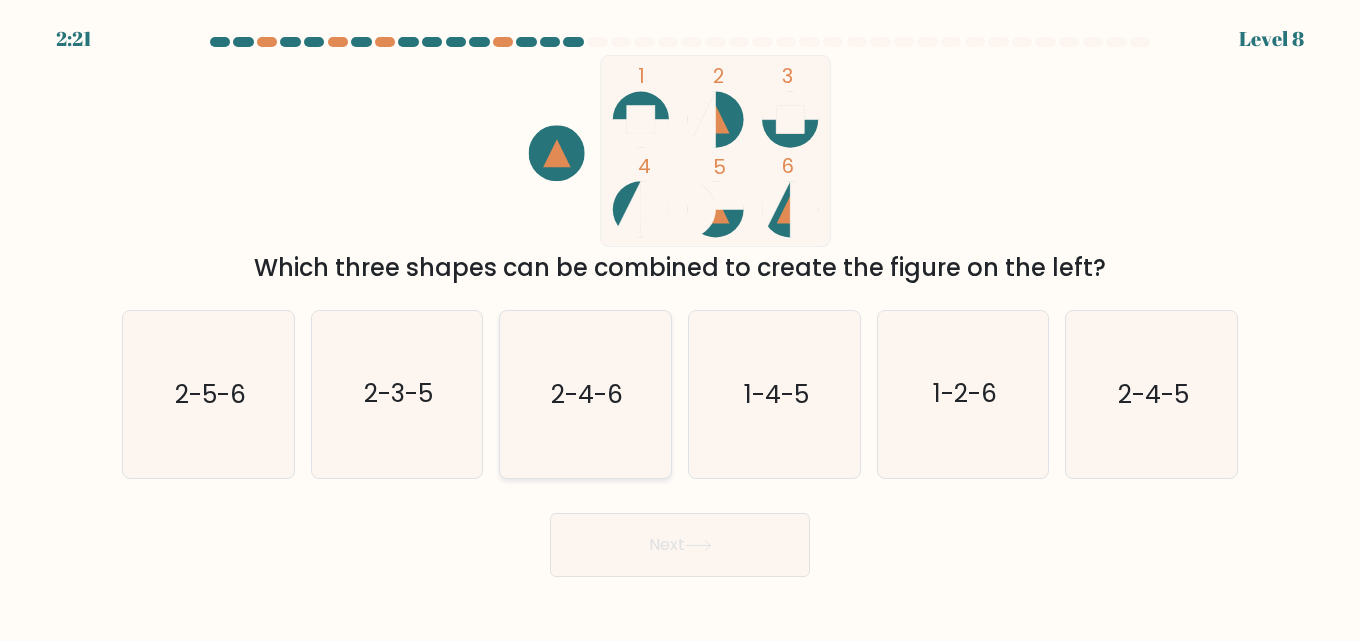 click on "2-4-6" 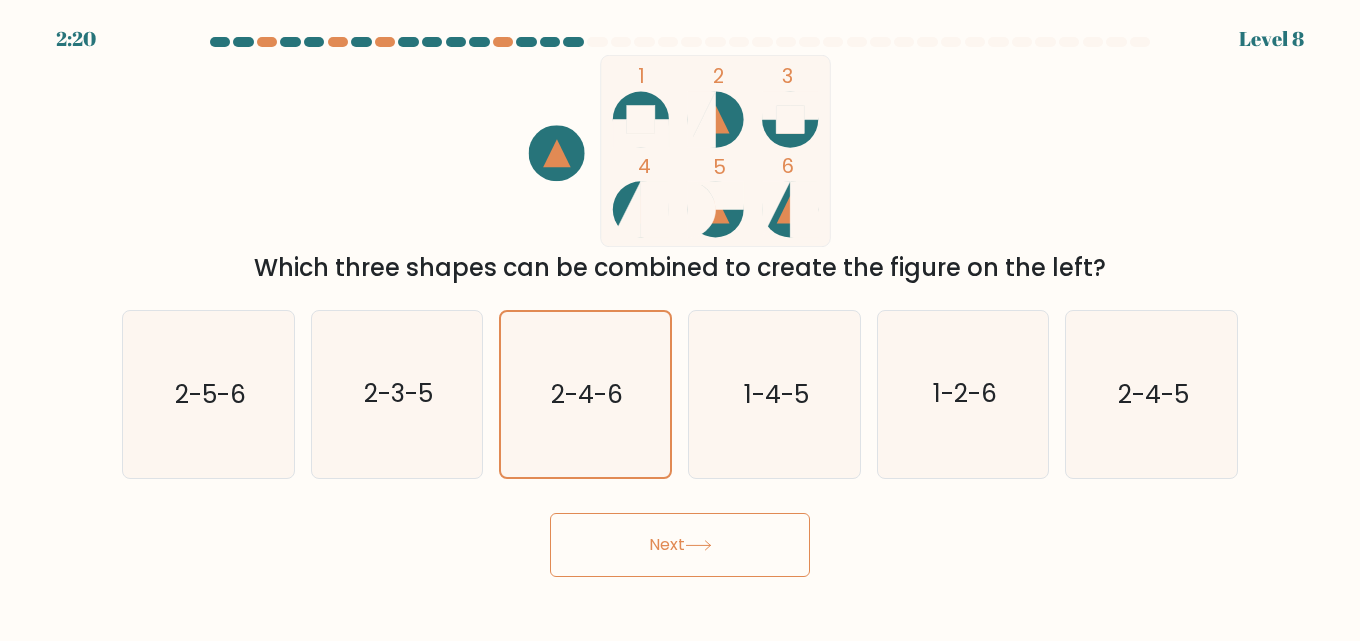 click 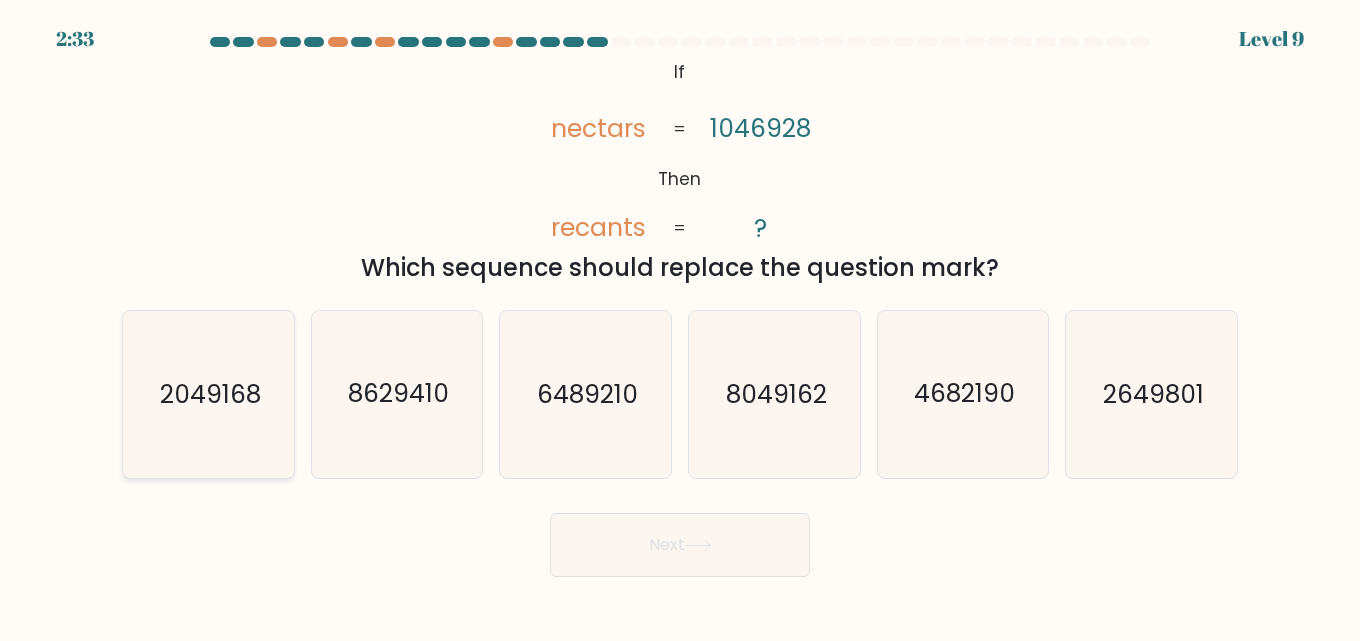 click on "2049168" 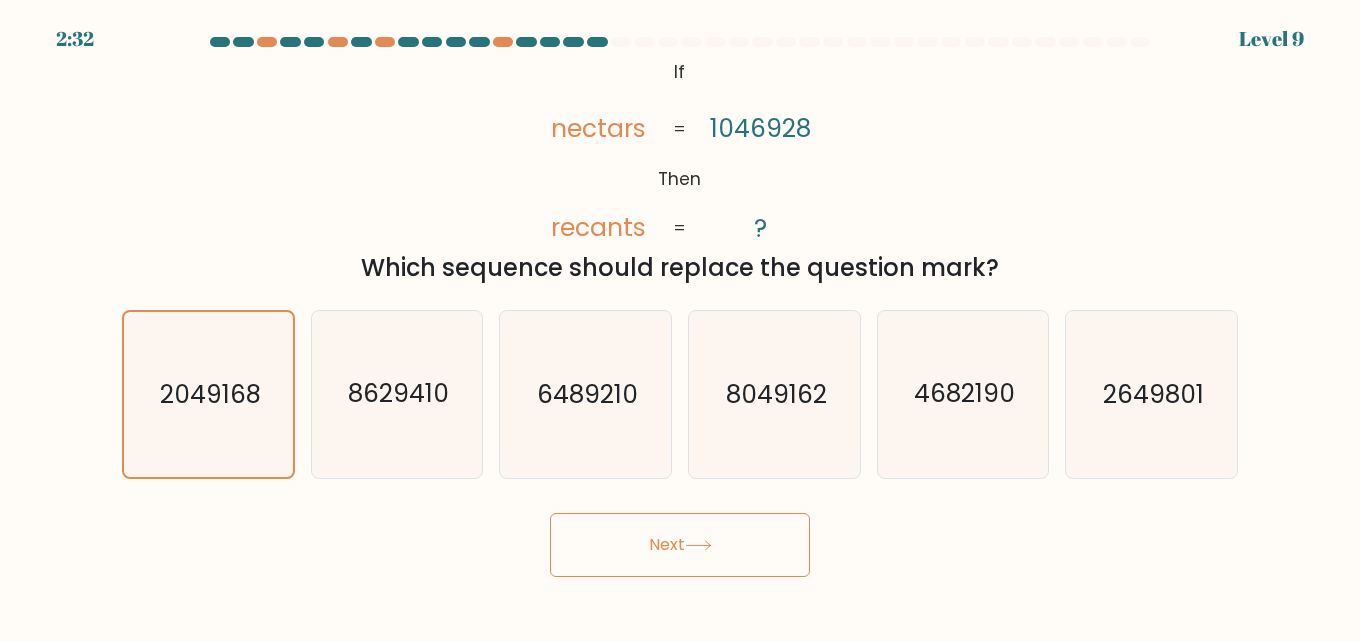 click 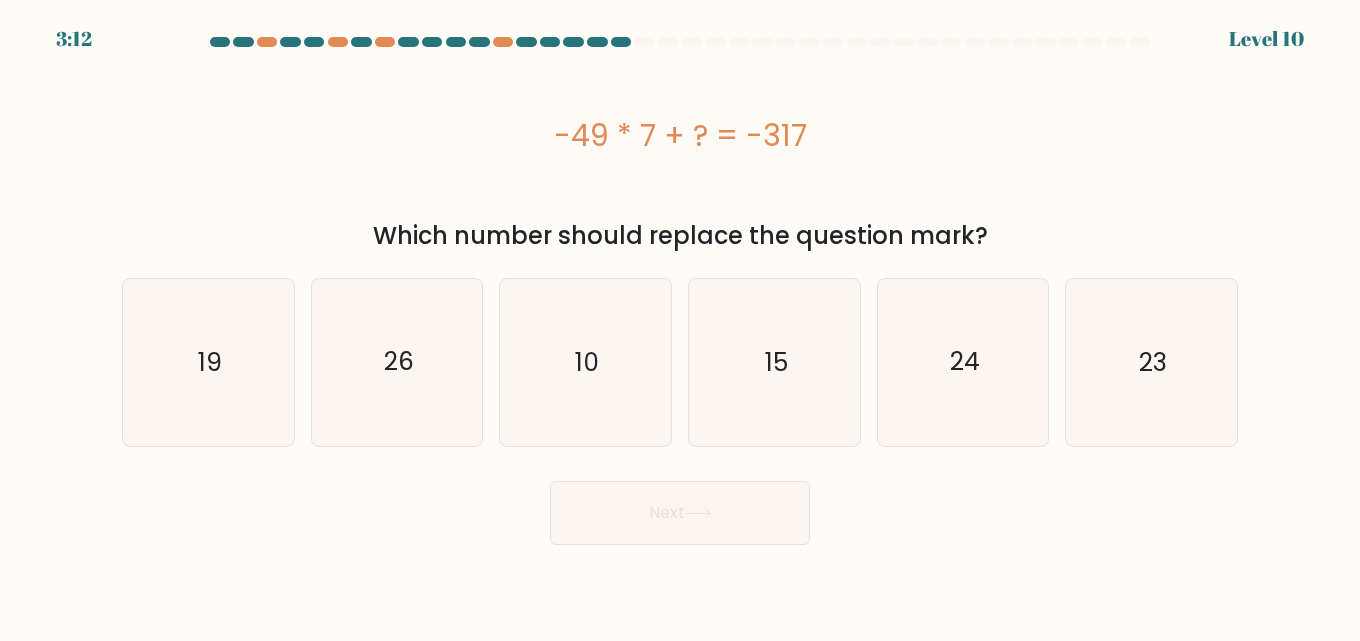 drag, startPoint x: 820, startPoint y: 138, endPoint x: 540, endPoint y: 136, distance: 280.00714 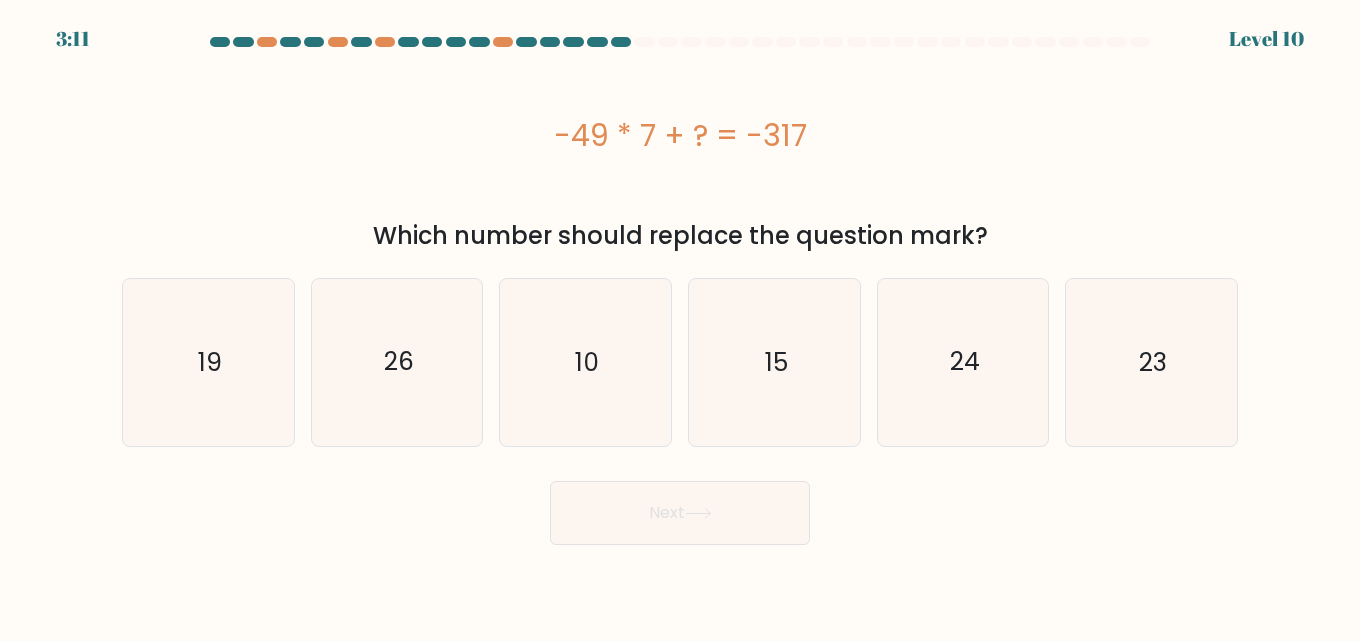 copy on "-49 * 7 + ? = -317" 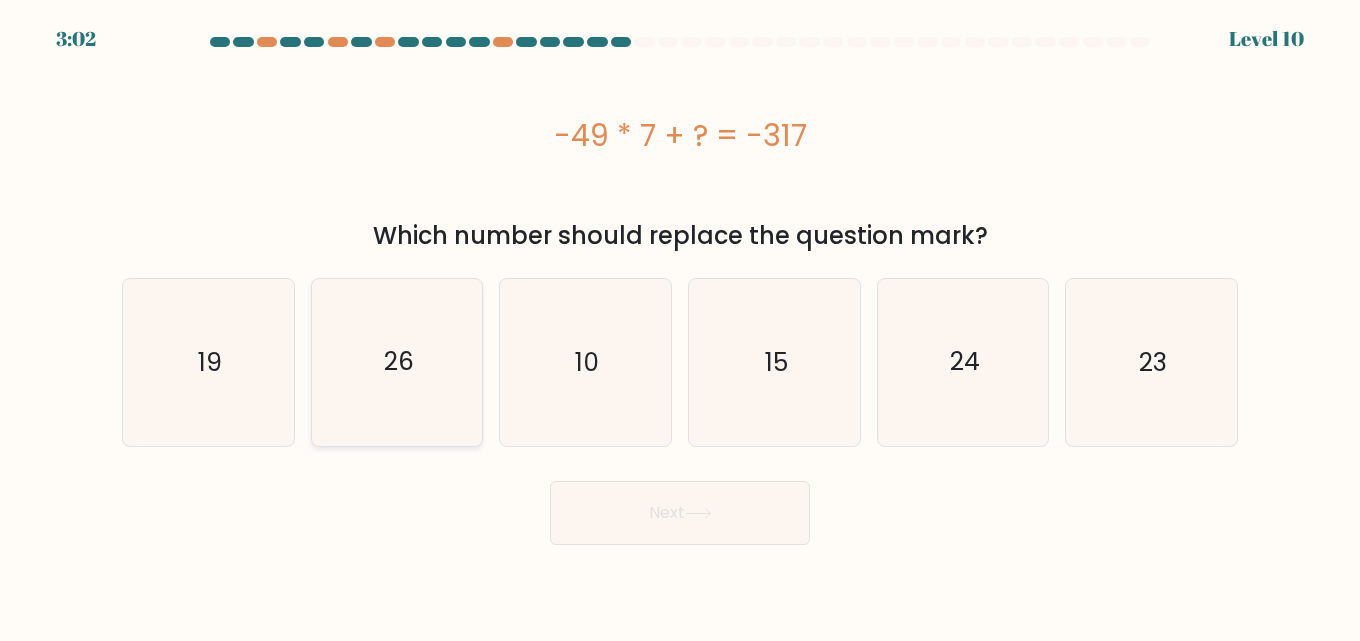 click on "26" 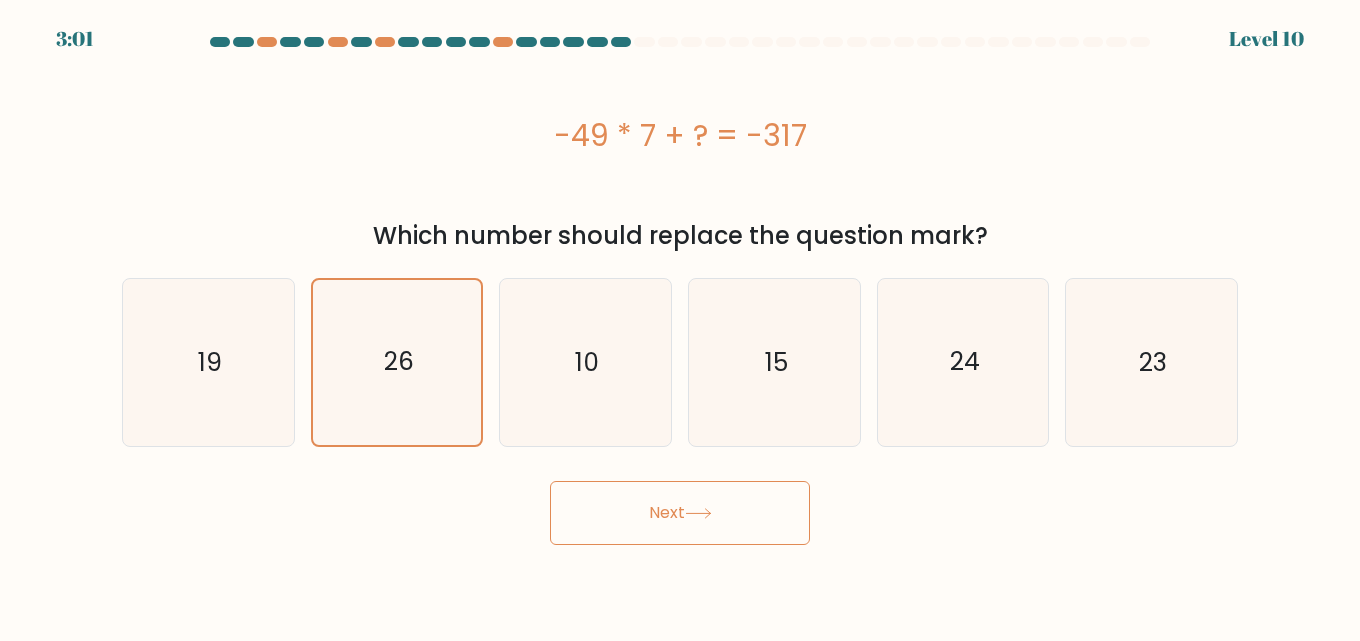 click on "Next" at bounding box center (680, 513) 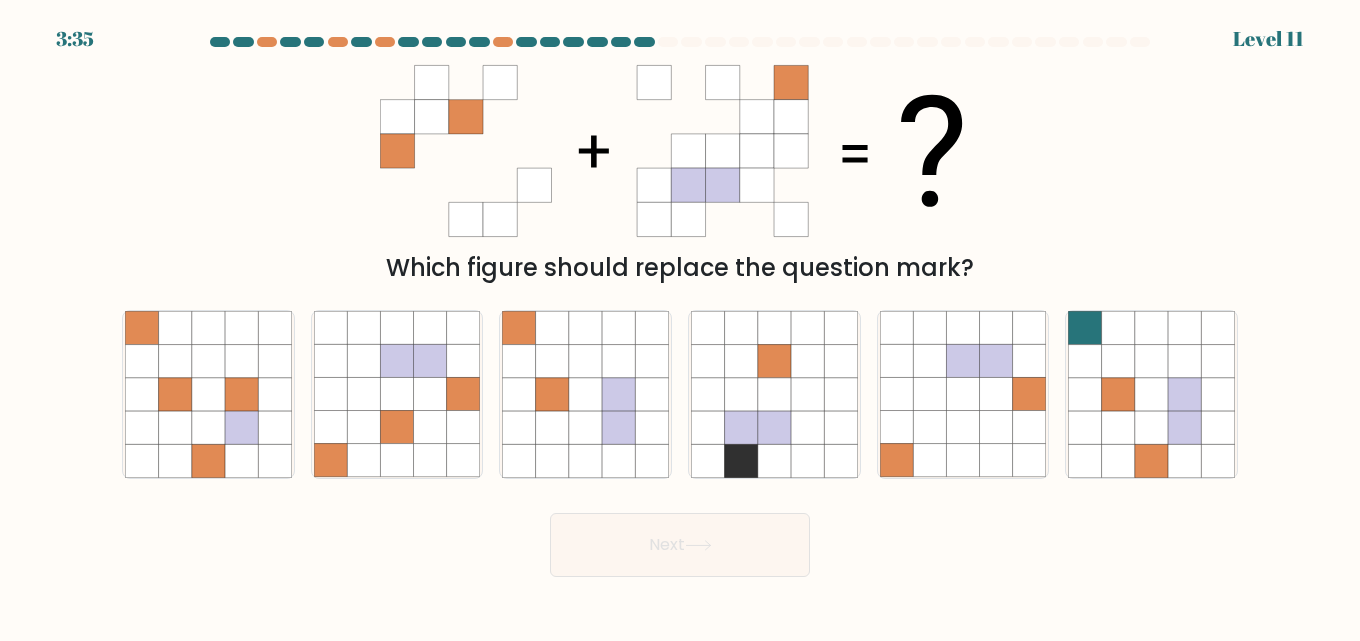 drag, startPoint x: 394, startPoint y: 113, endPoint x: 662, endPoint y: 112, distance: 268.00186 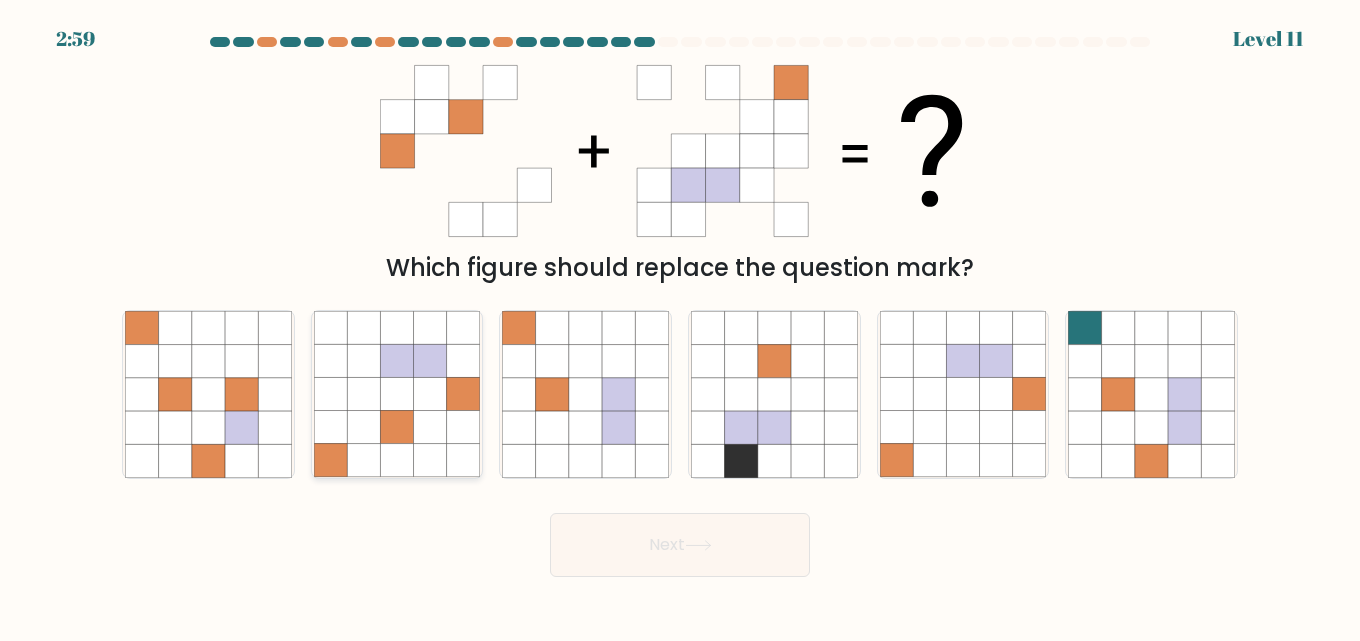 click 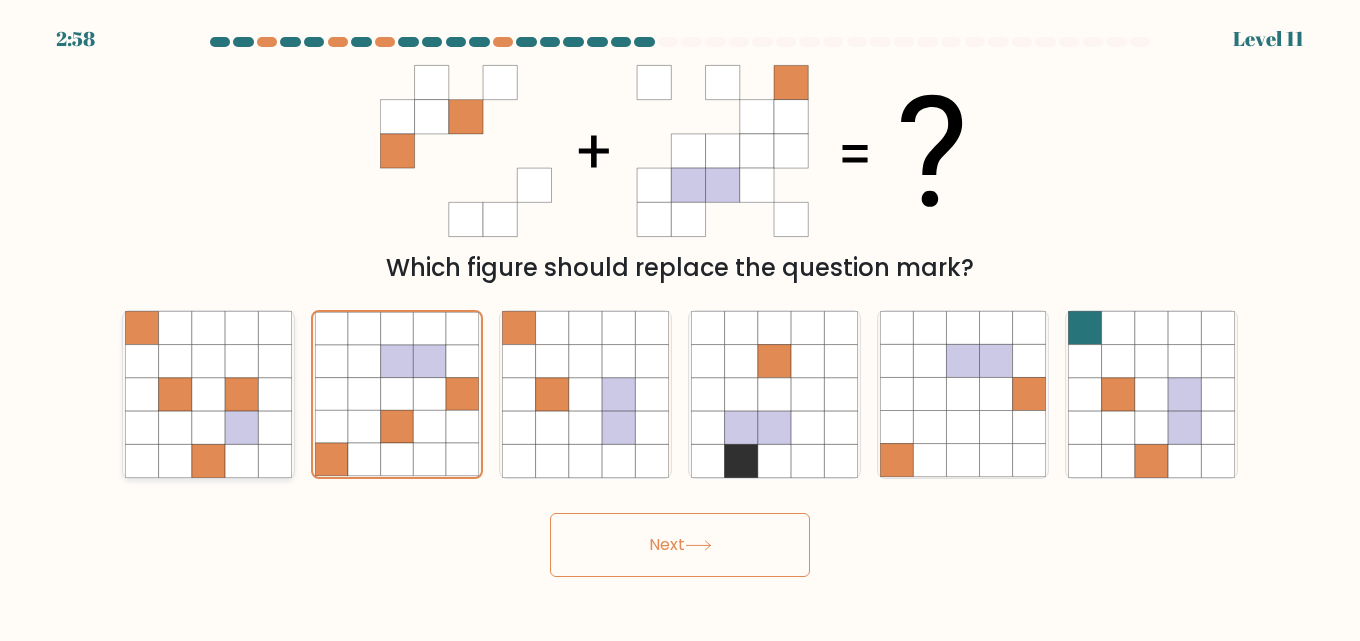 click 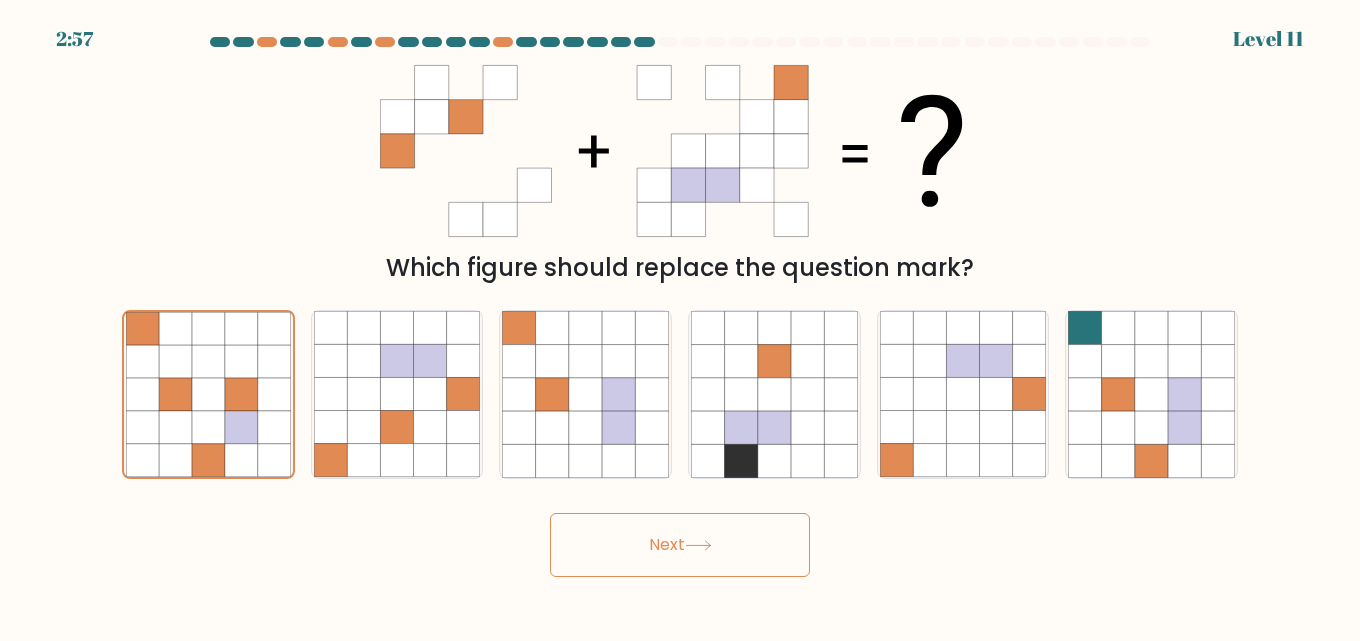 click on "Next" at bounding box center [680, 545] 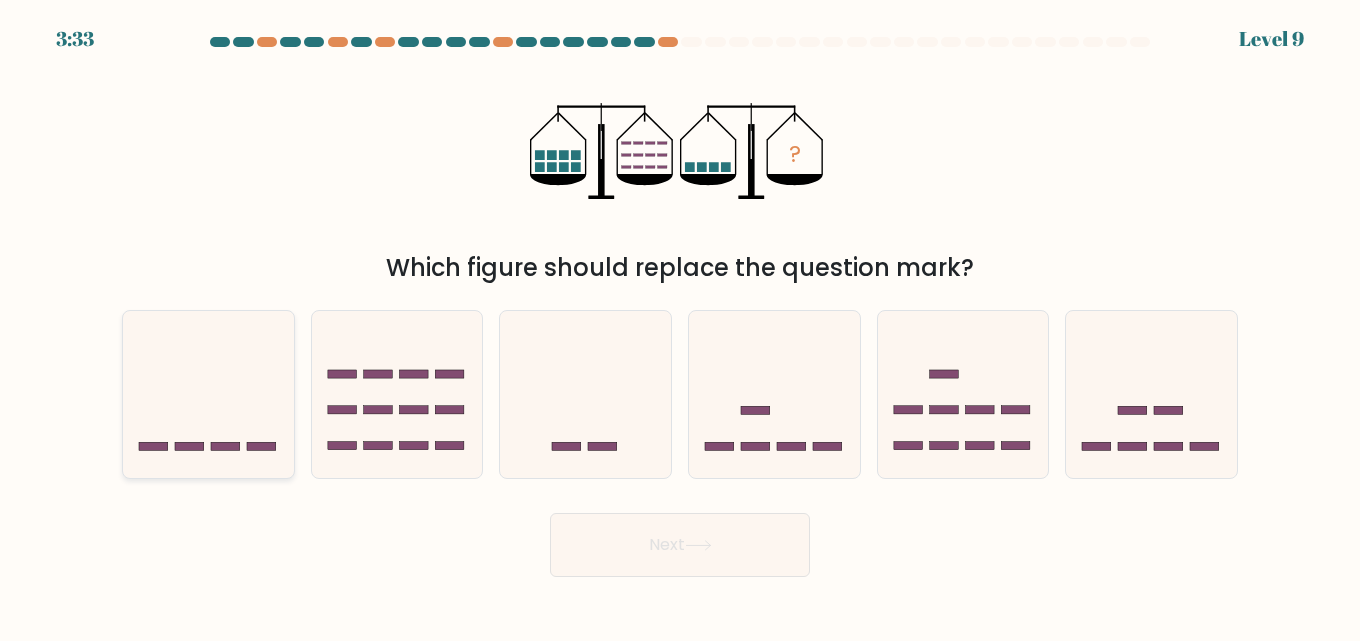 click 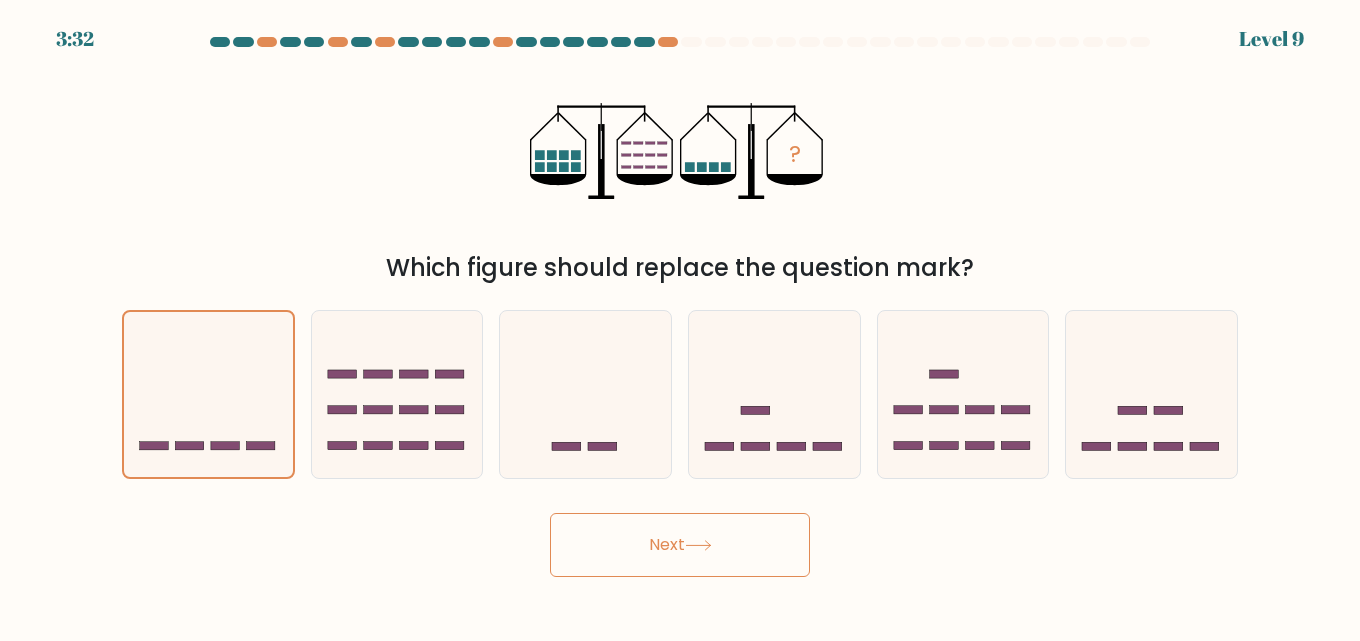 click on "Next" at bounding box center [680, 545] 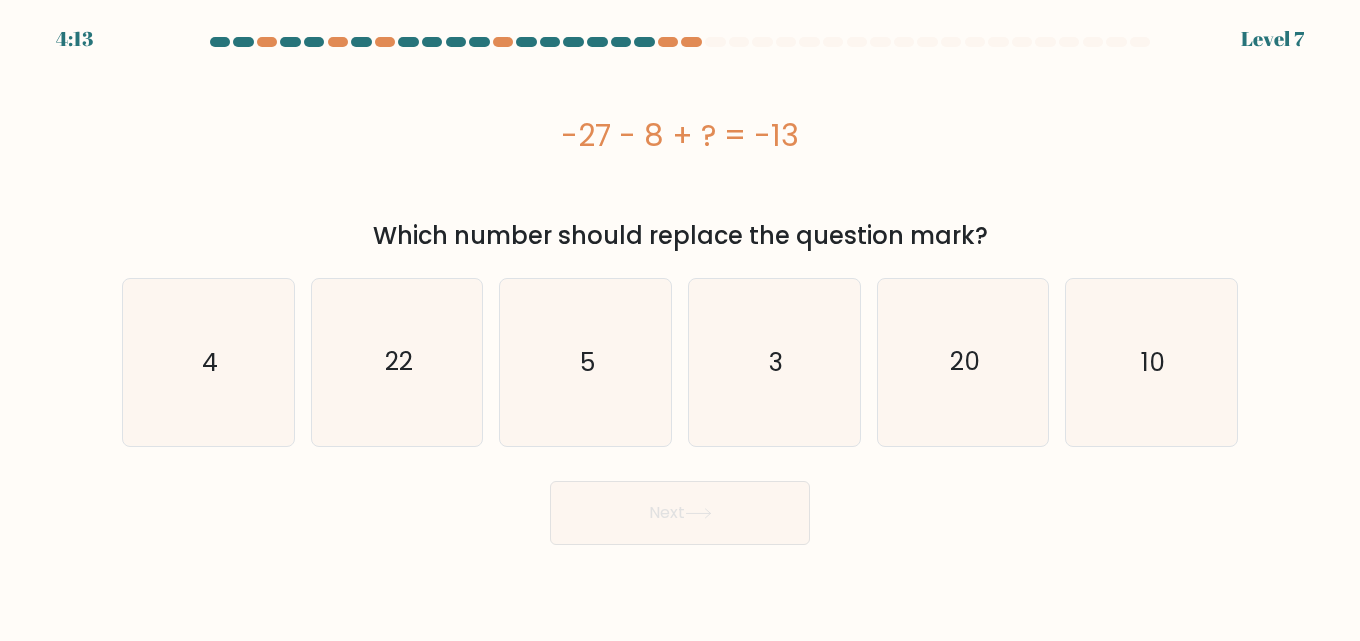 drag, startPoint x: 881, startPoint y: 148, endPoint x: 559, endPoint y: 131, distance: 322.44846 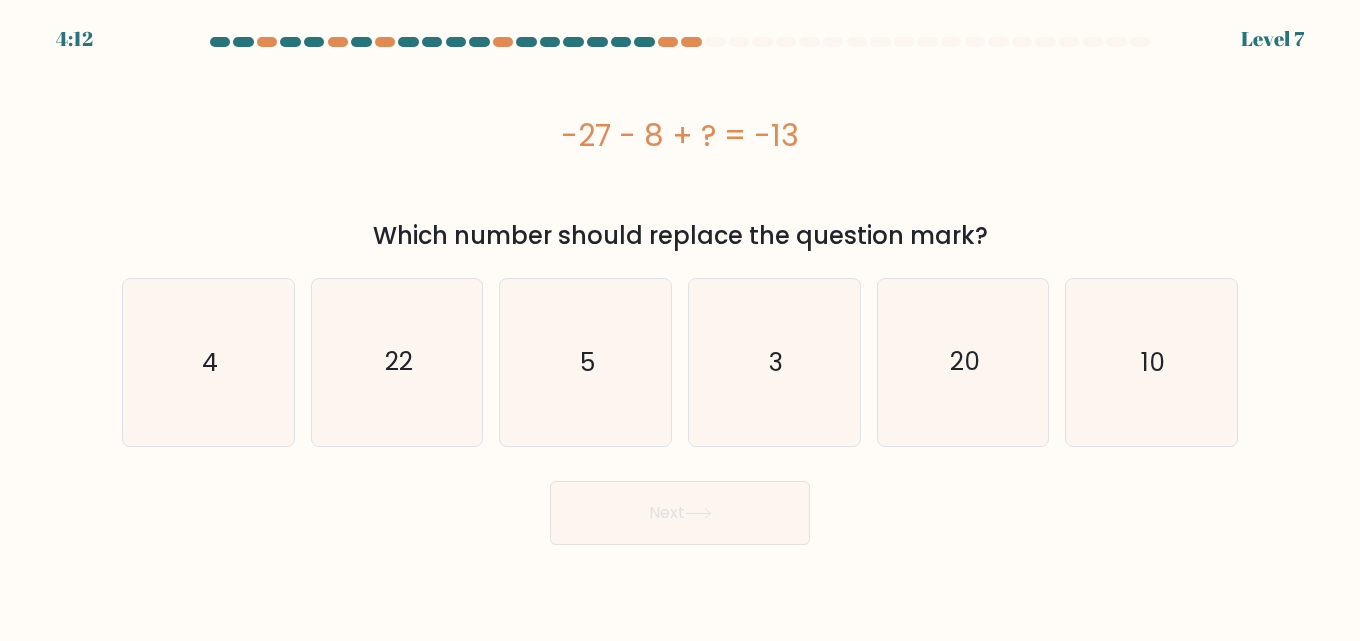 copy on "-27 - 8 + ? = -13" 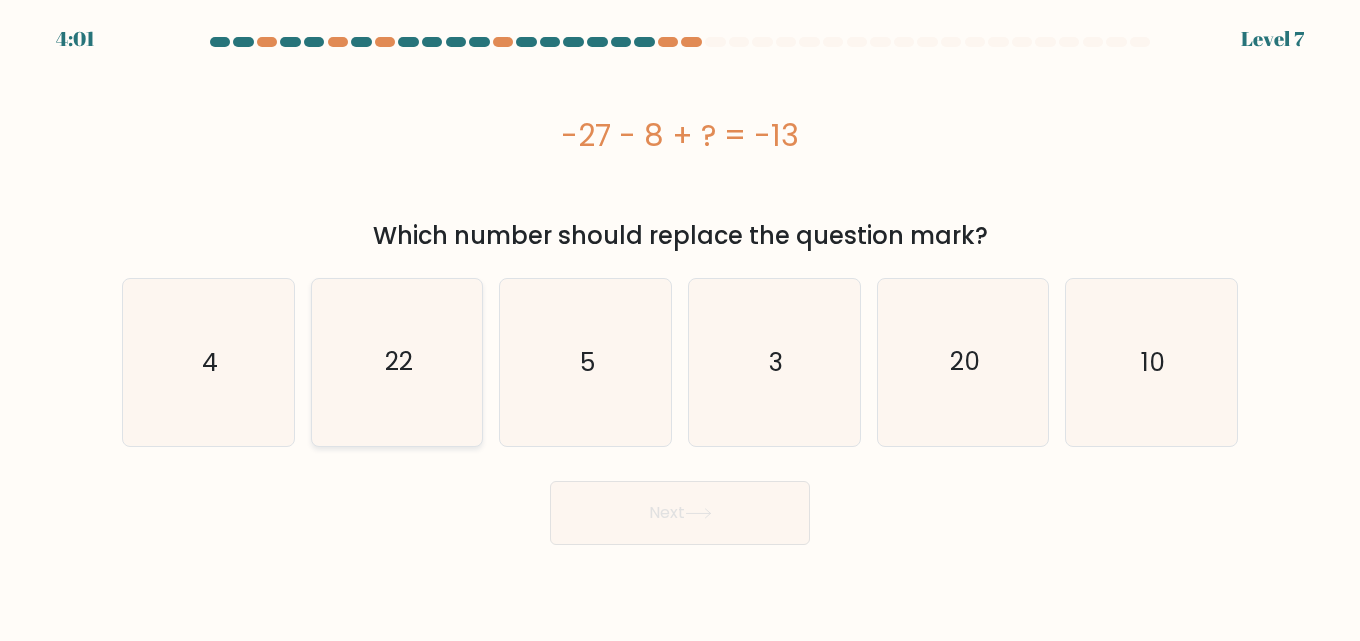 click on "22" 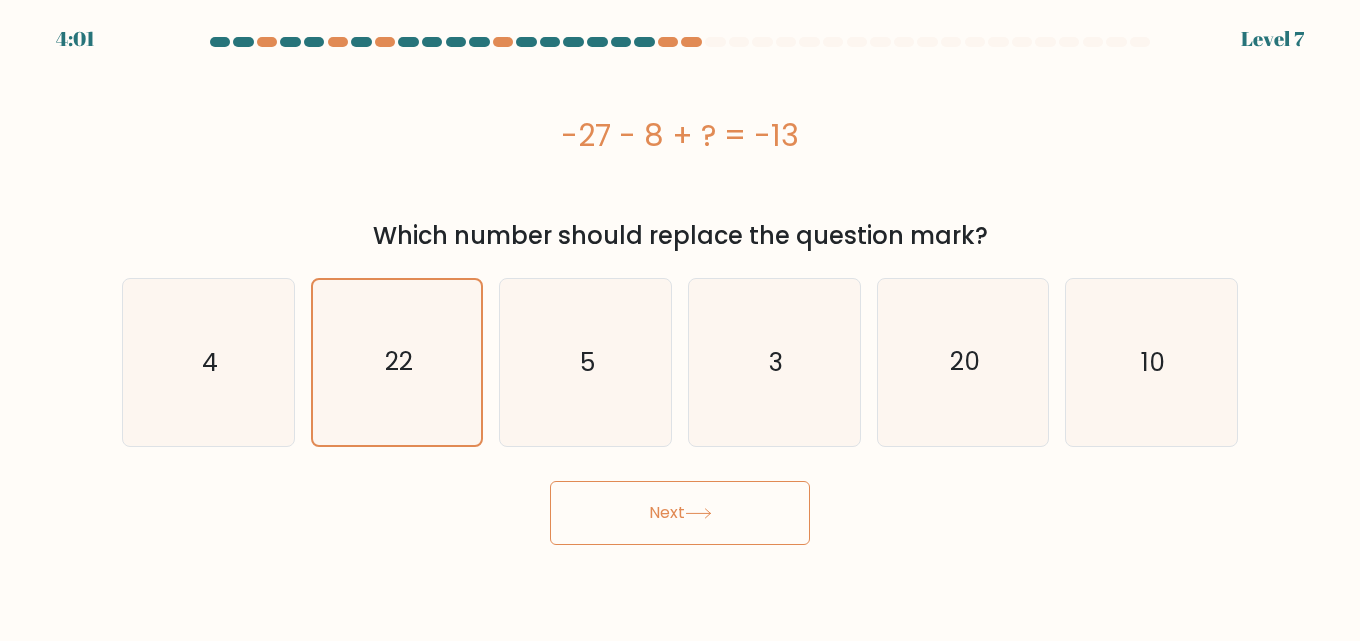 click on "Next" at bounding box center [680, 513] 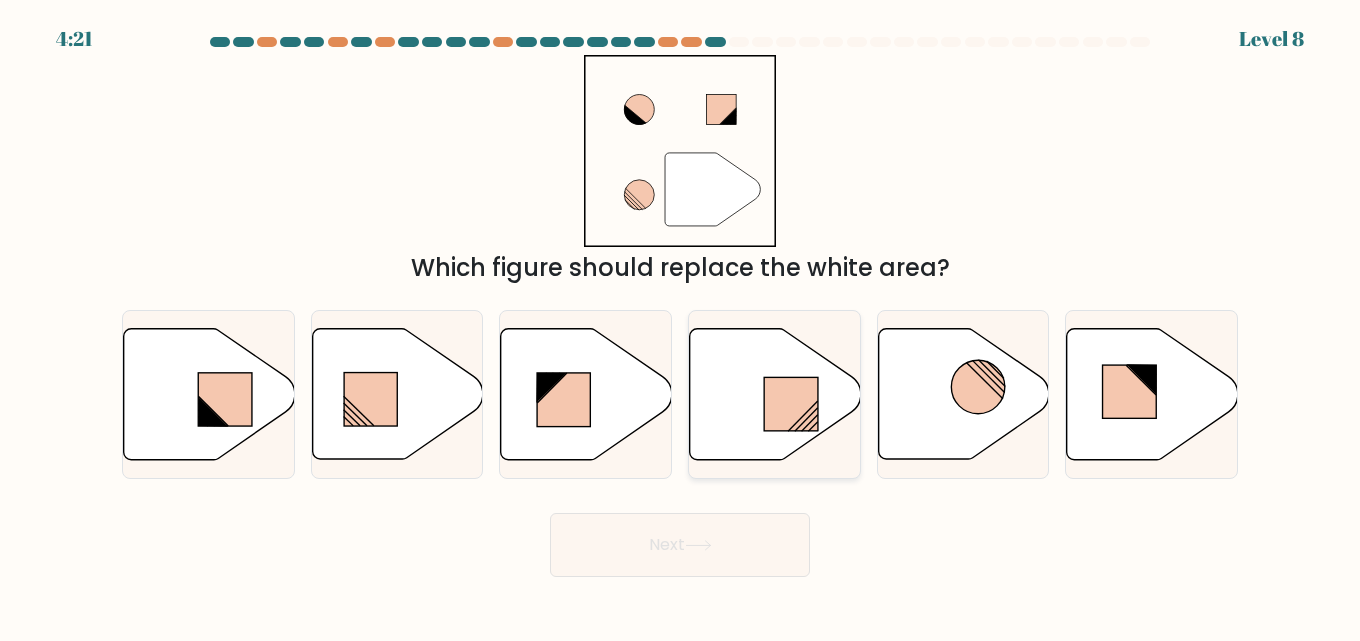 drag, startPoint x: 763, startPoint y: 378, endPoint x: 747, endPoint y: 474, distance: 97.3242 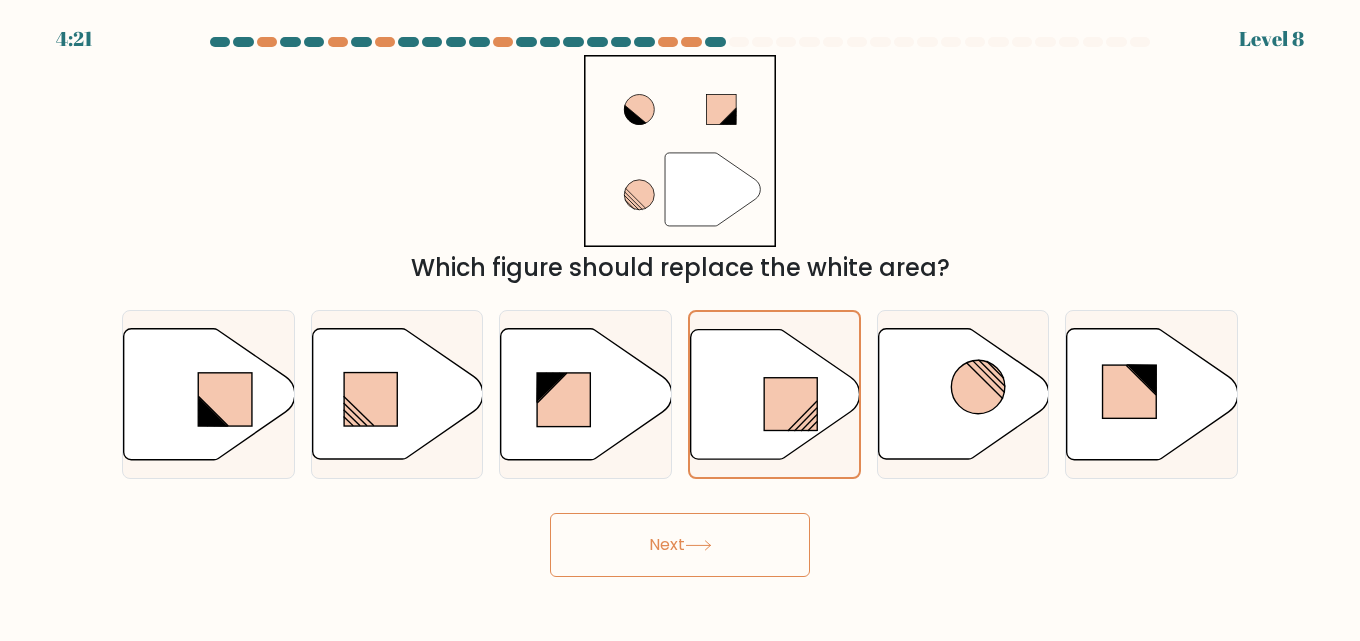 click on "4:21
Level 8" at bounding box center [680, 320] 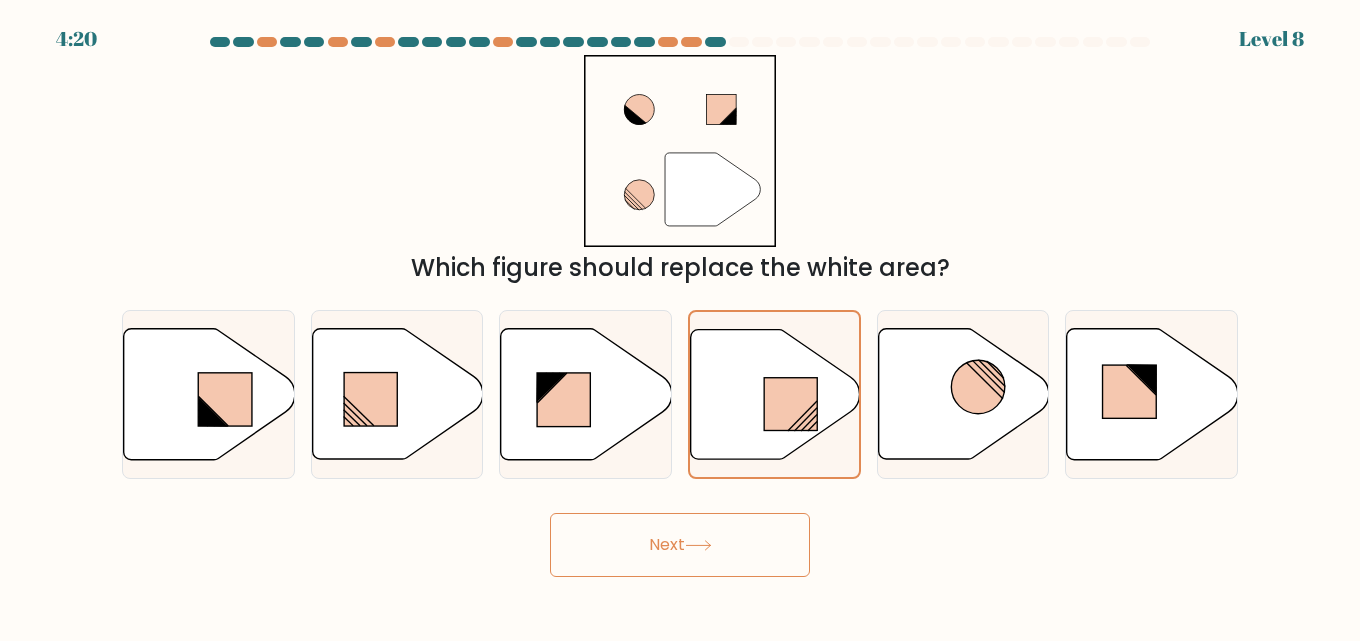click on "Next" at bounding box center (680, 545) 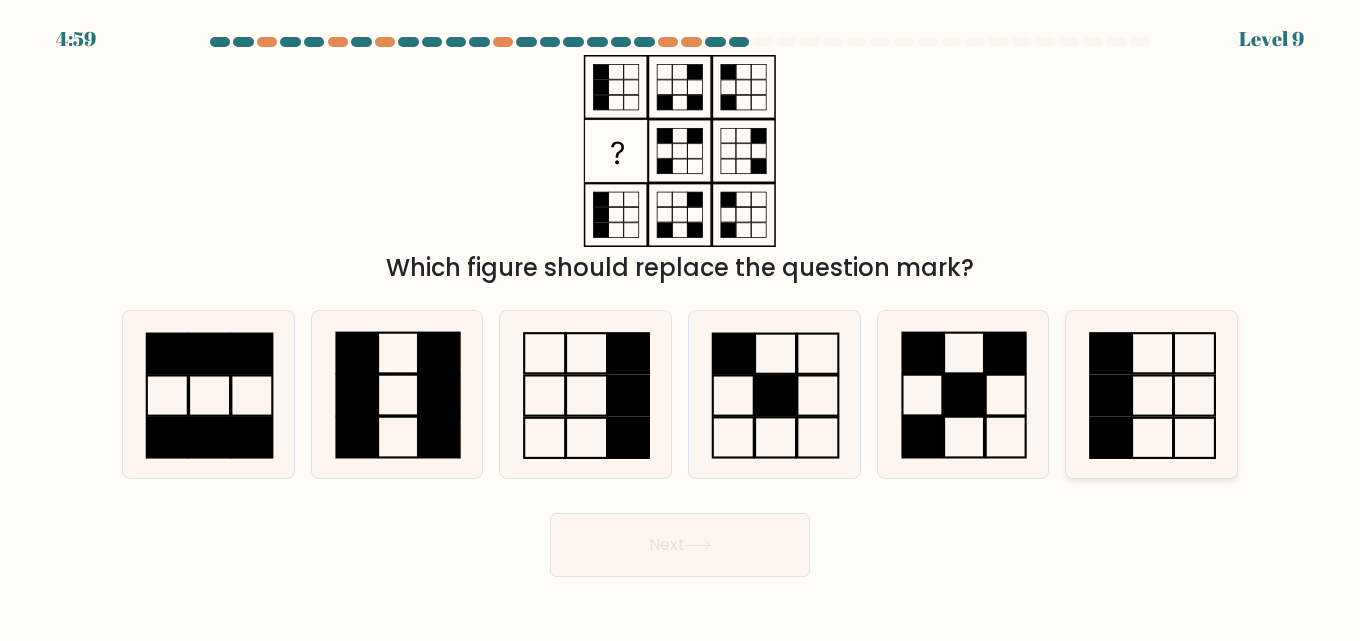 click 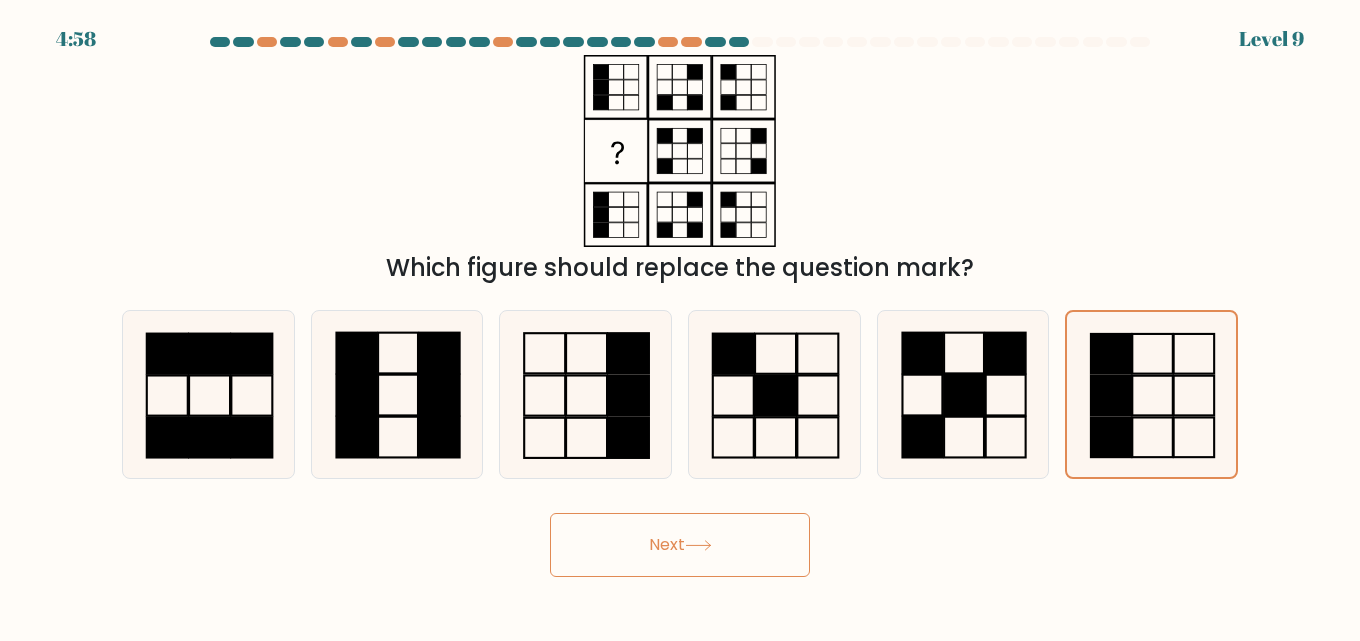 click on "Next" at bounding box center (680, 545) 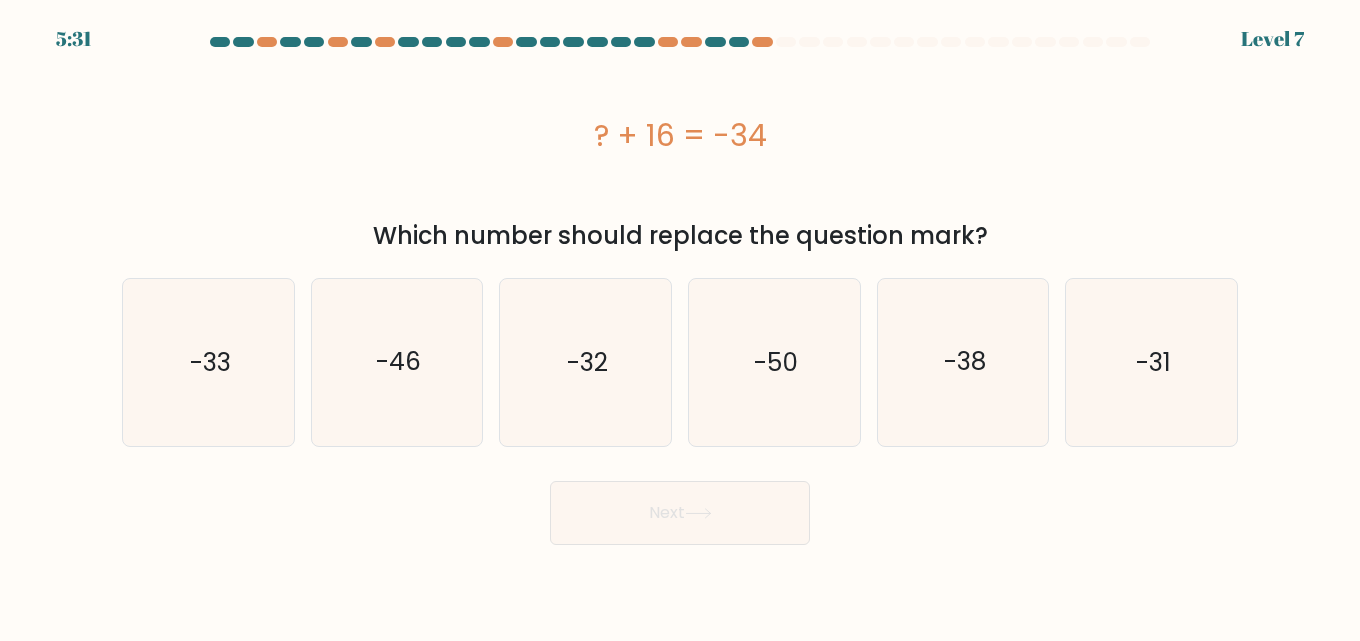 drag, startPoint x: 793, startPoint y: 140, endPoint x: 592, endPoint y: 130, distance: 201.2486 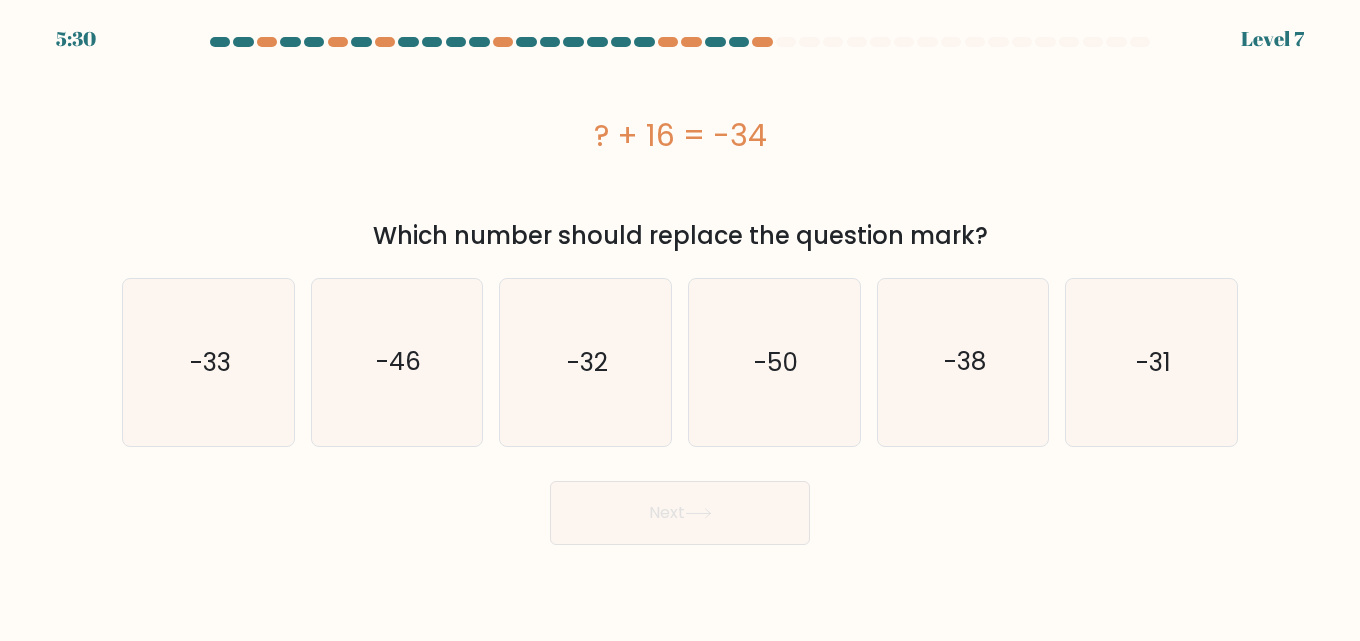 copy on "? + 16 = -34" 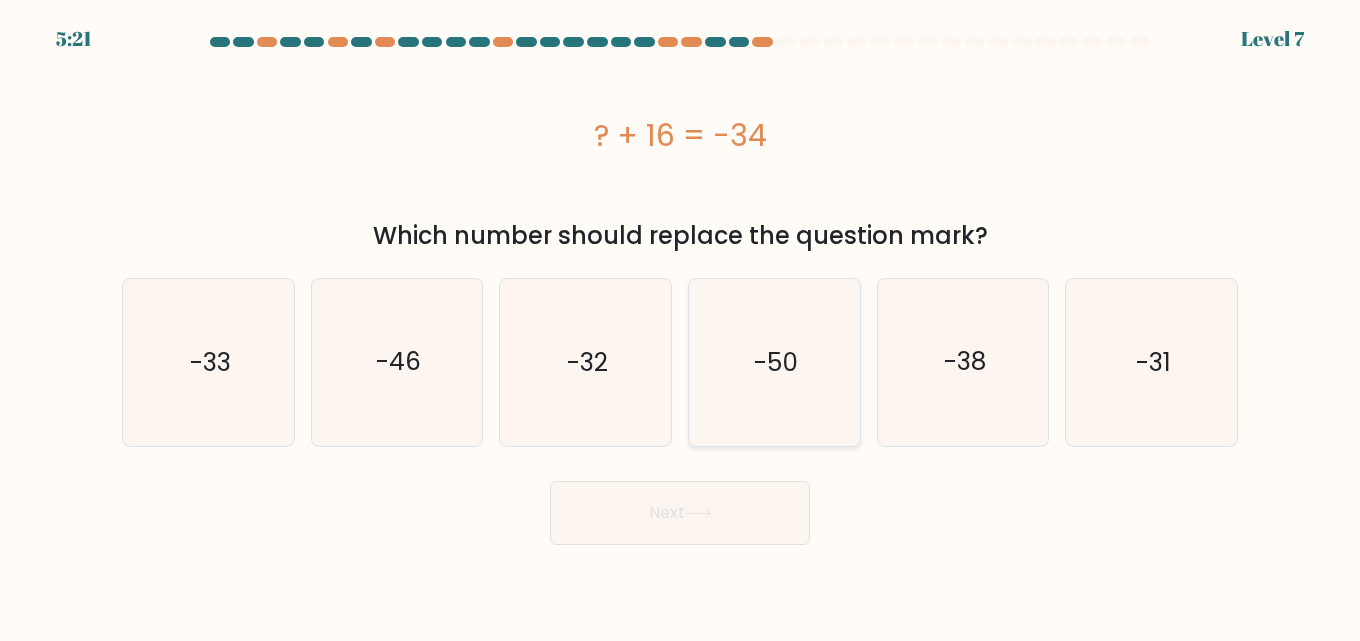 drag, startPoint x: 784, startPoint y: 342, endPoint x: 734, endPoint y: 501, distance: 166.67633 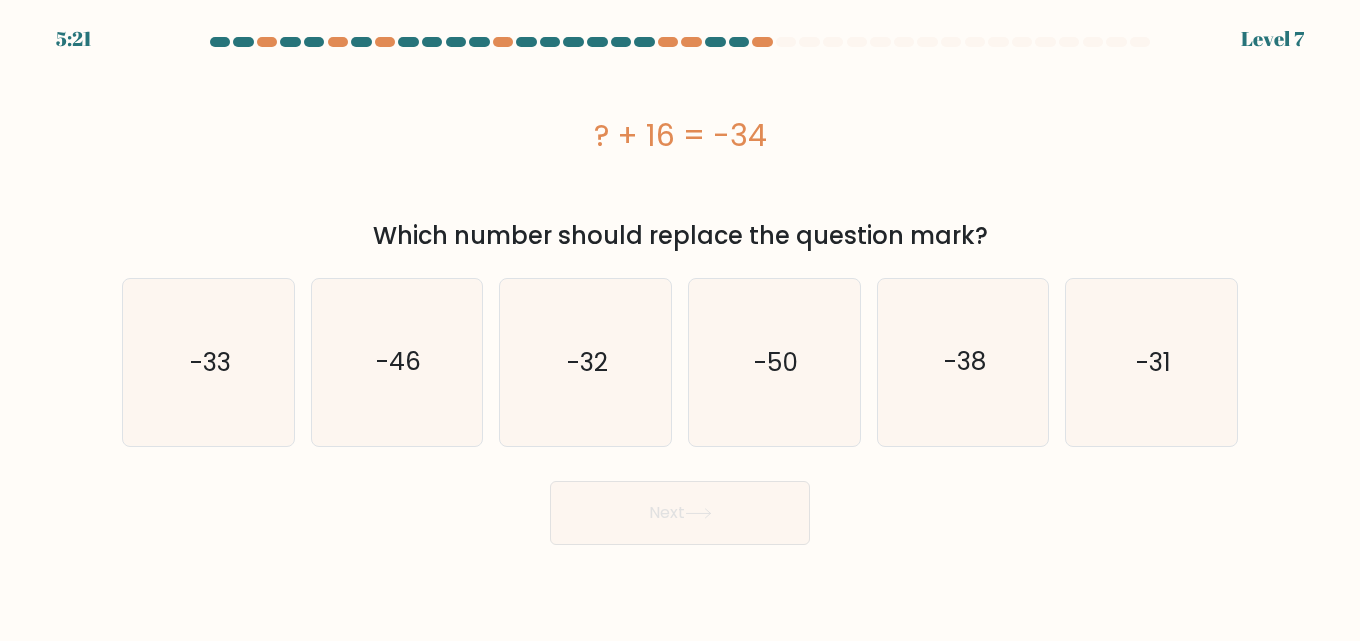 click on "-50" 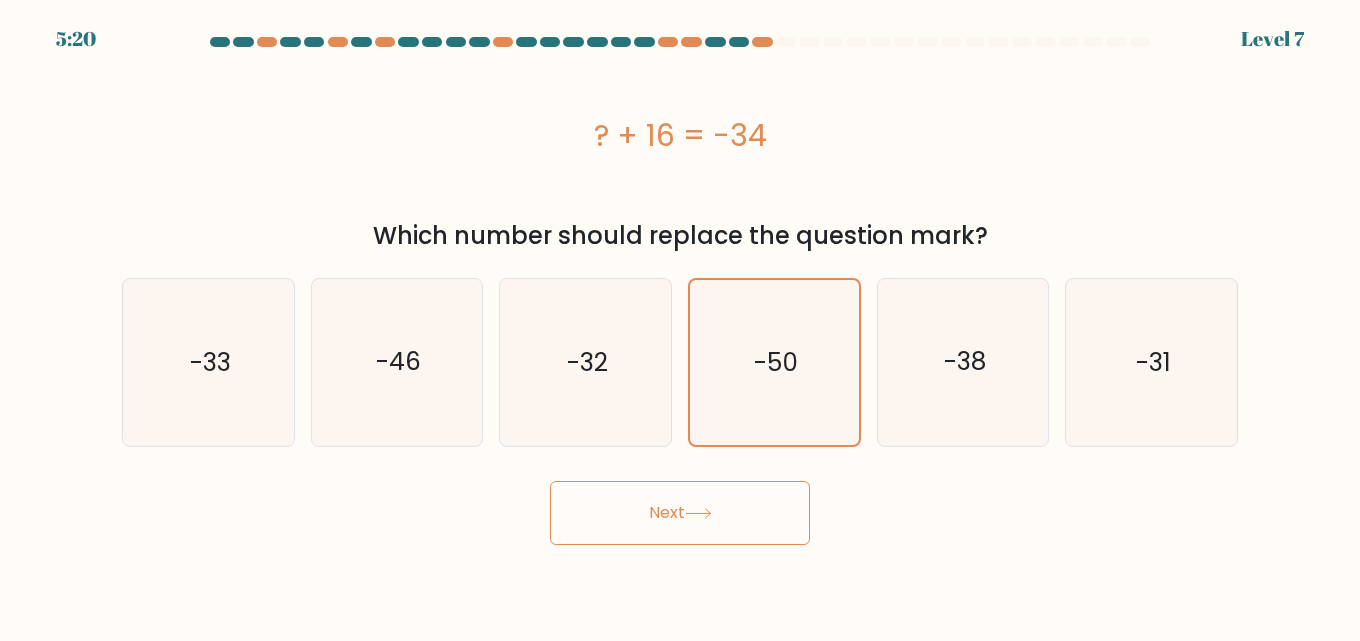 click on "Next" at bounding box center [680, 513] 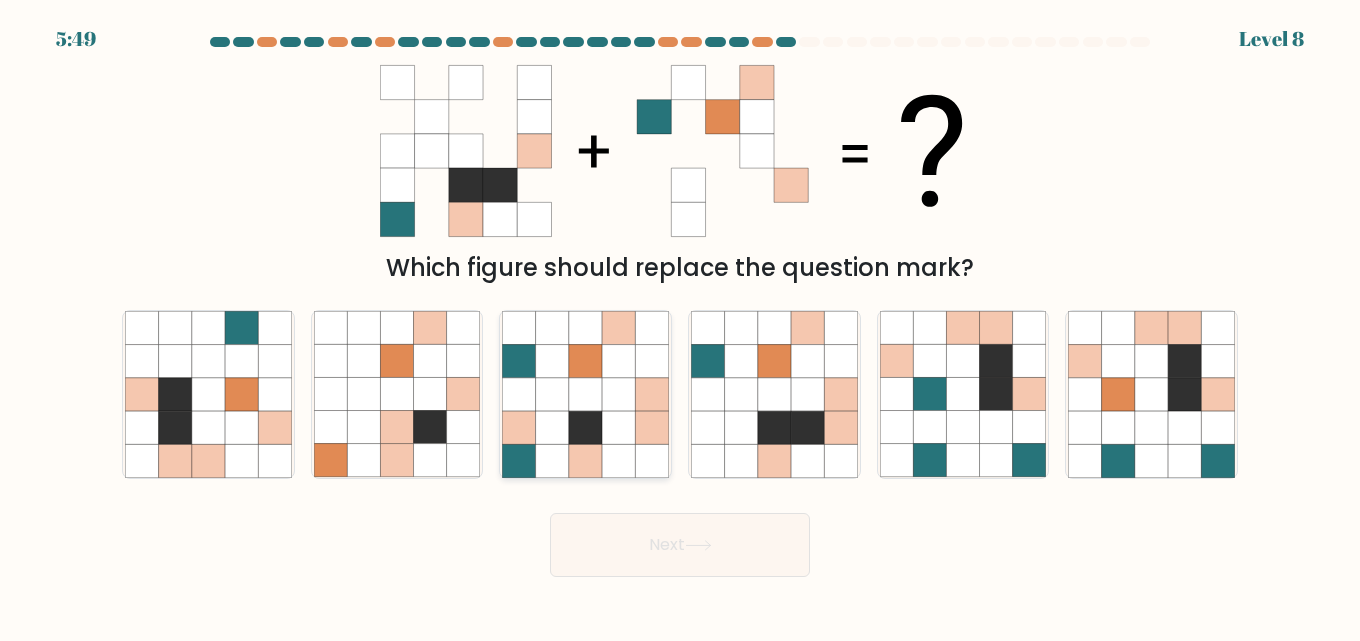 click 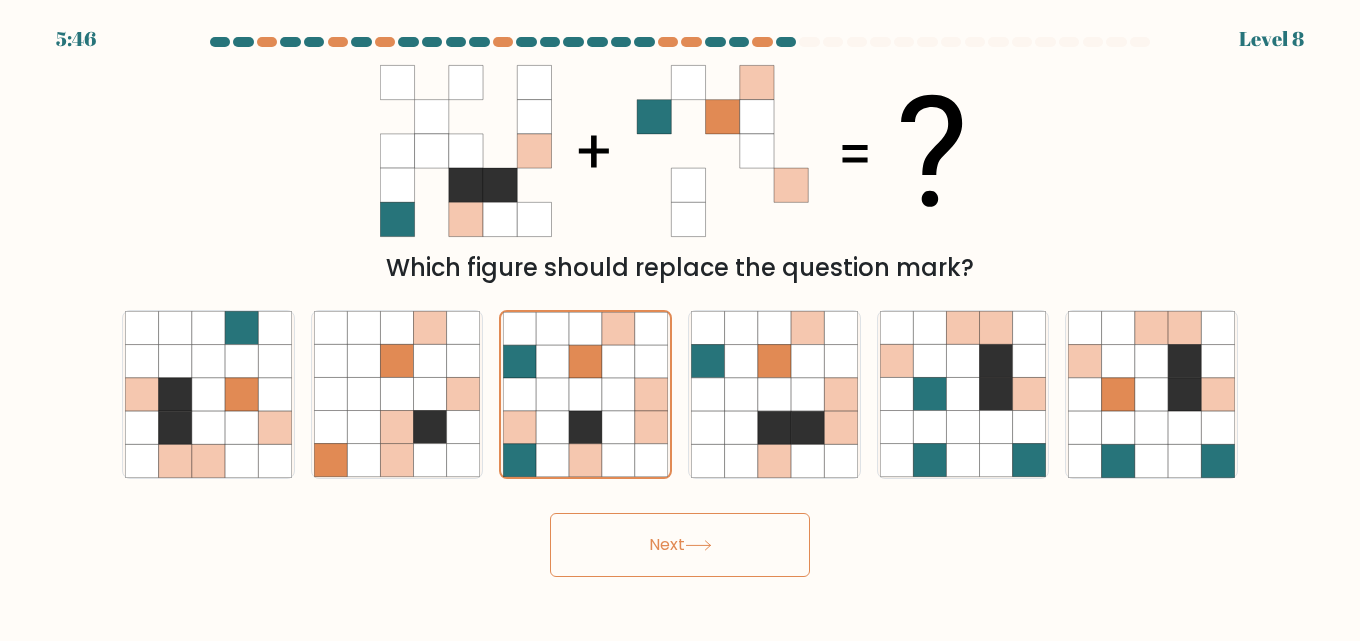 click on "Next" at bounding box center [680, 545] 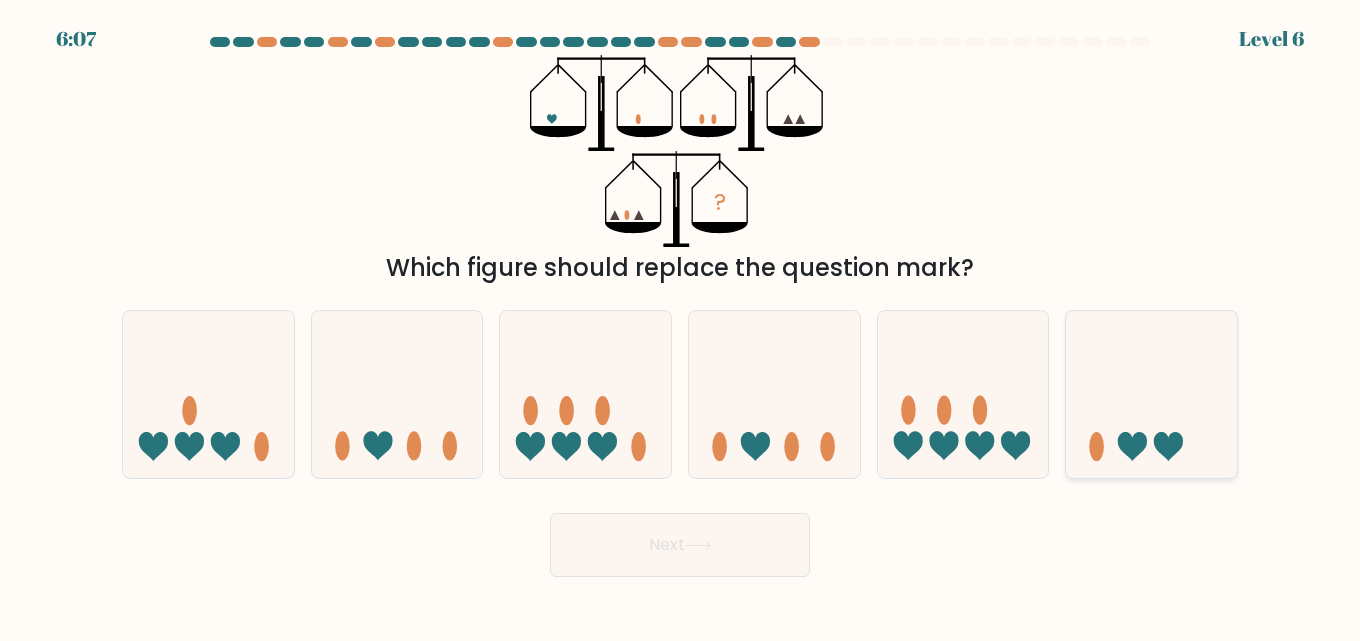 click 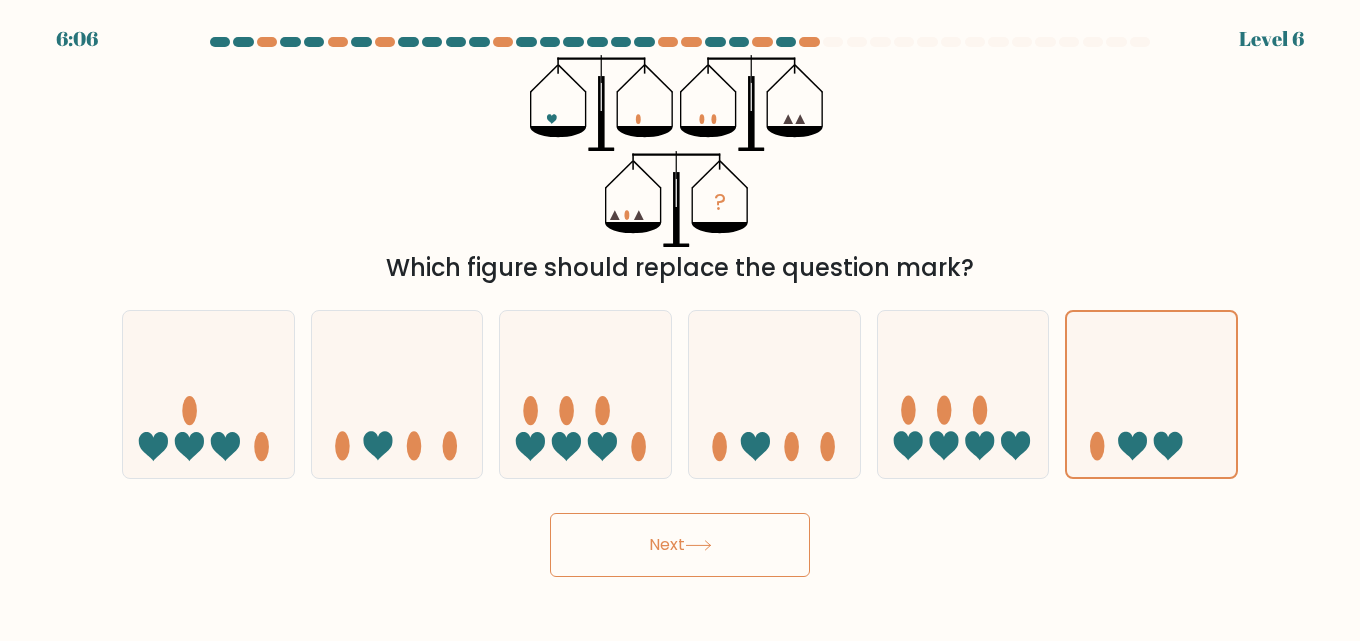 click on "Next" at bounding box center (680, 545) 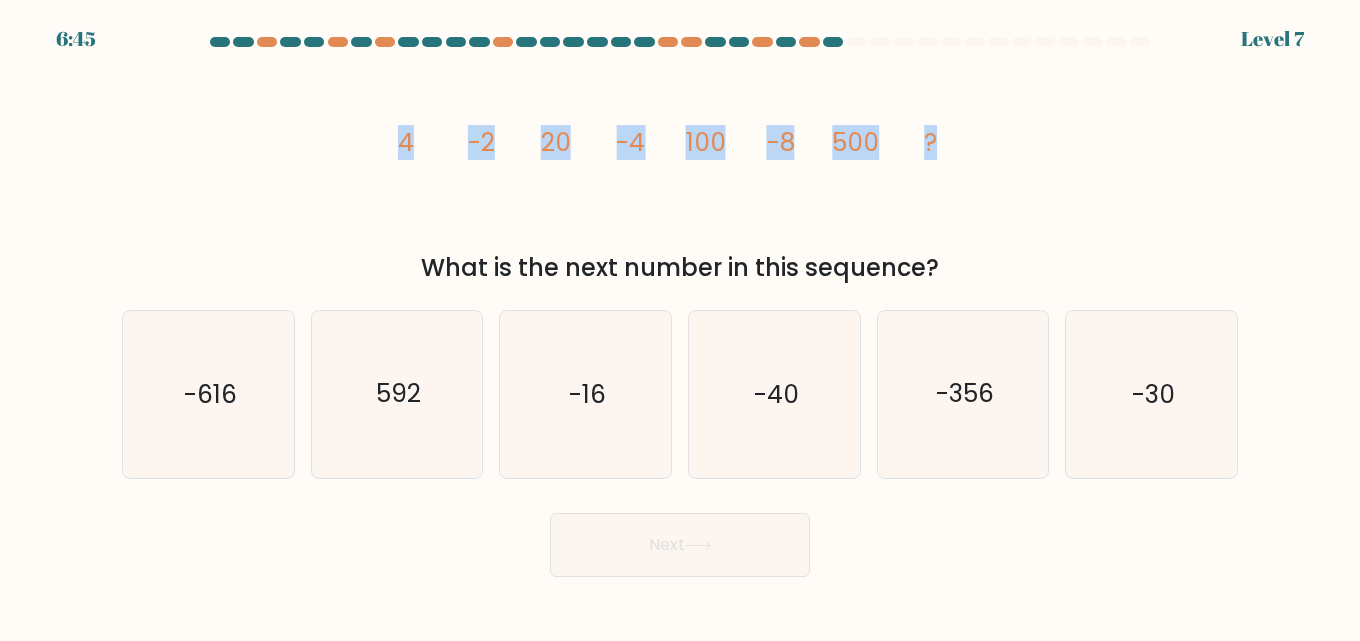 drag, startPoint x: 964, startPoint y: 141, endPoint x: 338, endPoint y: 121, distance: 626.3194 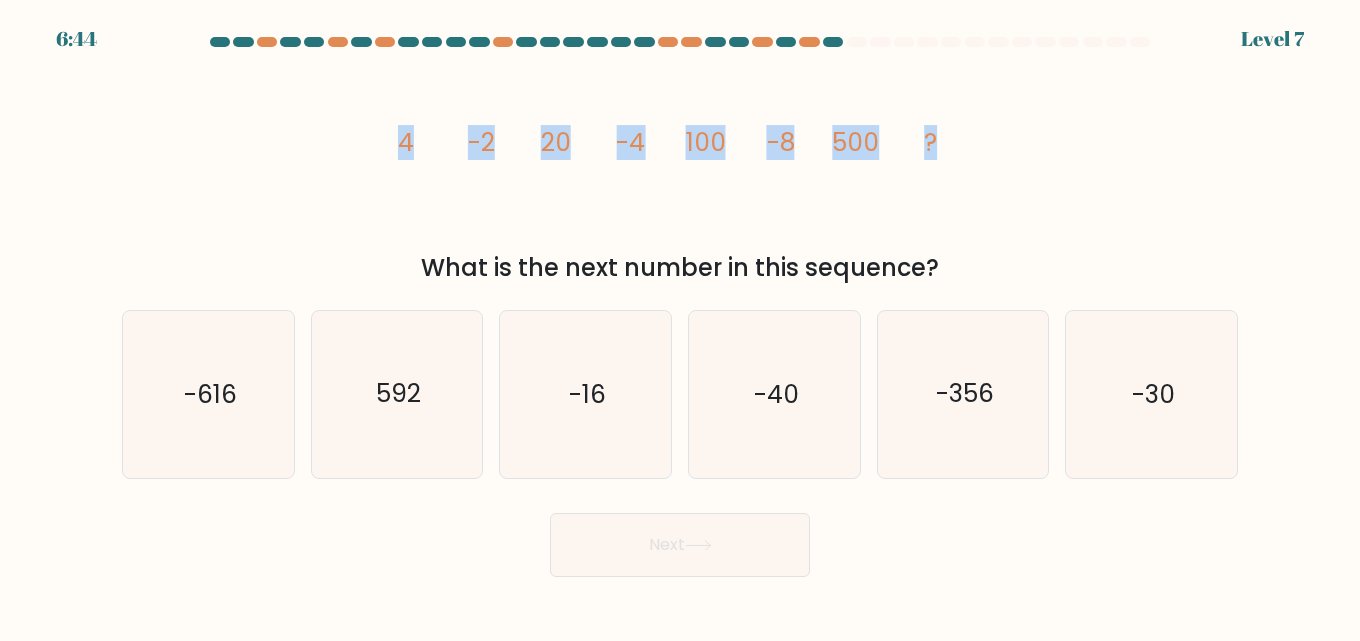 copy on "4
-2
20
-4
100
-8
500
?" 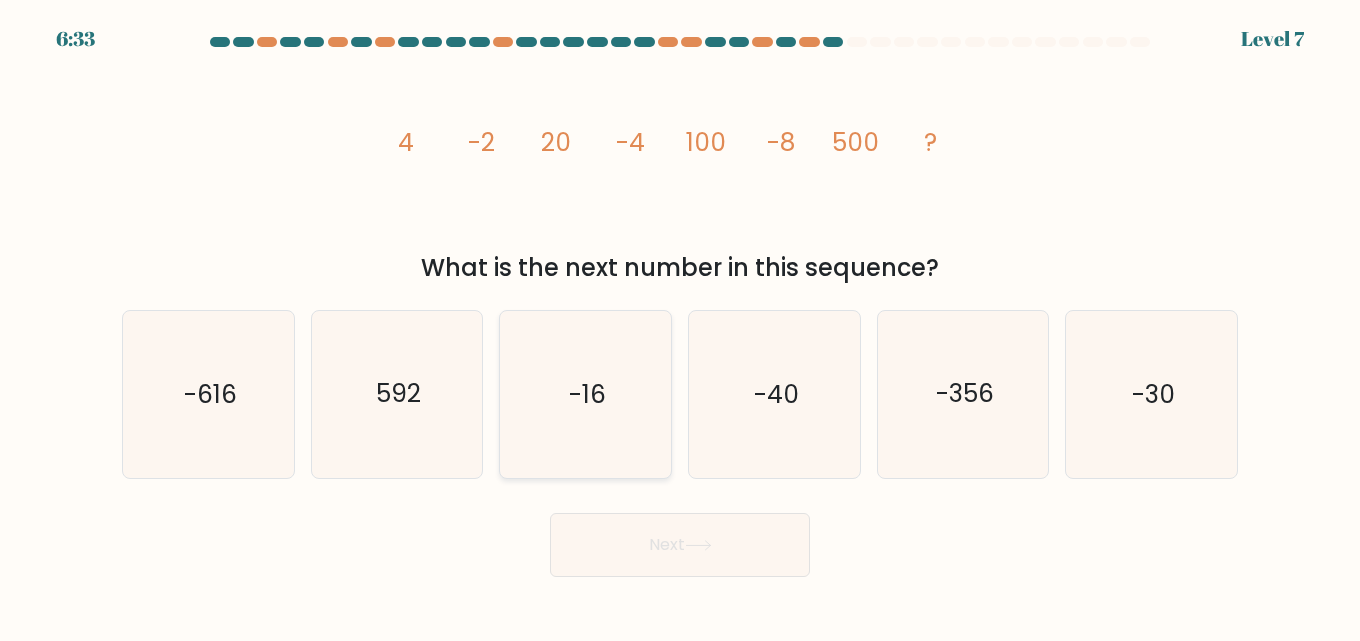 click on "-16" 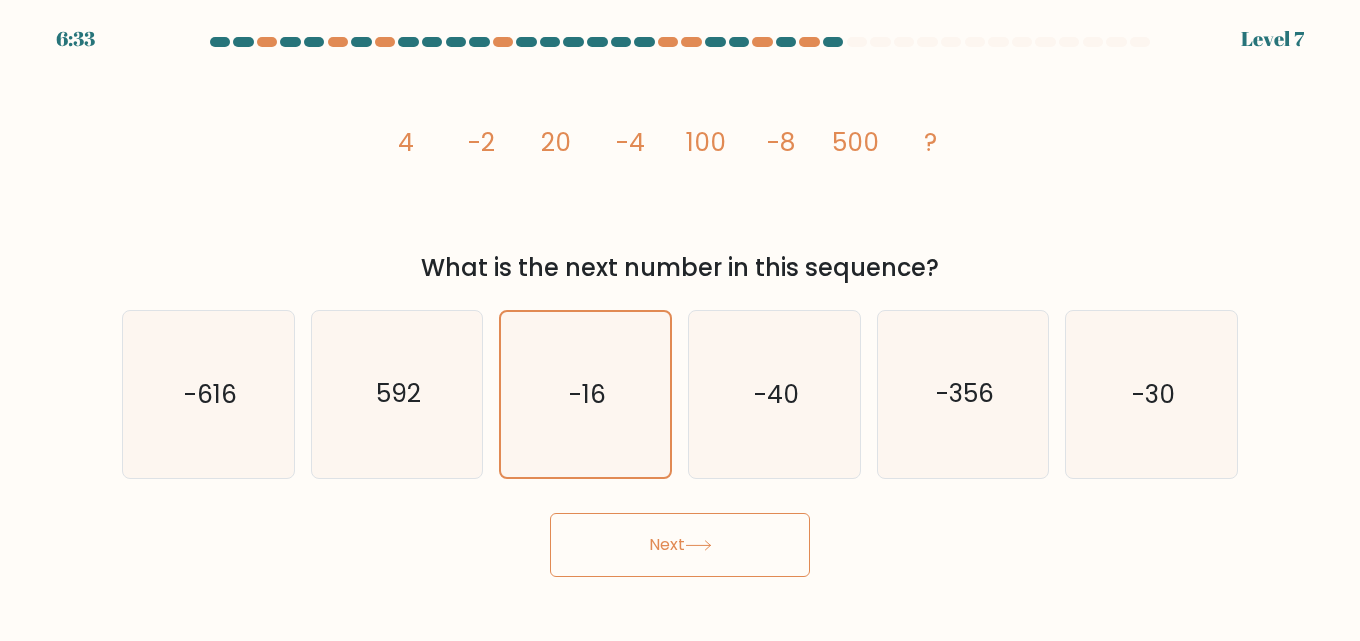 click on "6:33
Level 7" at bounding box center (680, 320) 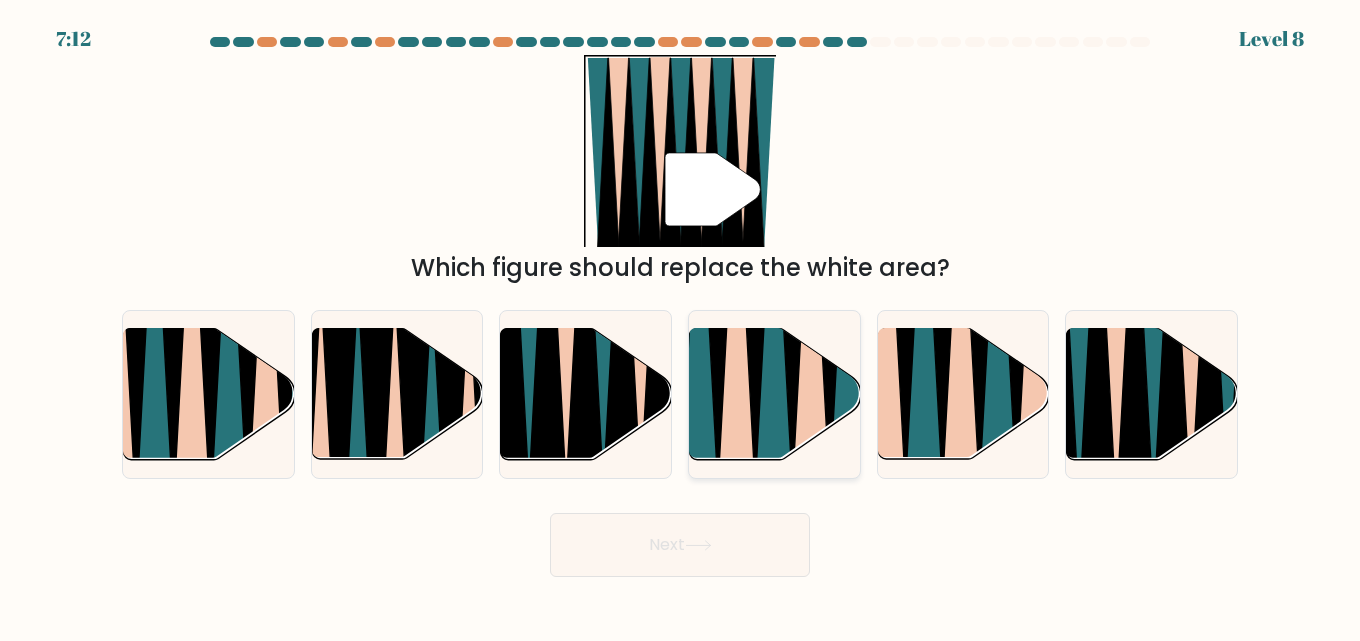 drag, startPoint x: 742, startPoint y: 433, endPoint x: 736, endPoint y: 340, distance: 93.193344 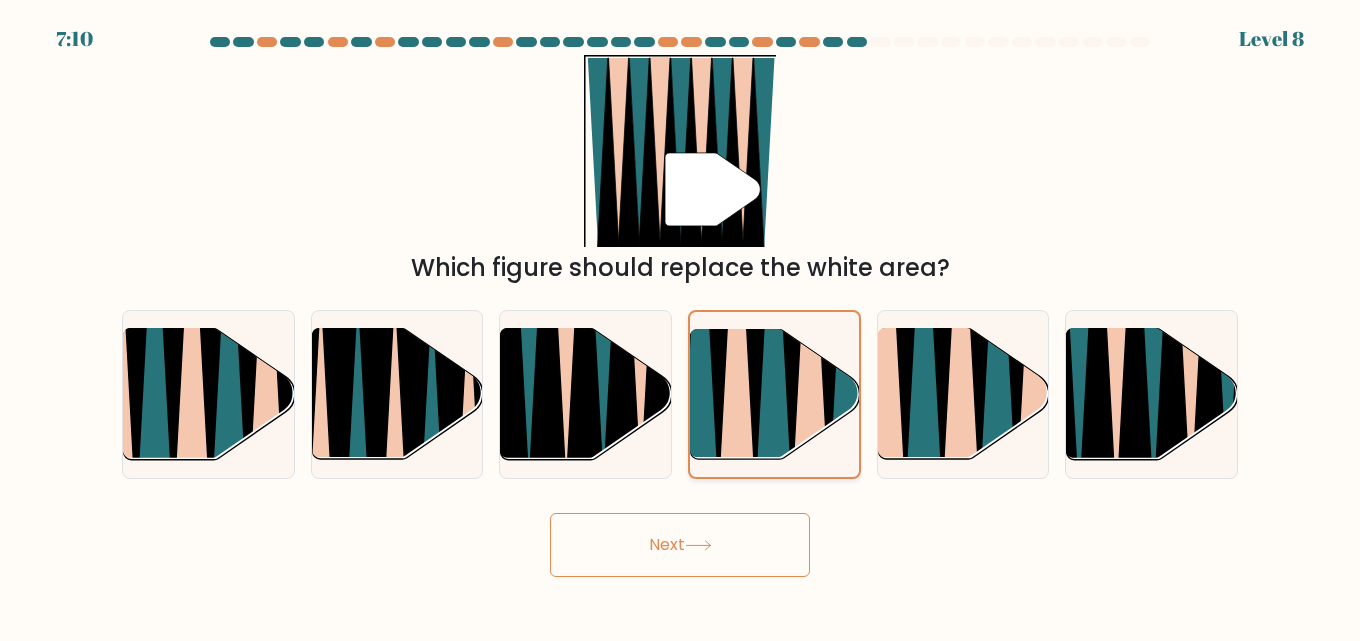 click 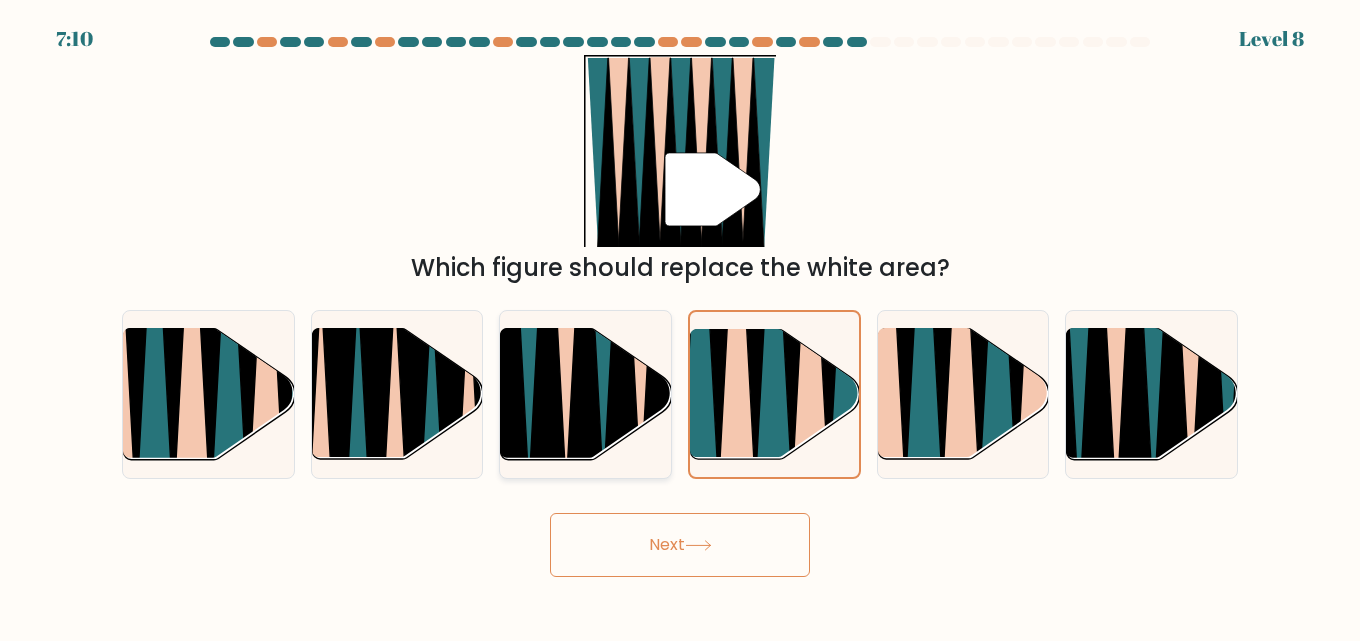 click at bounding box center (585, 394) 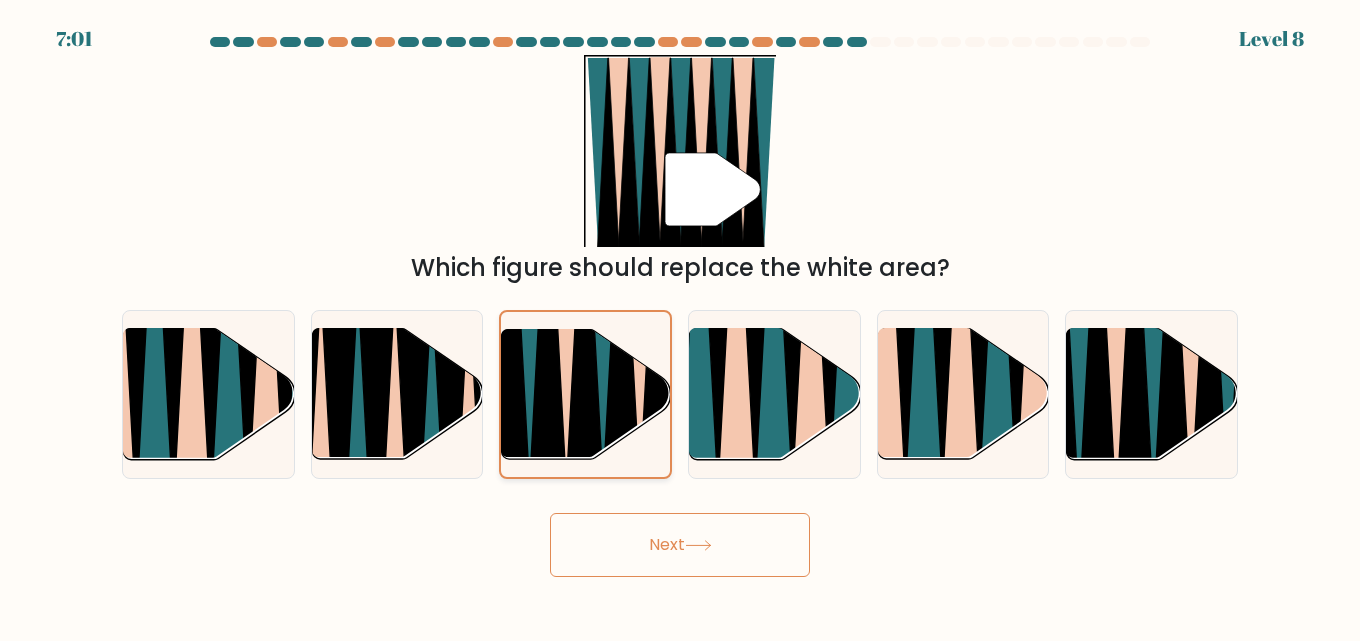 click 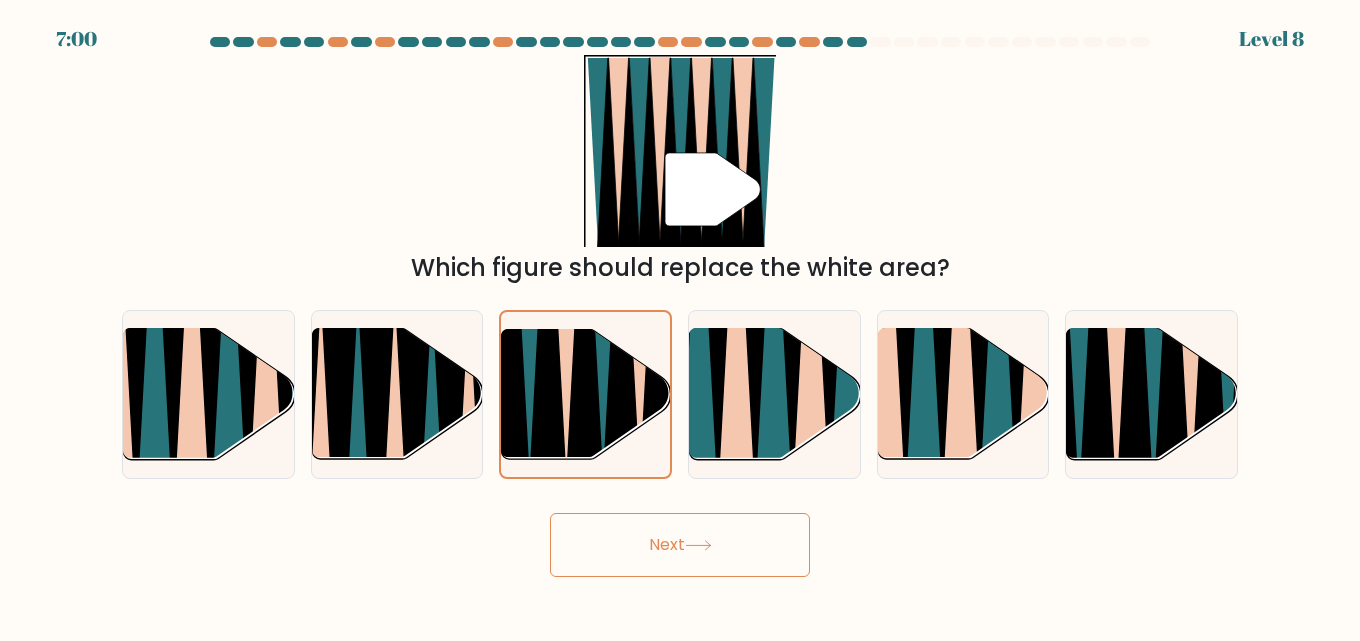 click on "Next" at bounding box center (680, 545) 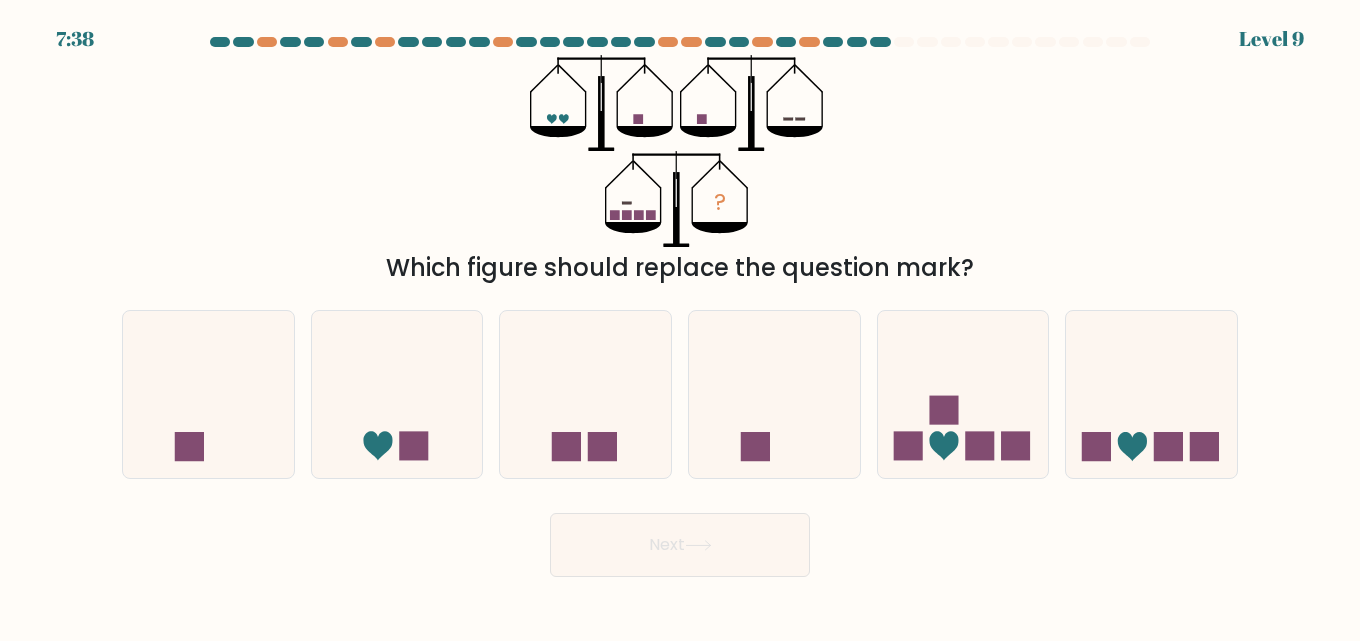 click at bounding box center (680, 307) 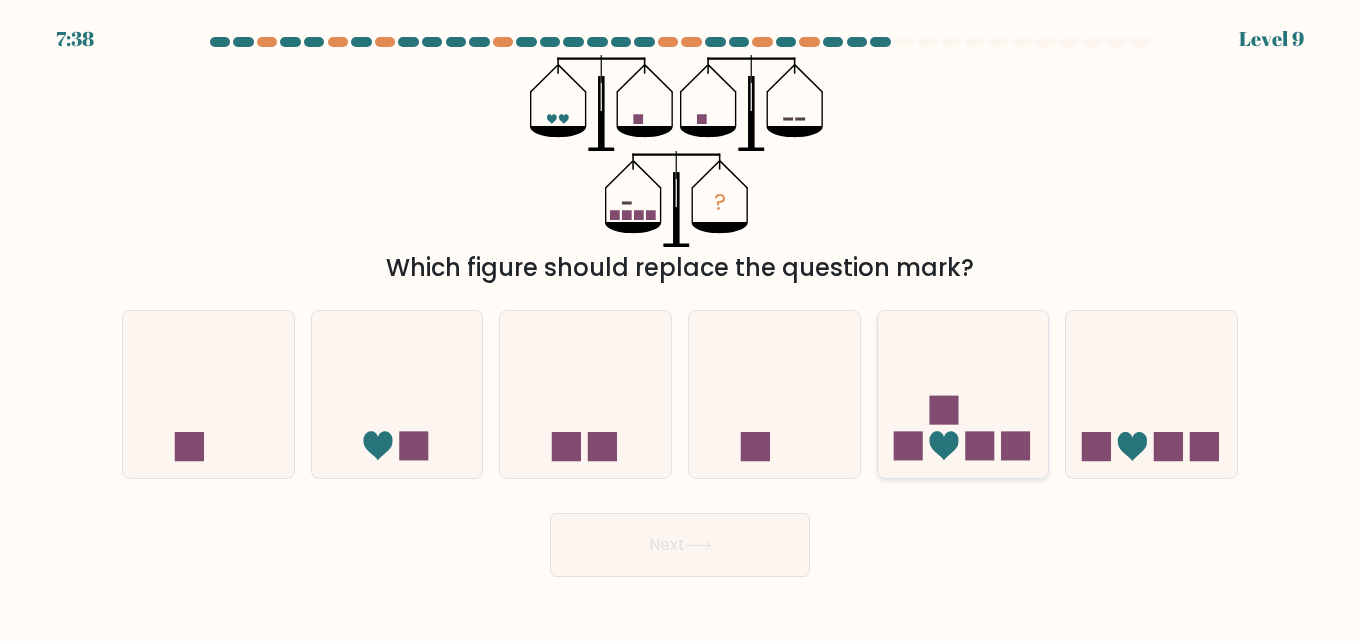 click 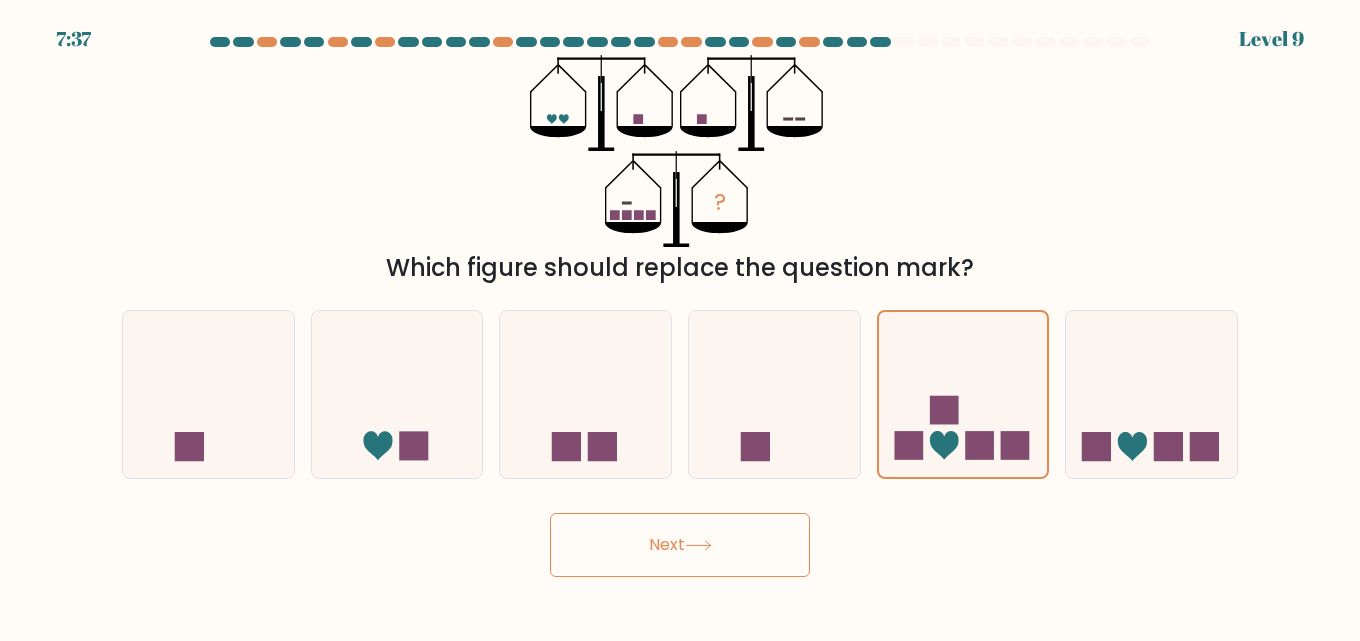 click on "Next" at bounding box center [680, 545] 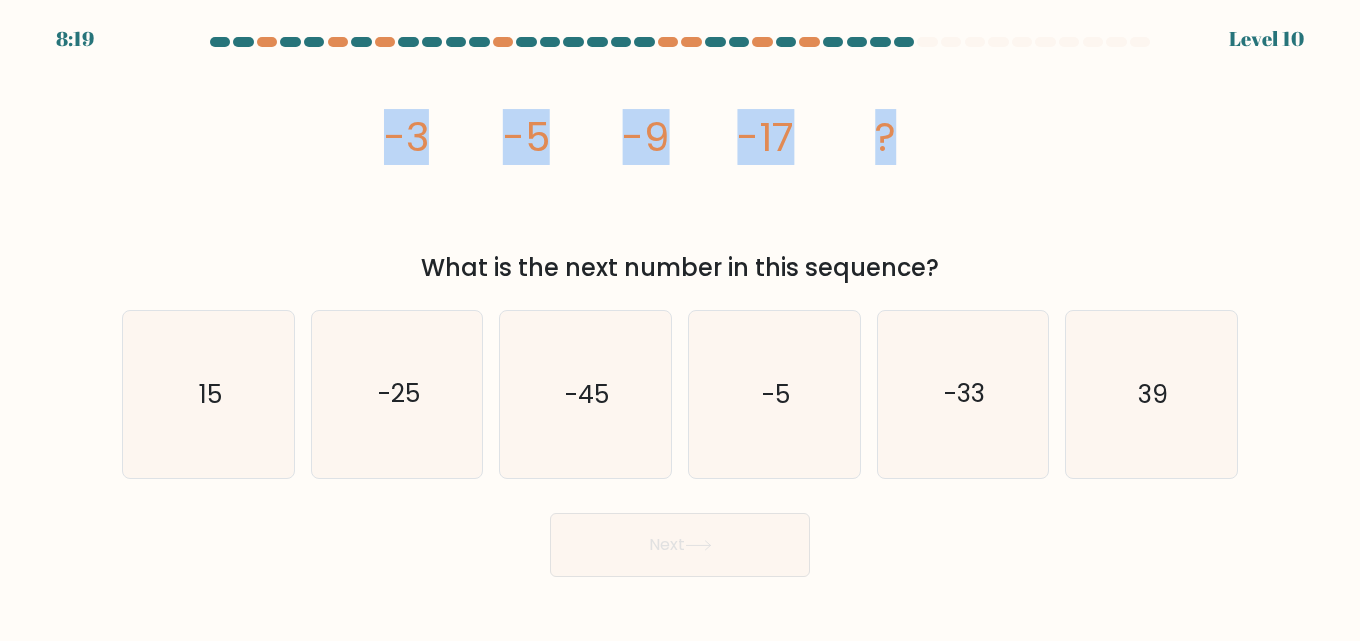 drag, startPoint x: 917, startPoint y: 134, endPoint x: 341, endPoint y: 122, distance: 576.125 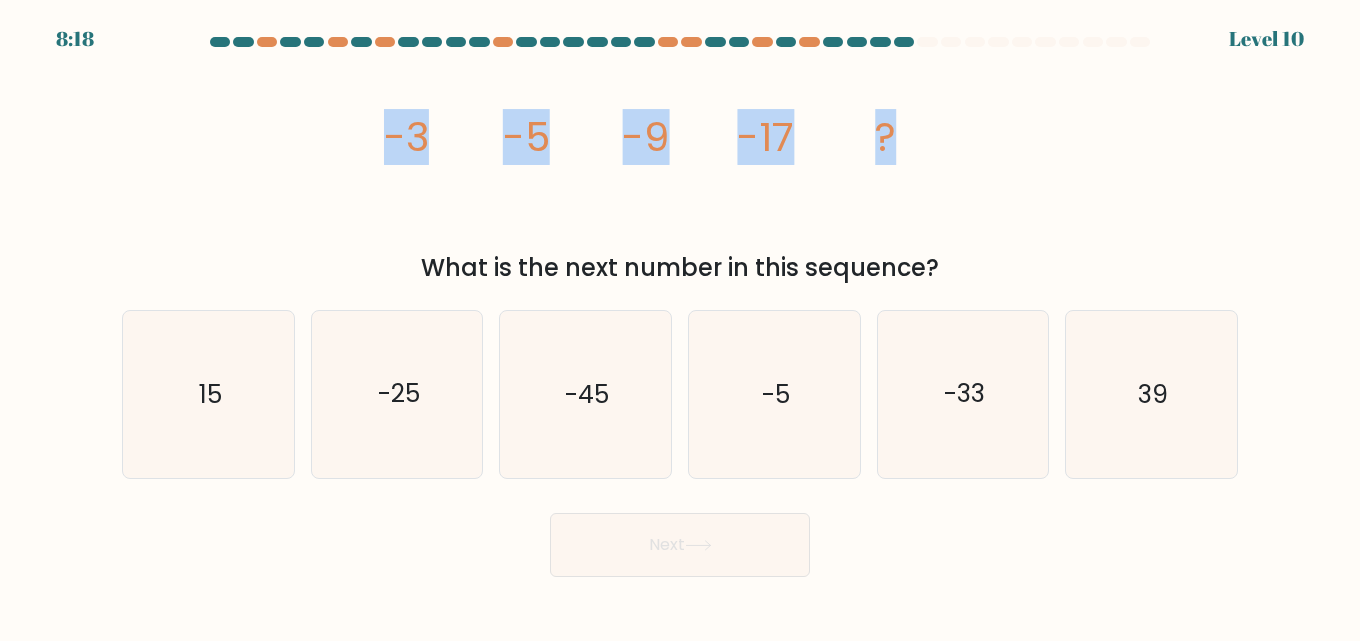 copy on "-3
-5
-9
-17
?" 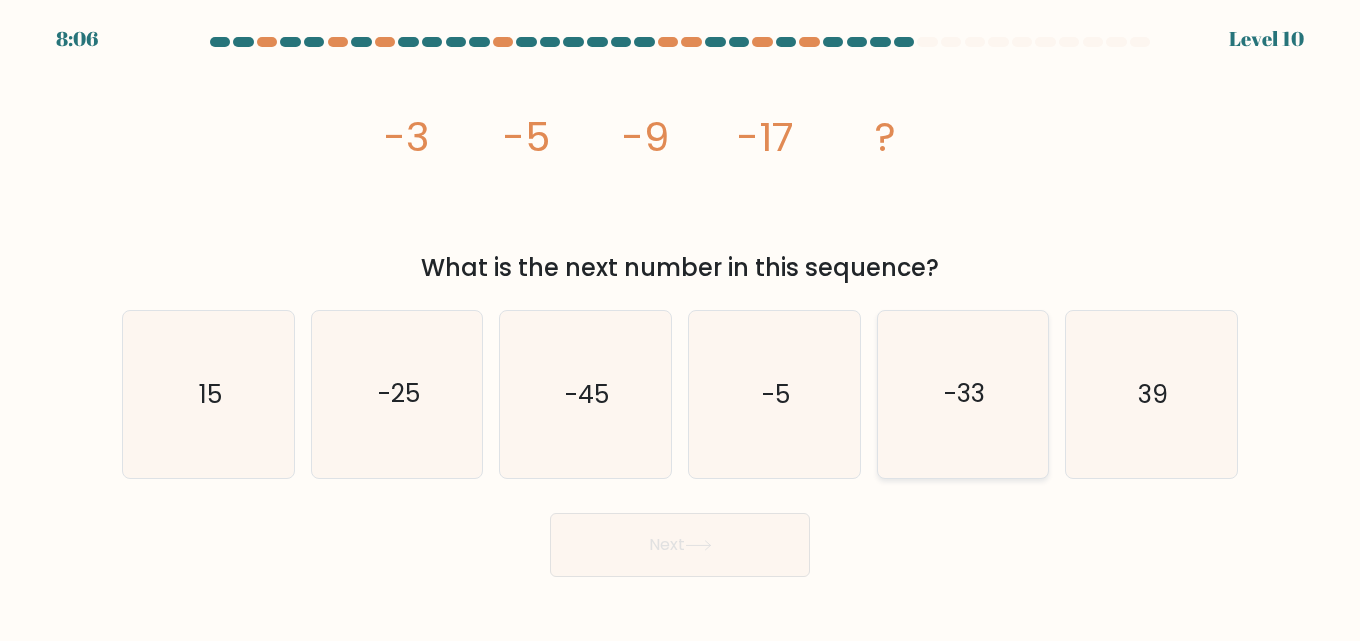 click on "-33" 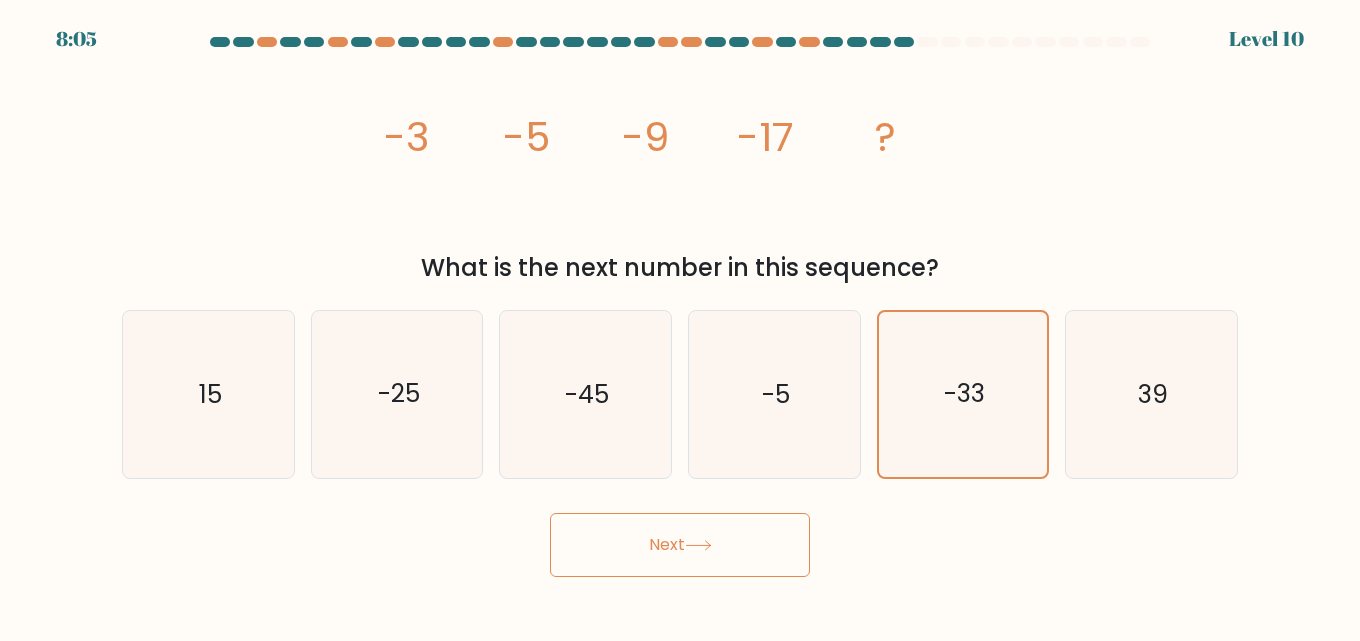 click on "Next" at bounding box center (680, 545) 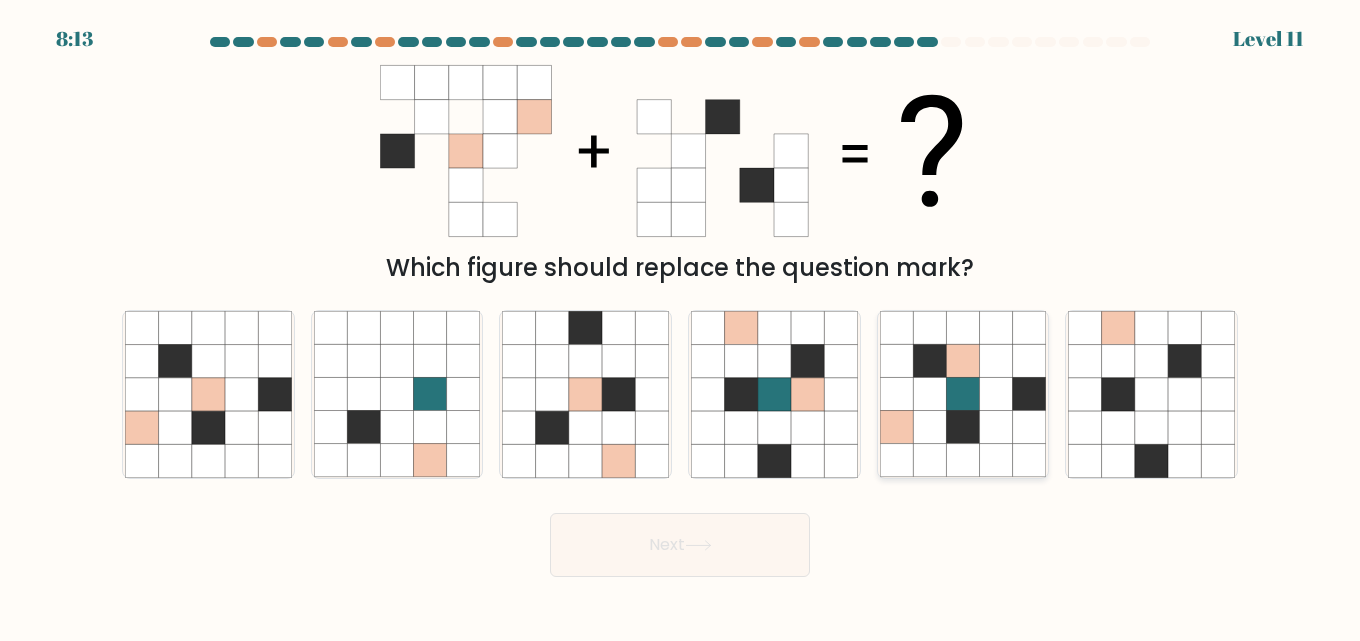 click 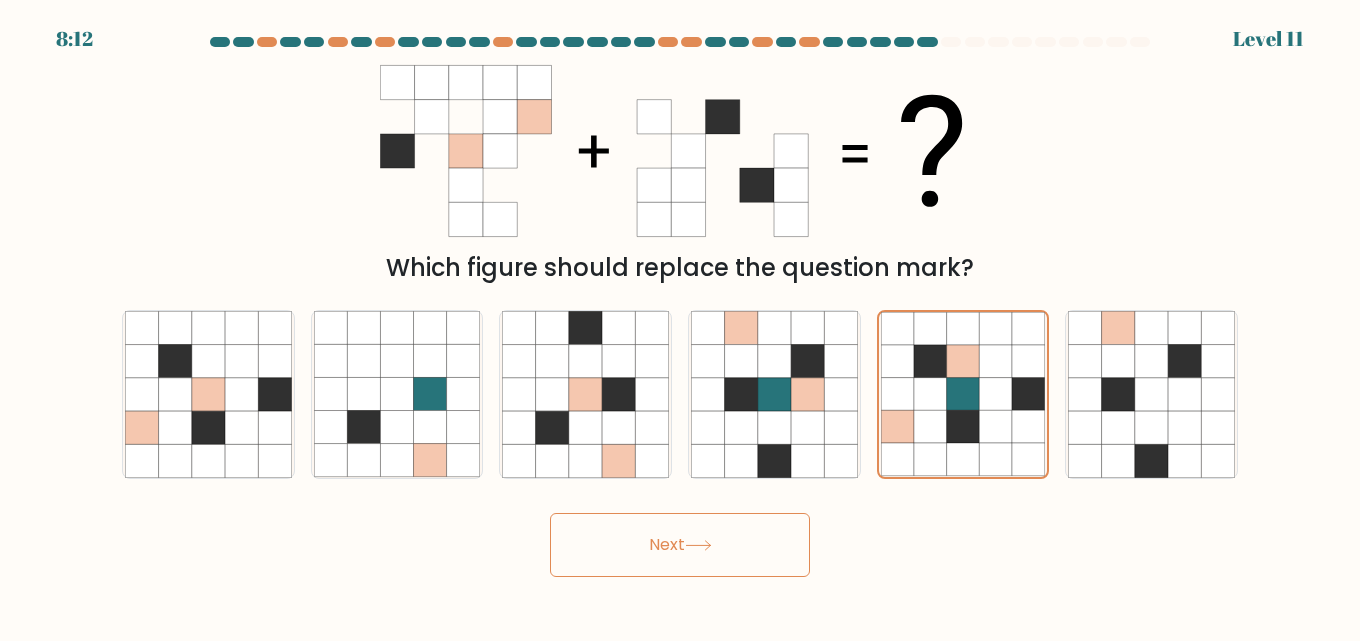 click on "Next" at bounding box center [680, 545] 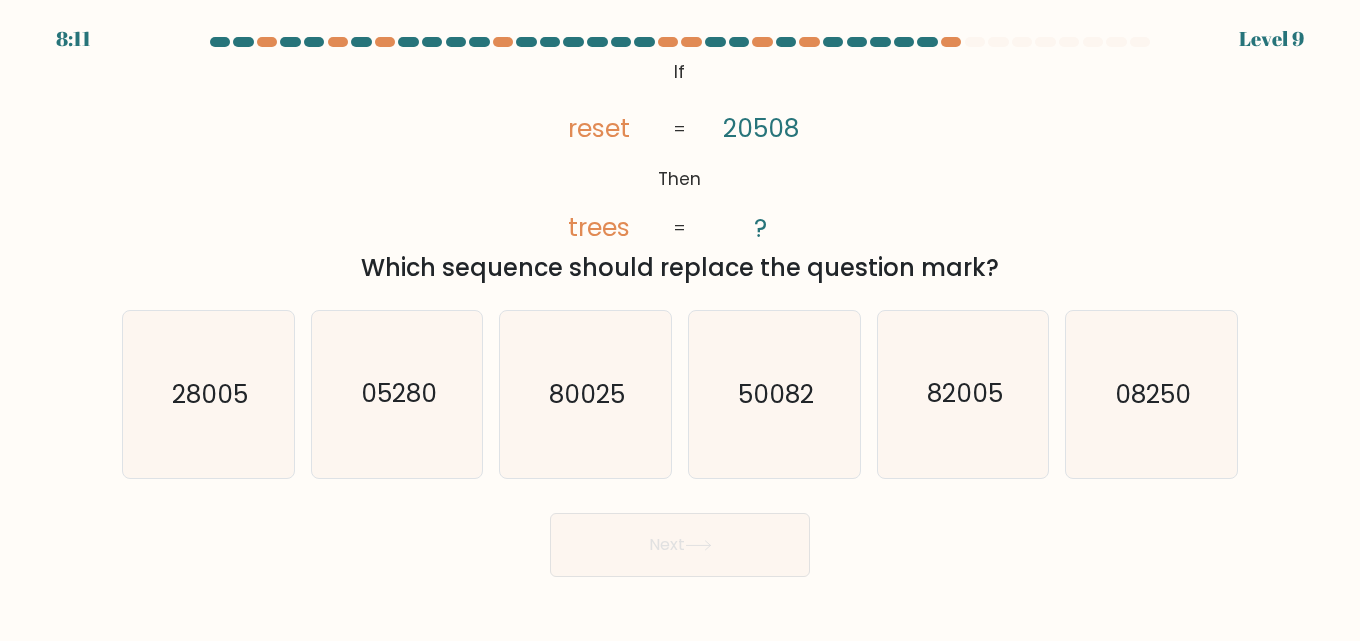 click on "Next" at bounding box center [680, 545] 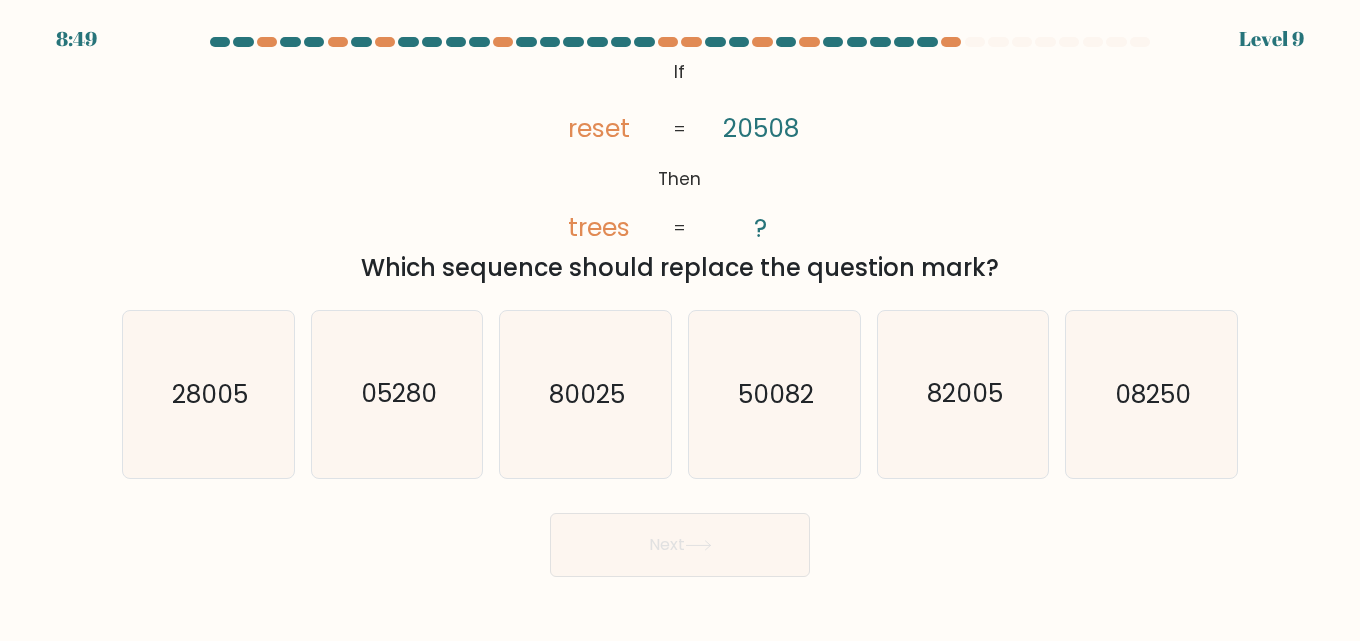 click on "Next" at bounding box center [680, 540] 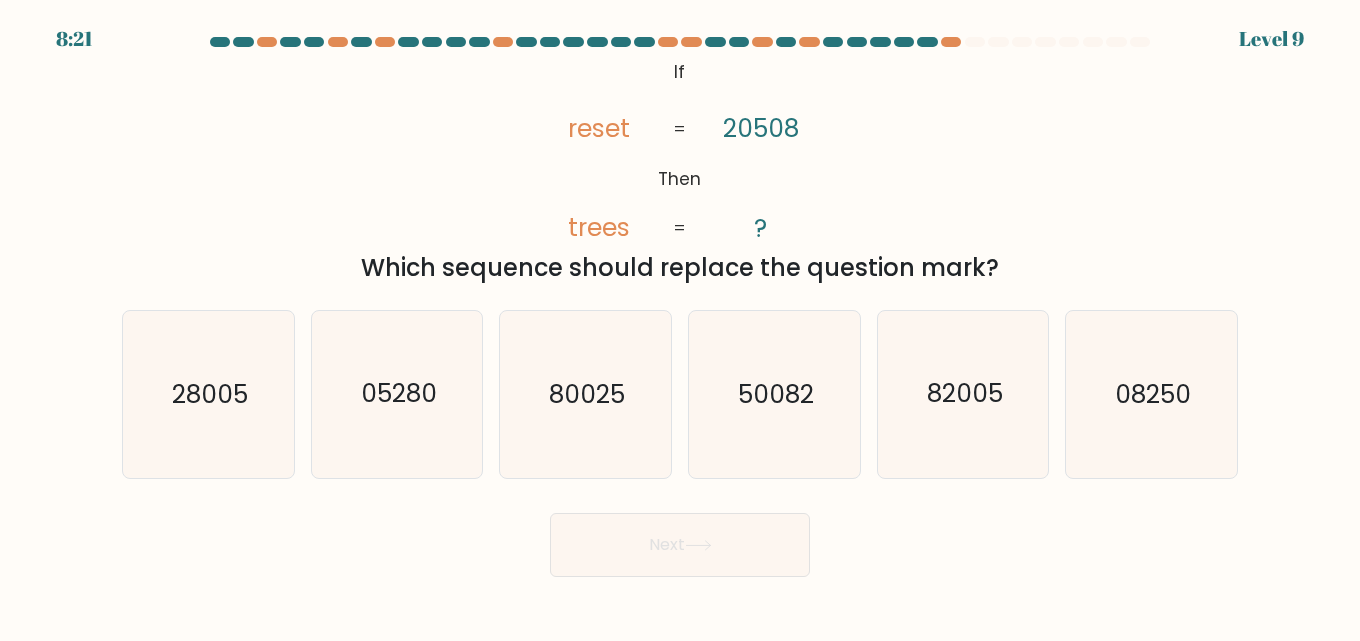 click on "e.
82005" at bounding box center [963, 394] 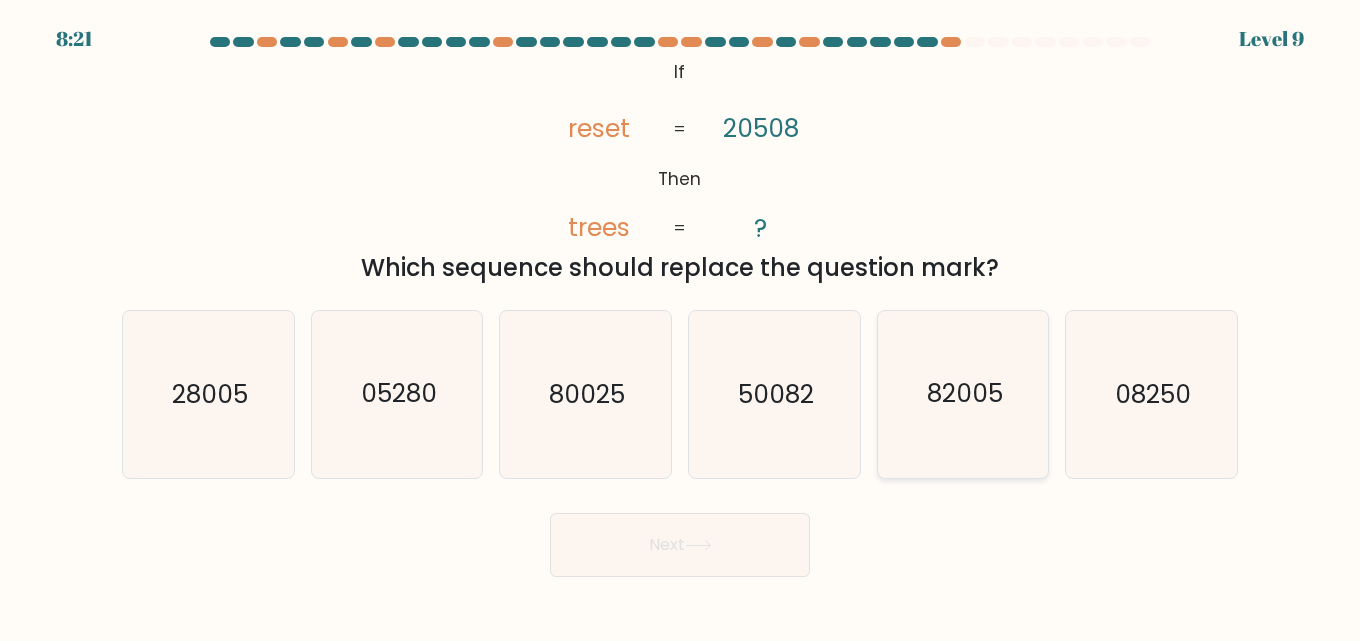 drag, startPoint x: 1017, startPoint y: 417, endPoint x: 957, endPoint y: 457, distance: 72.11102 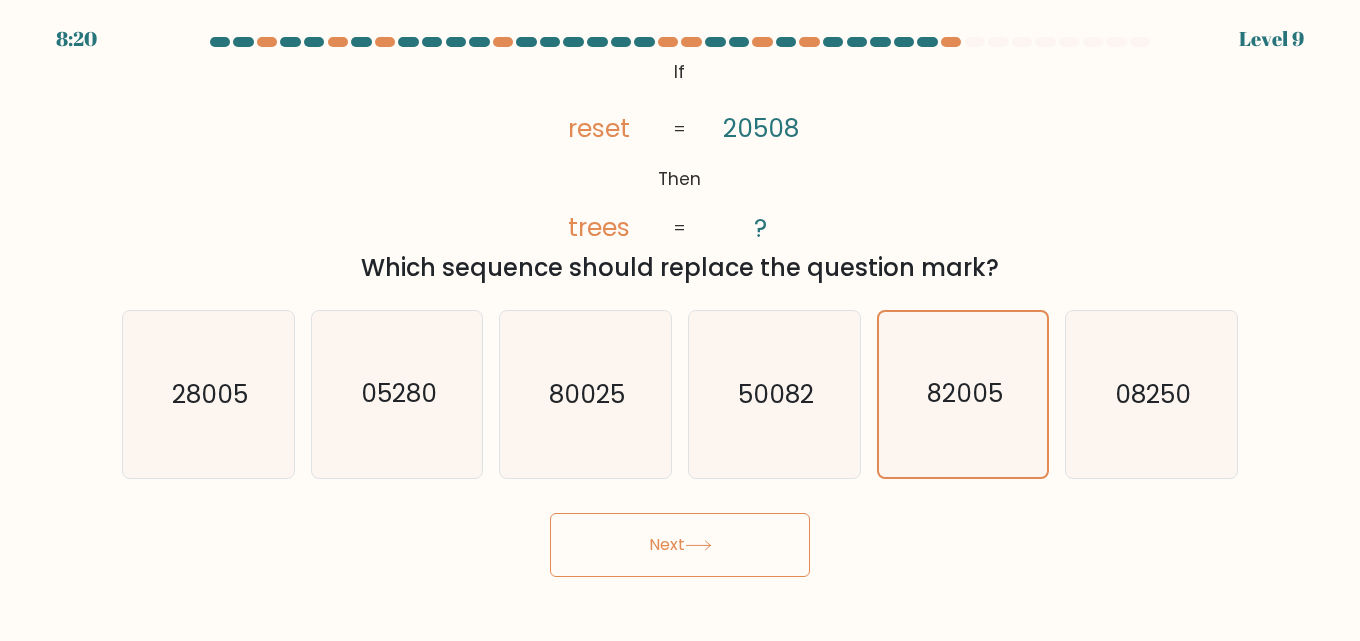 click on "Next" at bounding box center (680, 545) 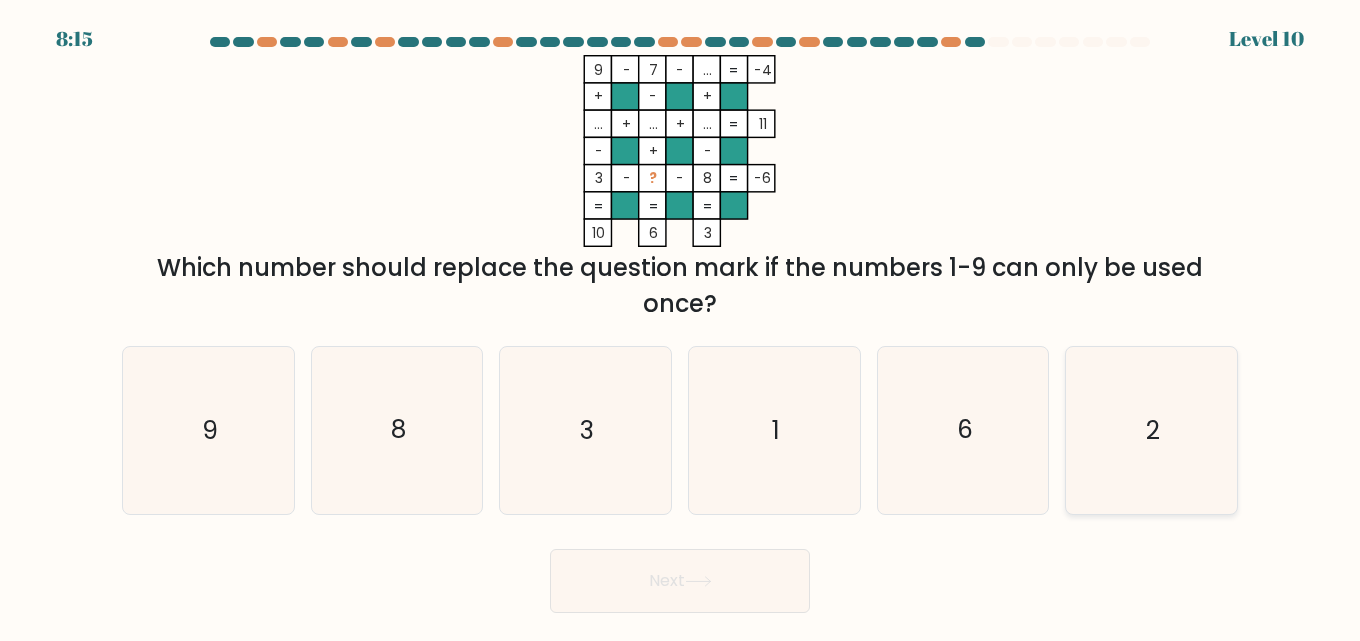 click on "2" 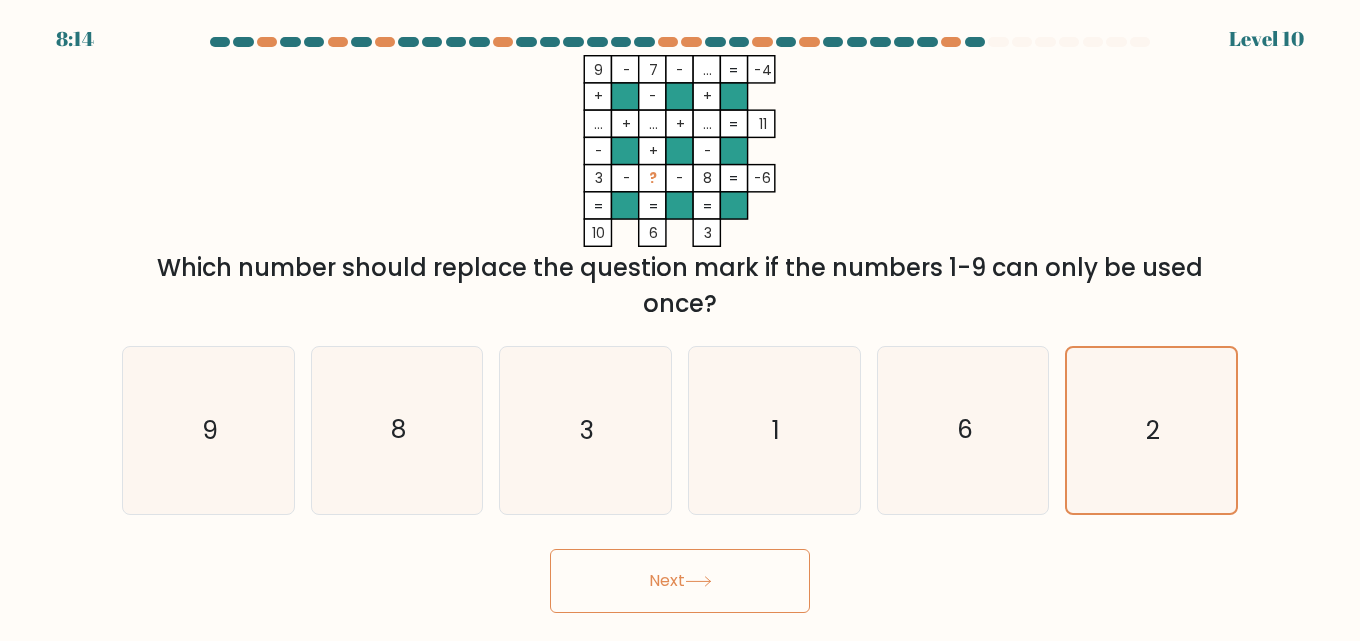 click on "Next" at bounding box center [680, 581] 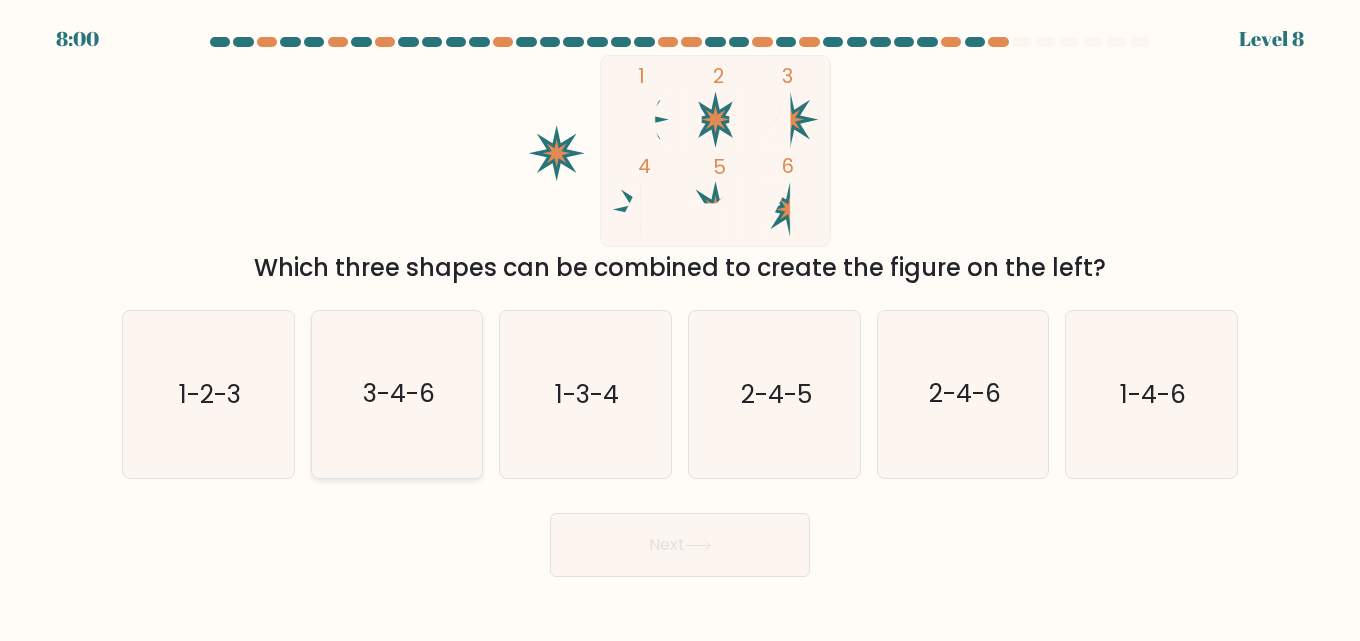 click on "3-4-6" 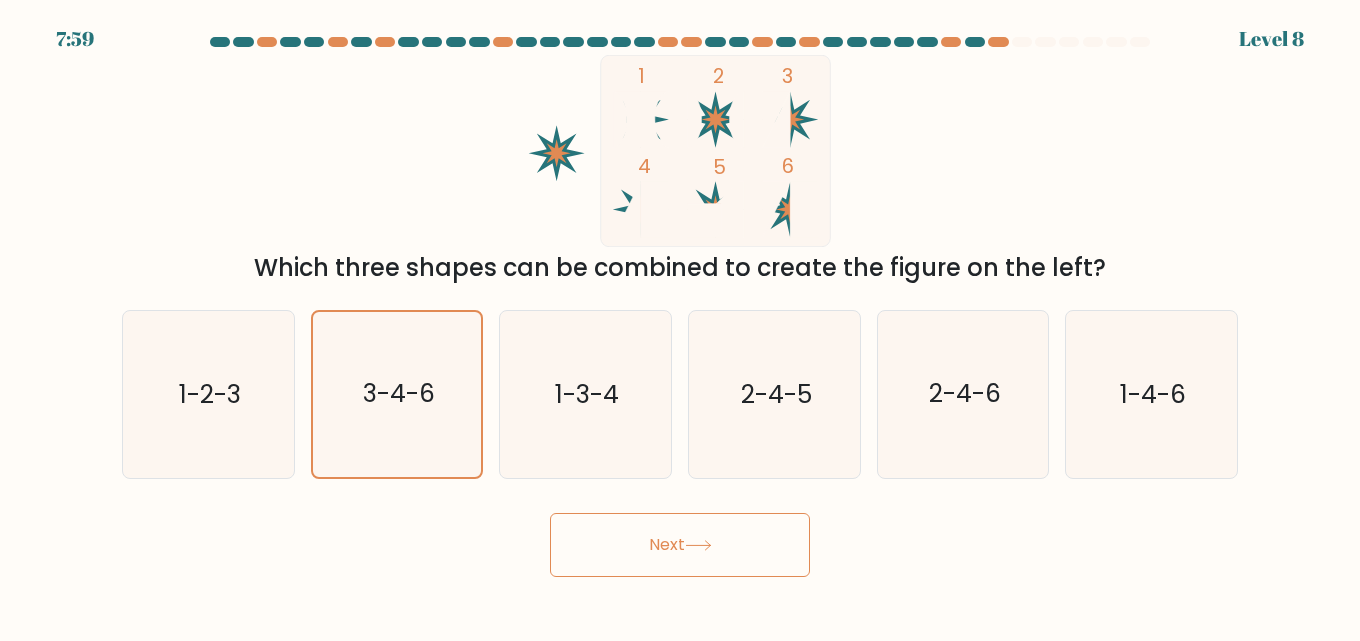 click on "Next" at bounding box center (680, 545) 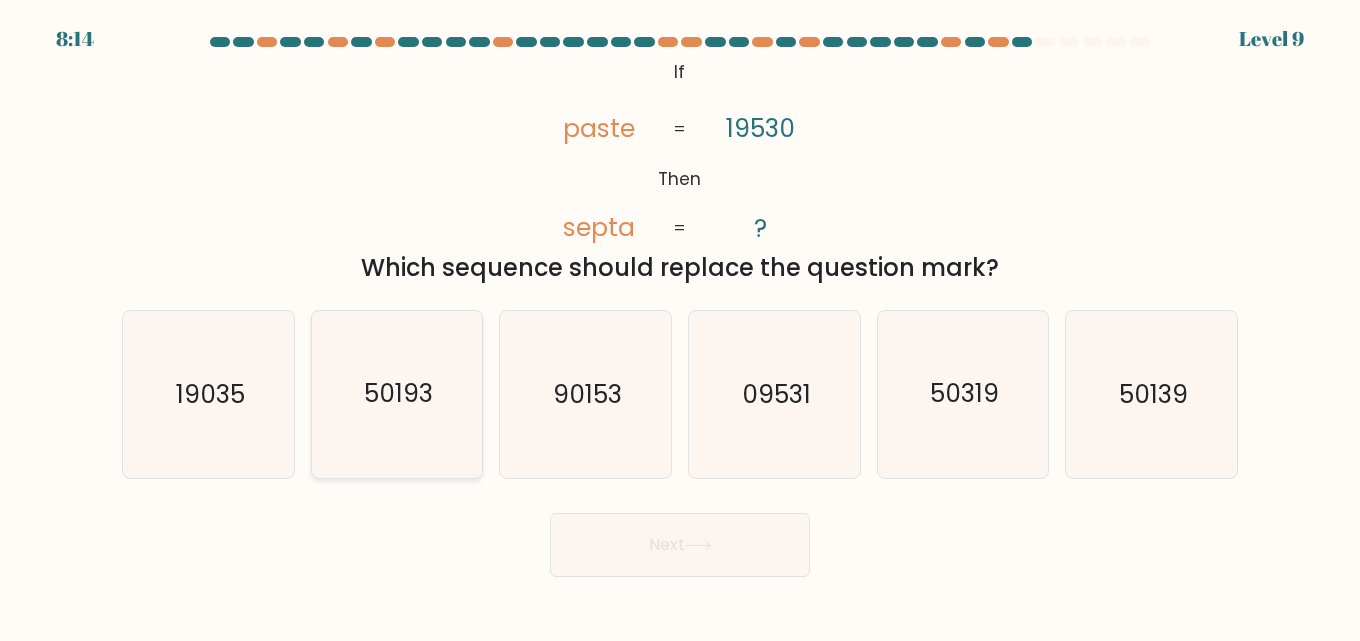 click on "50193" 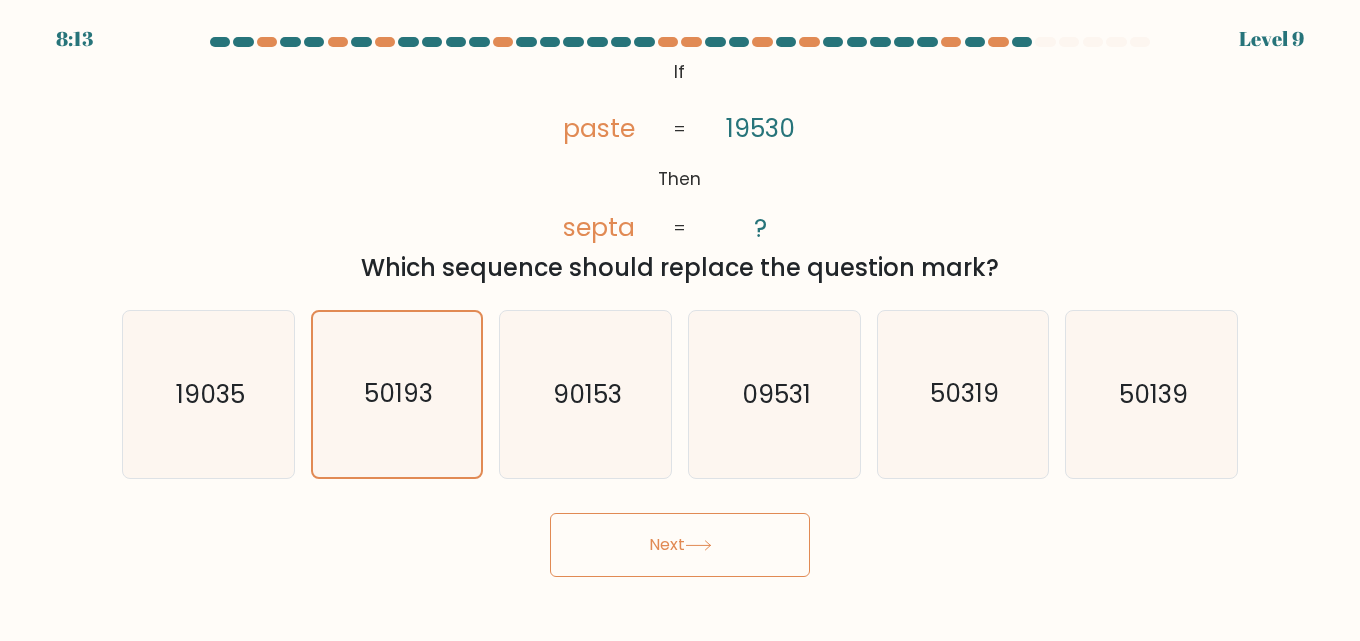click on "Next" at bounding box center (680, 545) 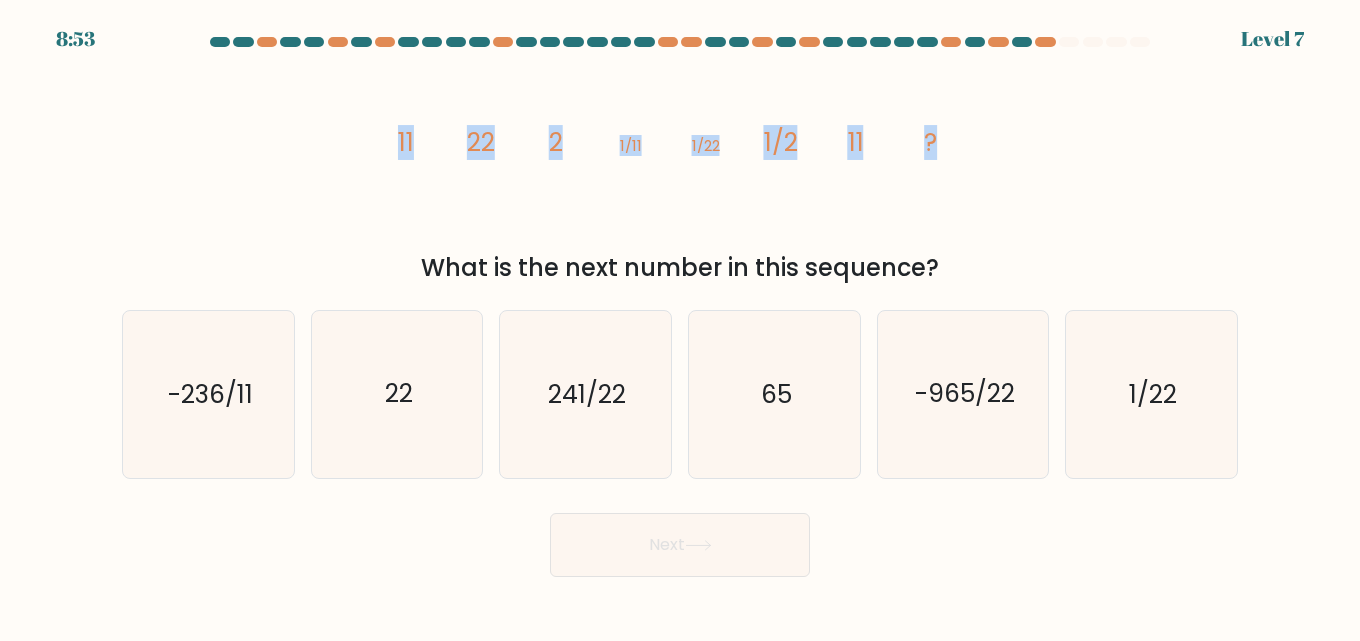 drag, startPoint x: 886, startPoint y: 133, endPoint x: 359, endPoint y: 189, distance: 529.967 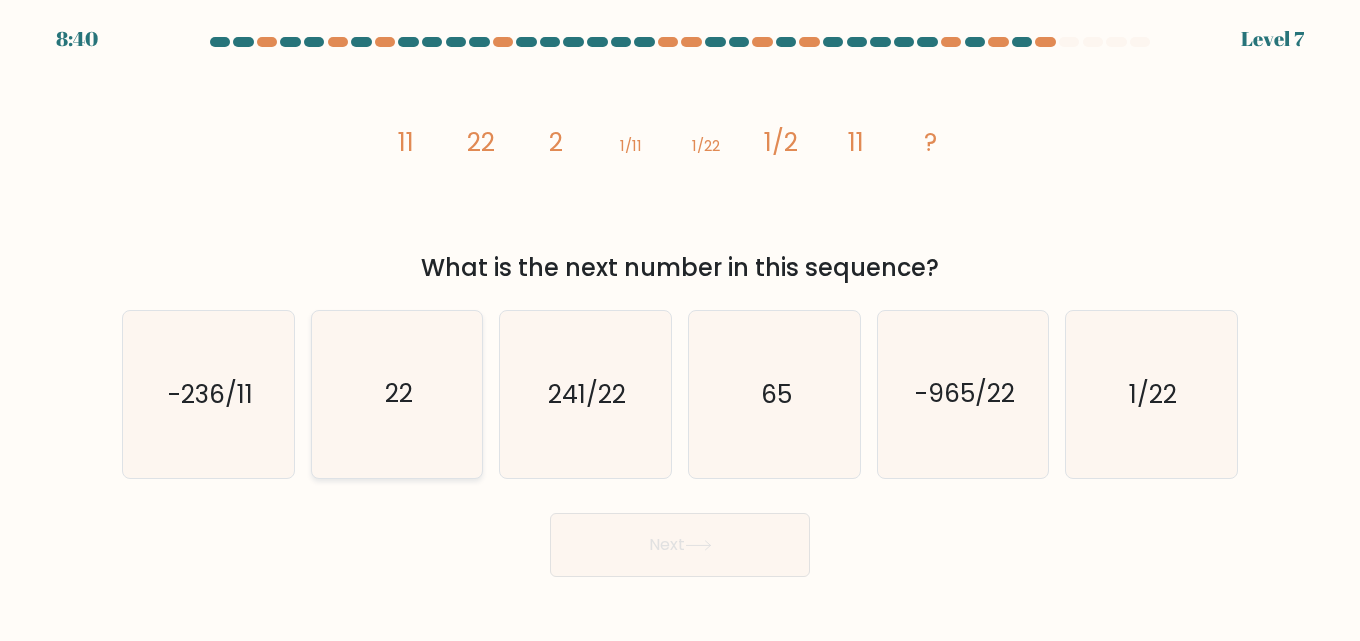 click on "22" 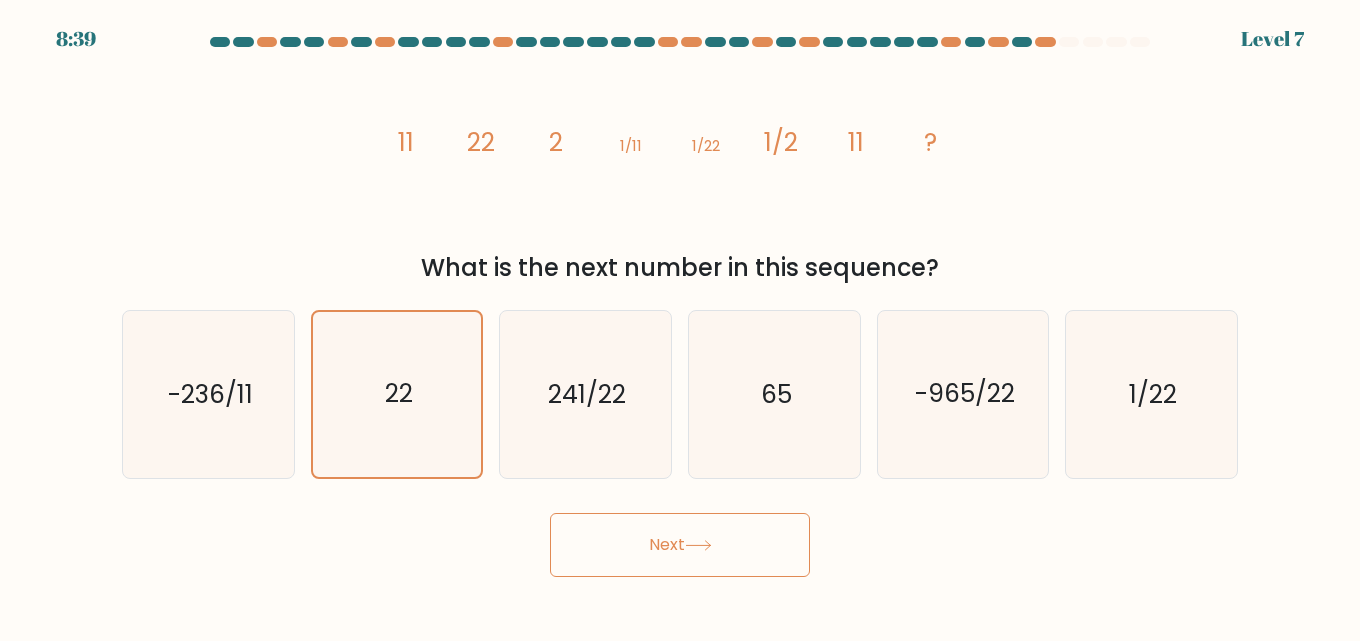 click on "Next" at bounding box center (680, 545) 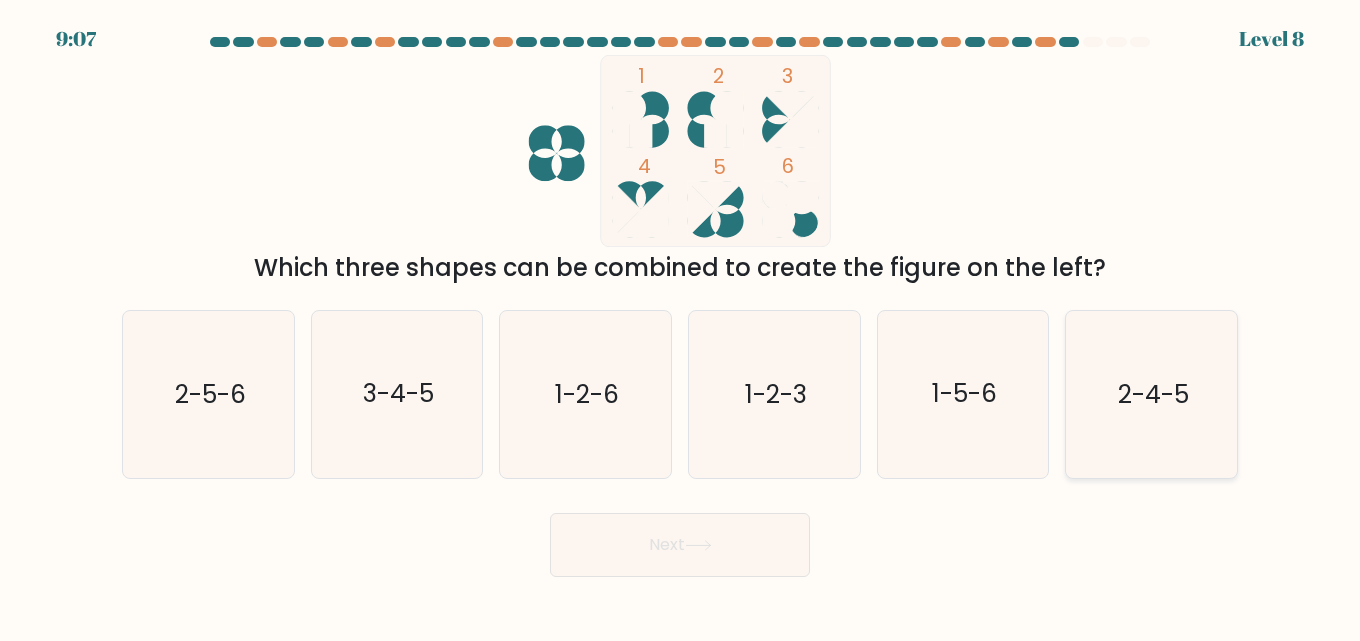 click on "2-4-5" 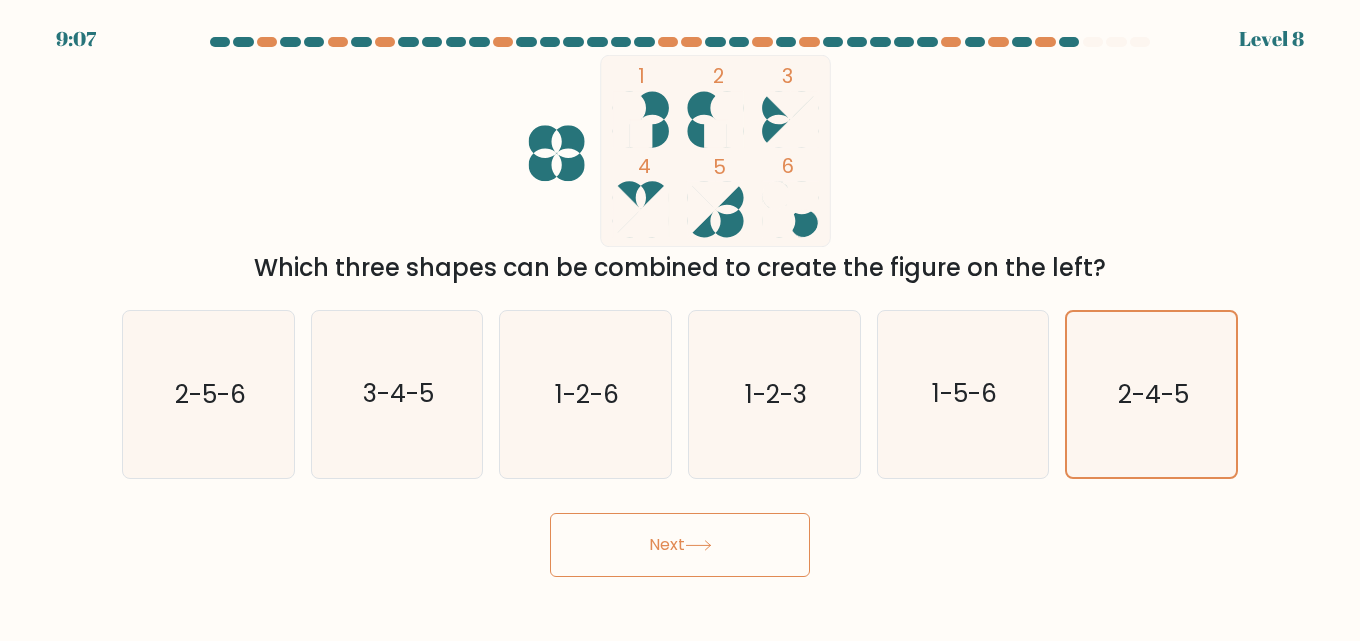 click on "Next" at bounding box center [680, 545] 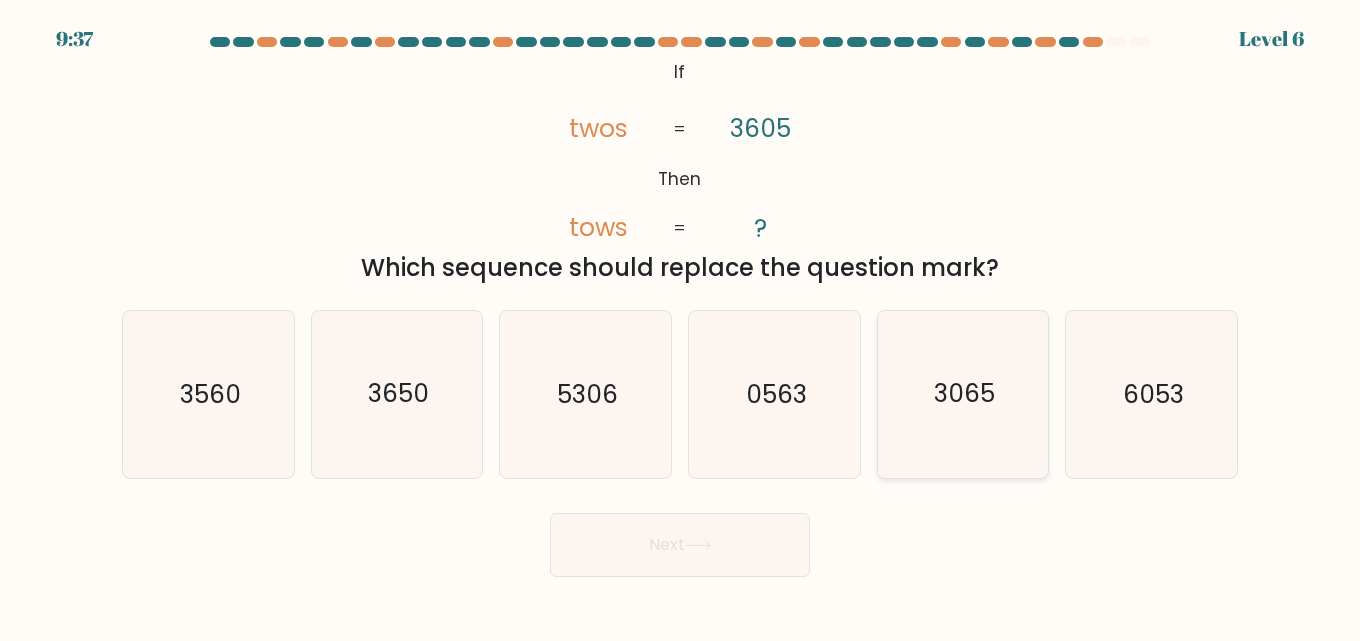 click on "3065" 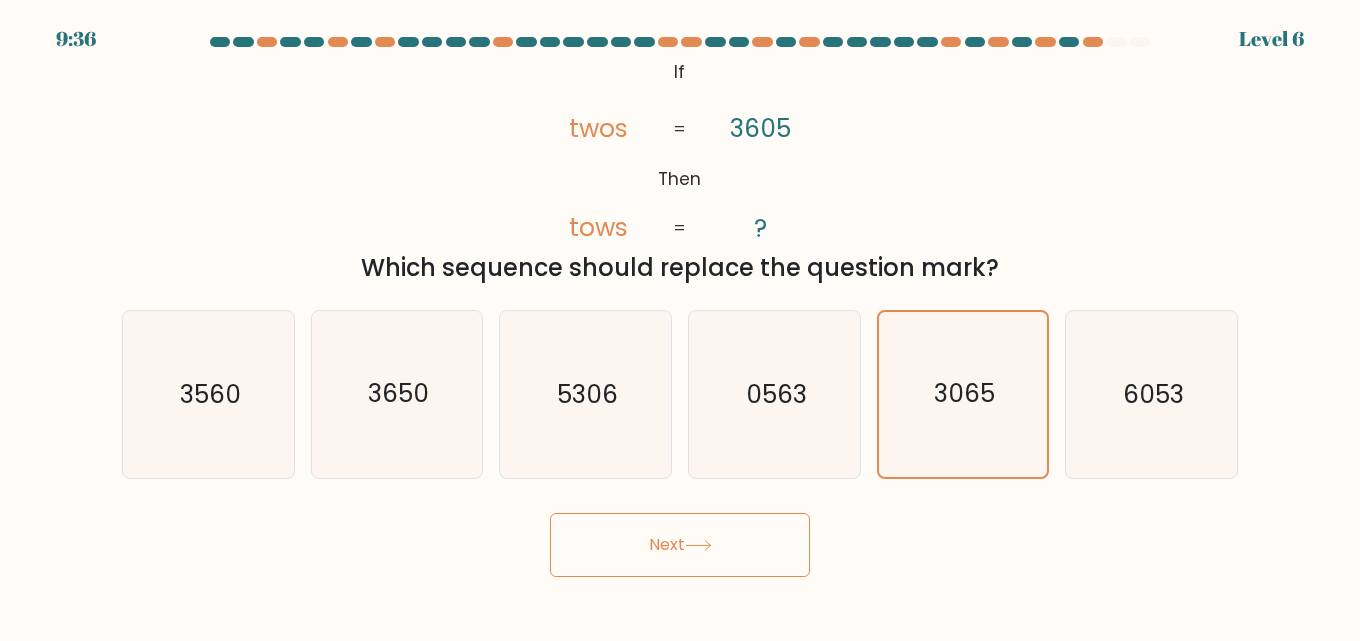 click on "Next" at bounding box center [680, 545] 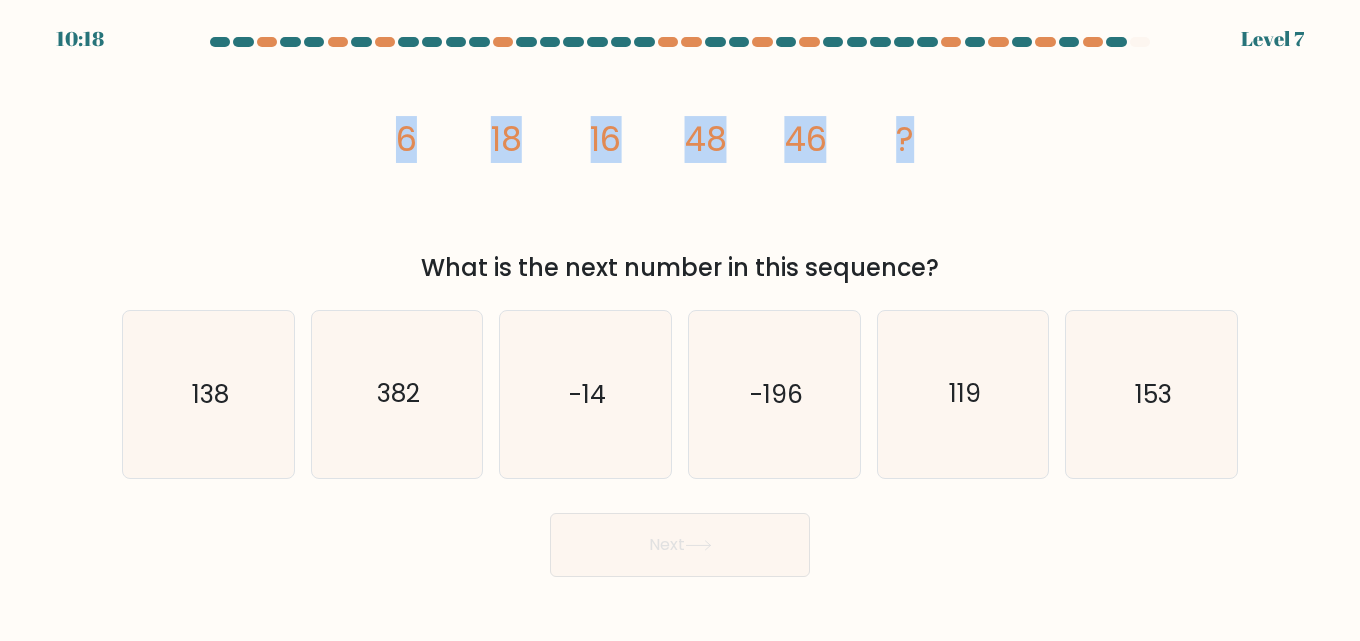 drag, startPoint x: 974, startPoint y: 122, endPoint x: 374, endPoint y: 126, distance: 600.0133 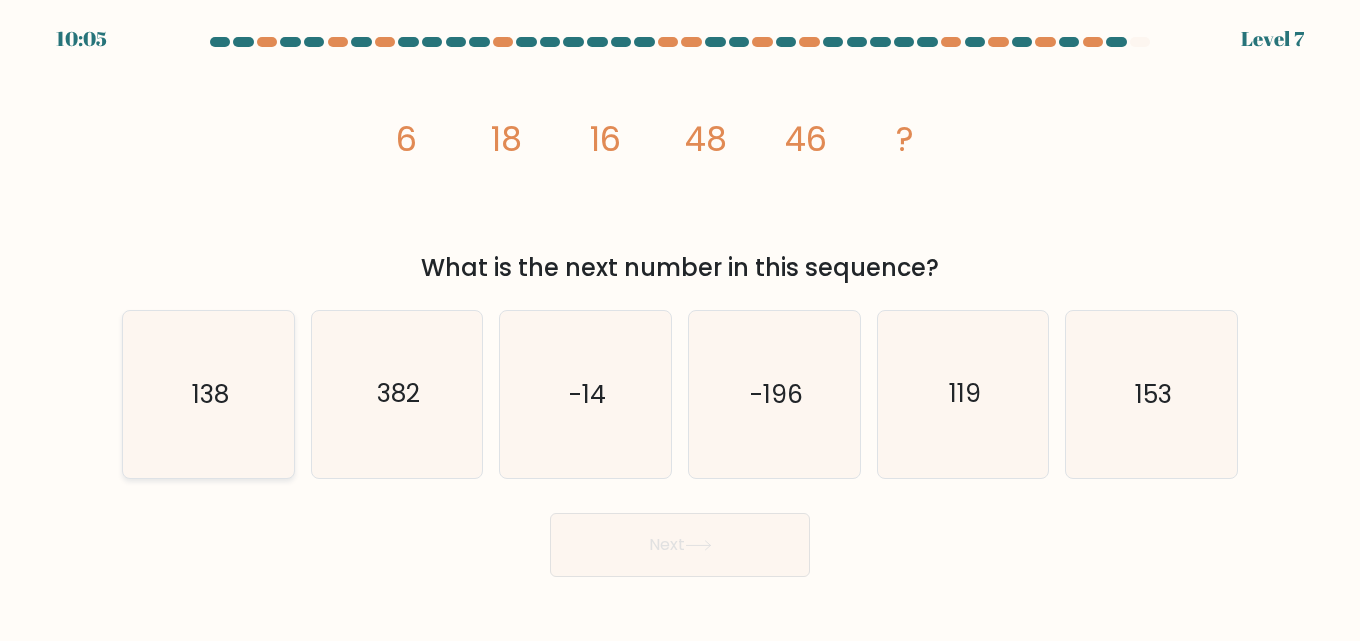 click on "138" 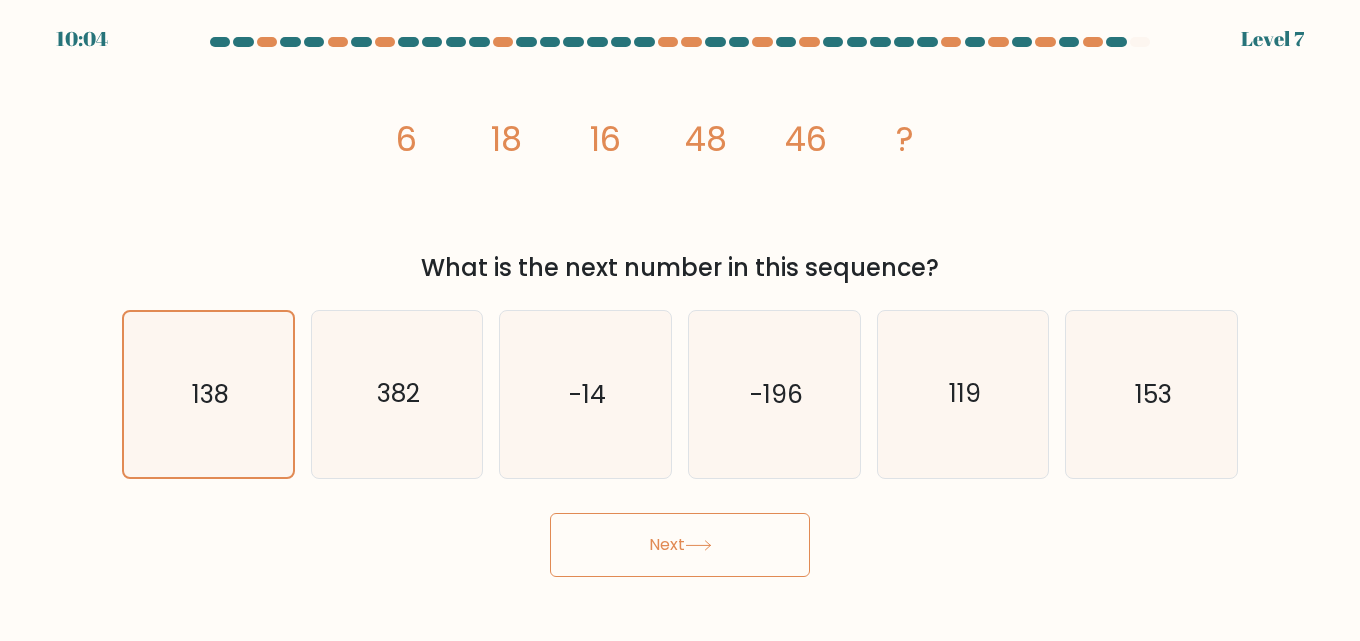 click on "Next" at bounding box center (680, 545) 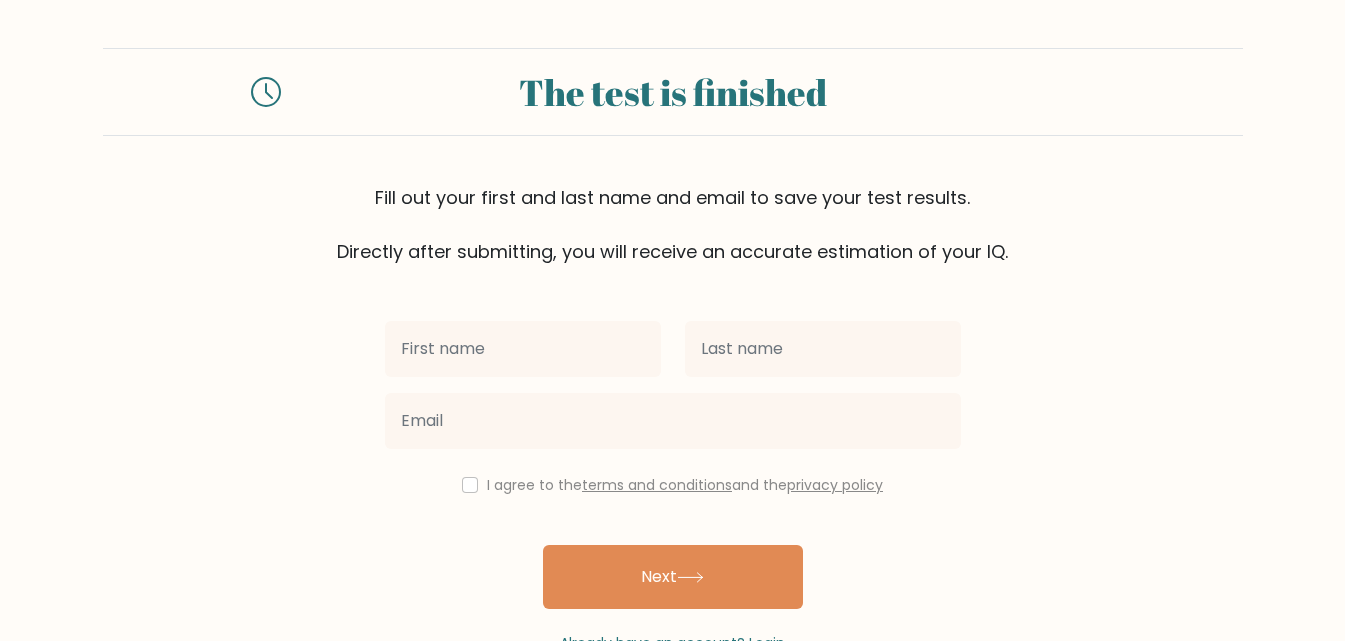 scroll, scrollTop: 0, scrollLeft: 0, axis: both 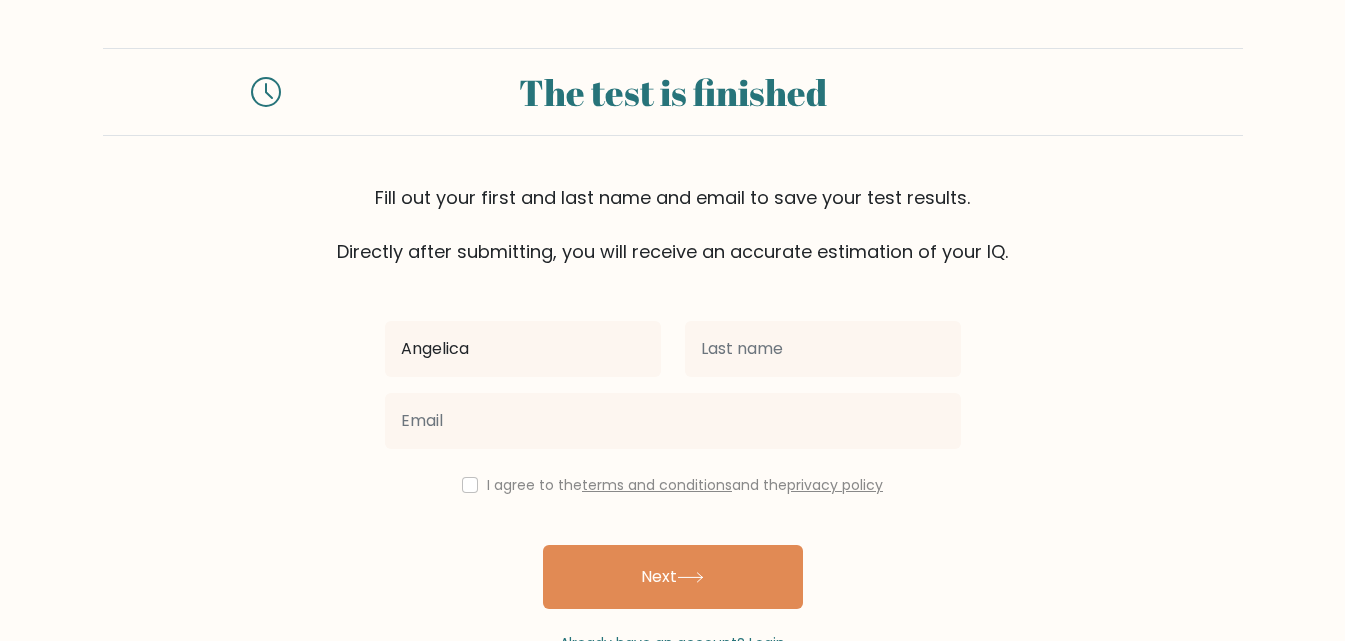 type on "Angelica" 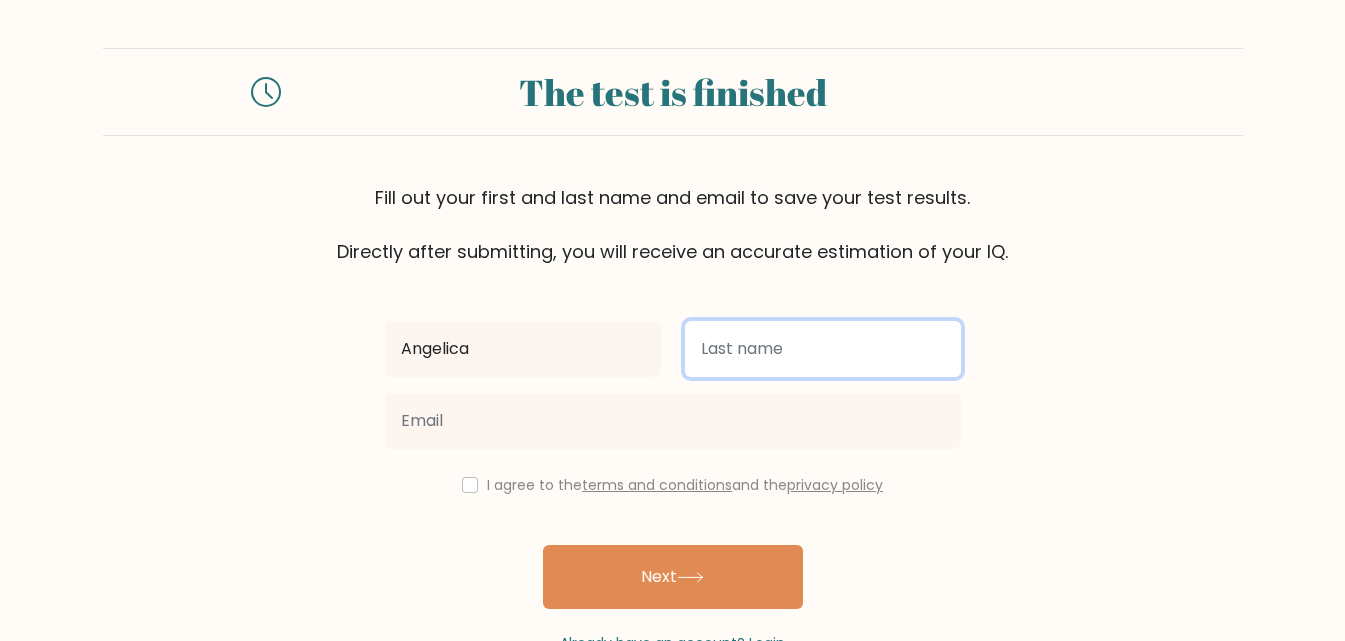 click at bounding box center (823, 349) 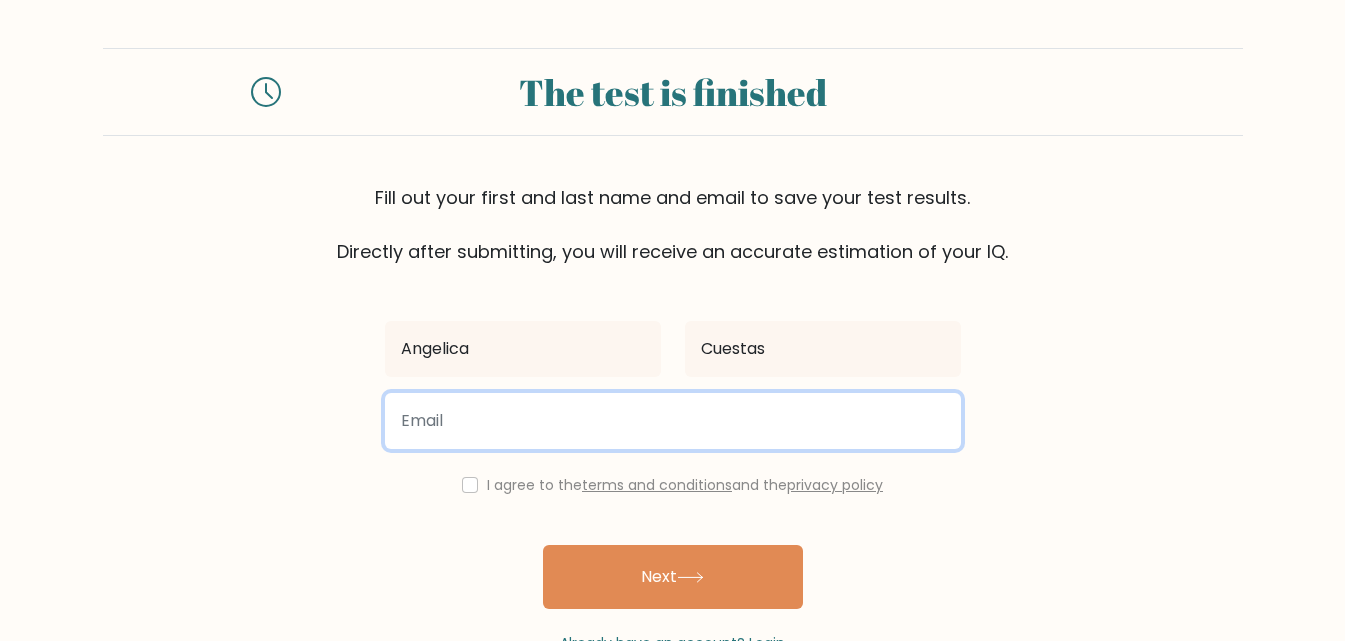 click at bounding box center [673, 421] 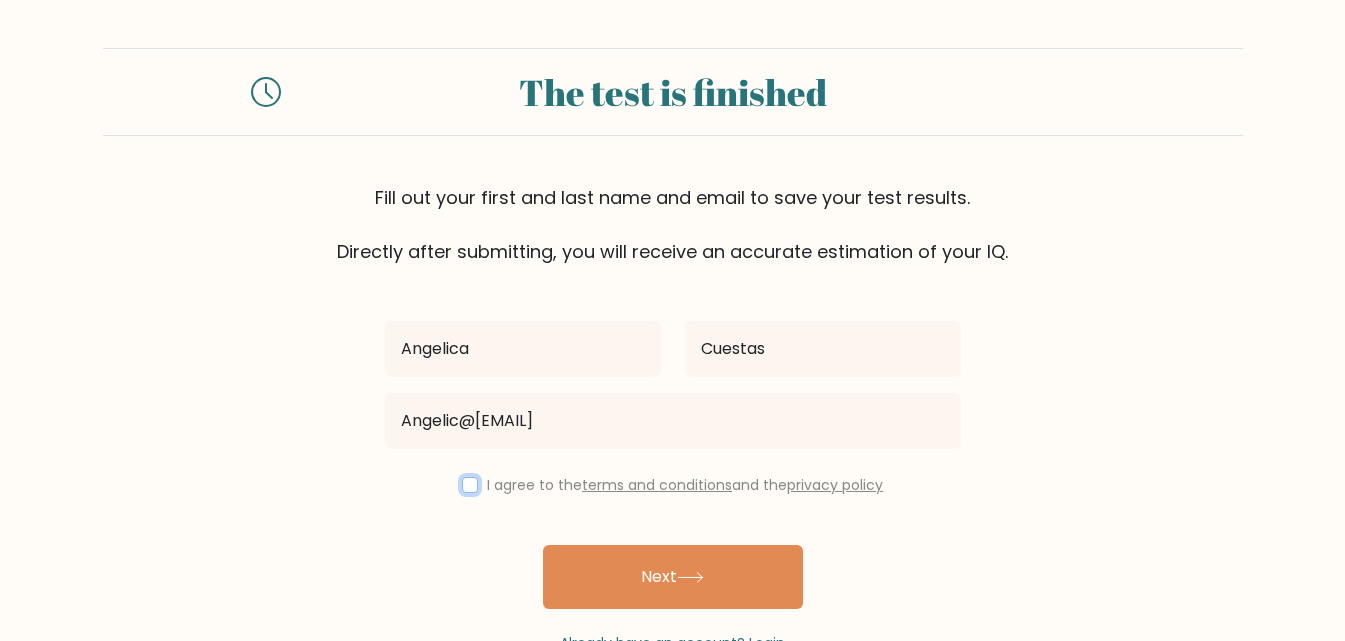 click at bounding box center [470, 485] 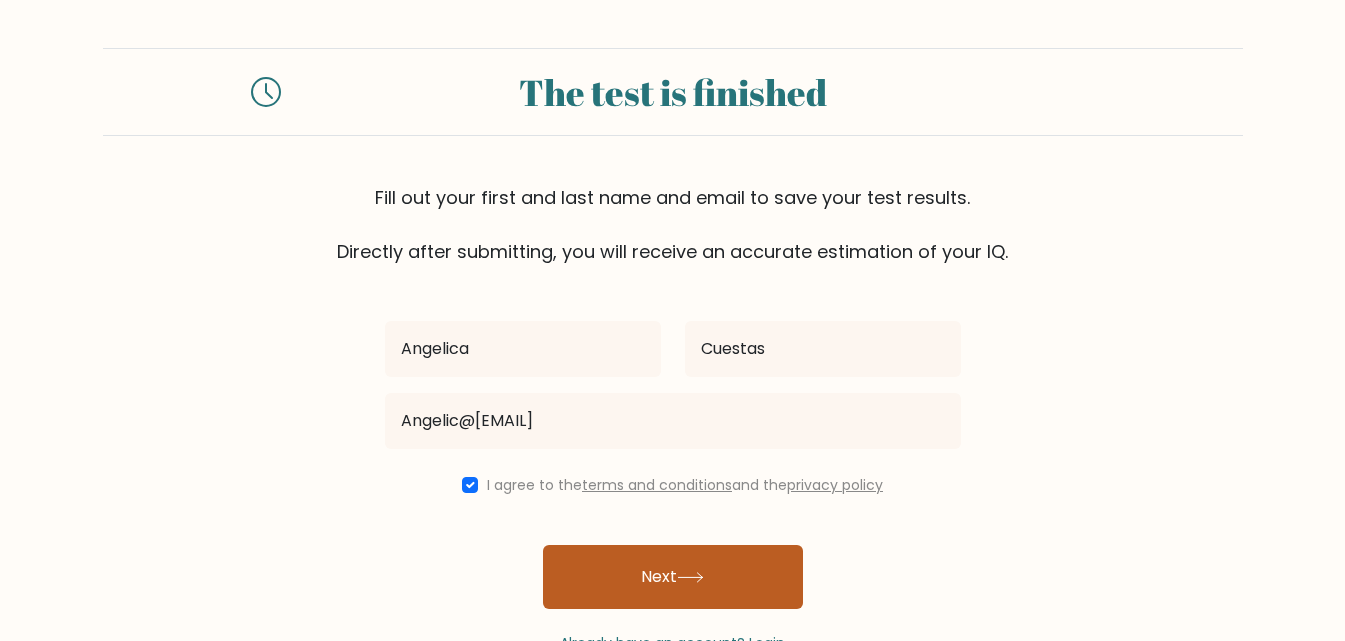 click on "Next" at bounding box center [673, 577] 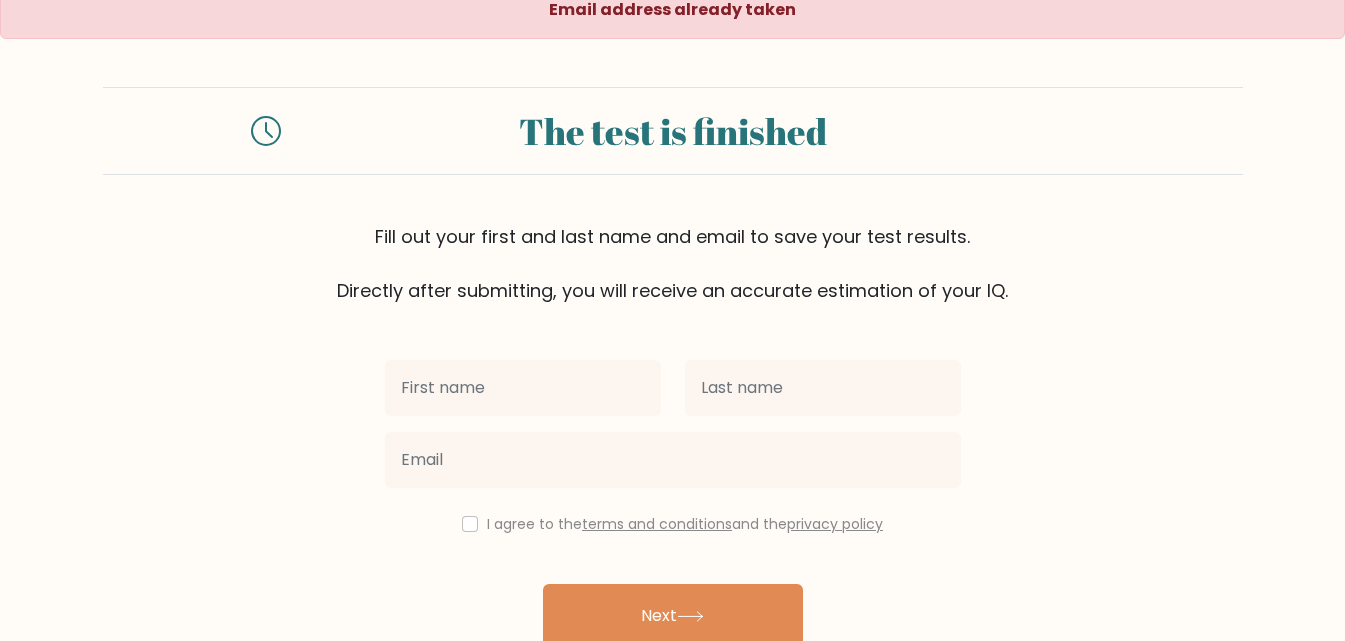 scroll, scrollTop: 0, scrollLeft: 0, axis: both 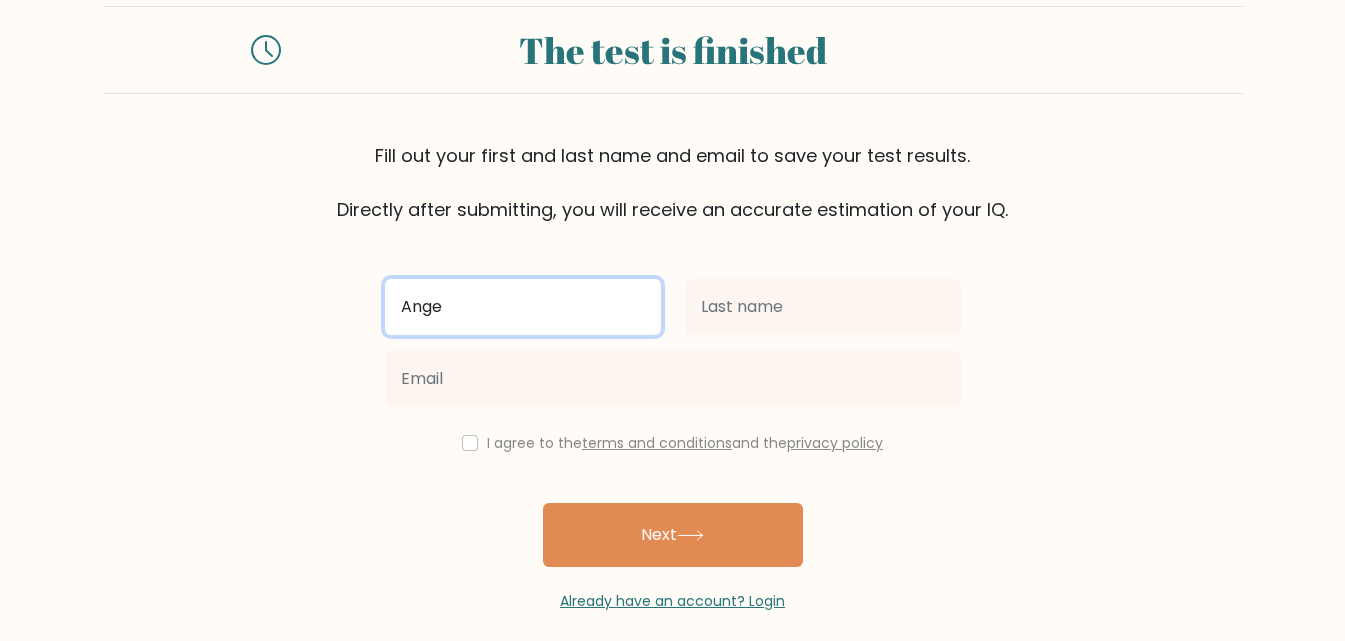 type on "Angelica" 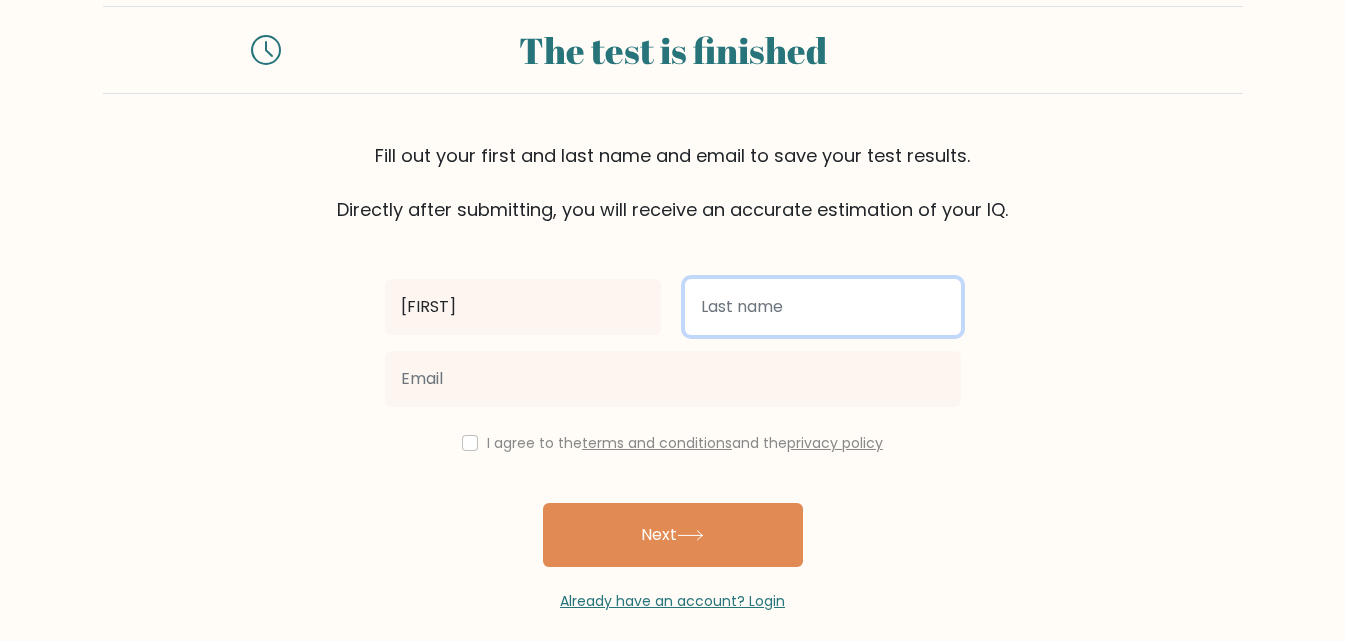 click at bounding box center (823, 307) 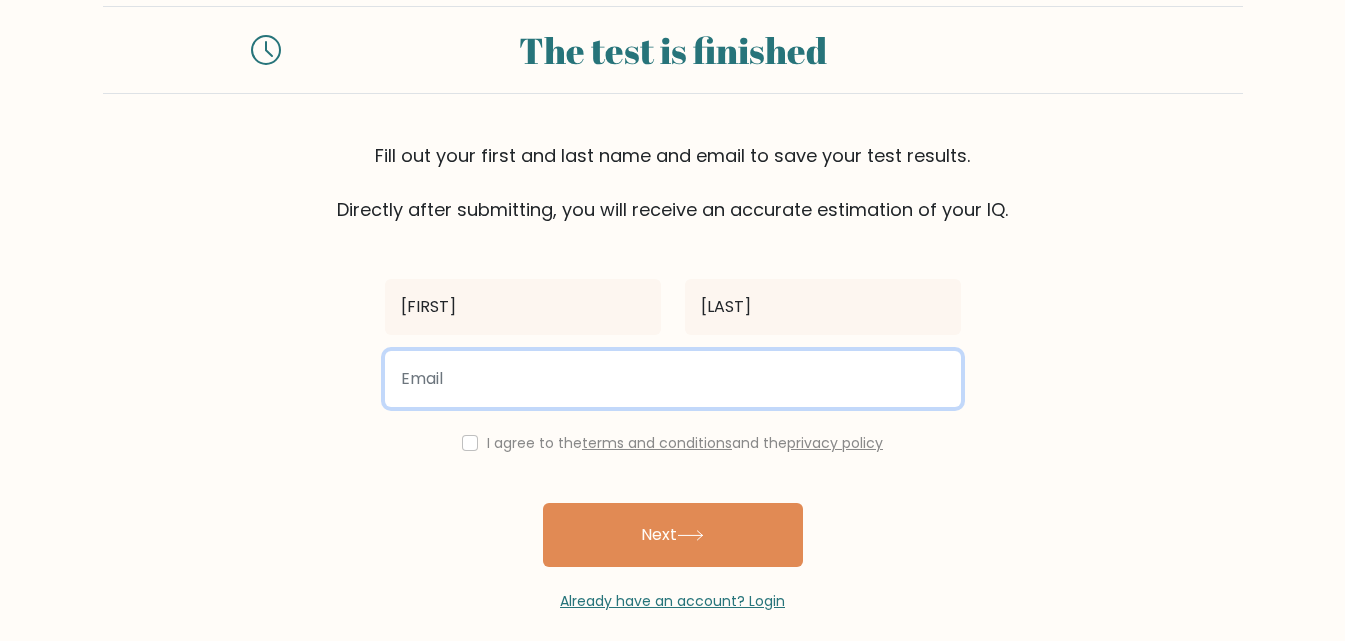 click at bounding box center (673, 379) 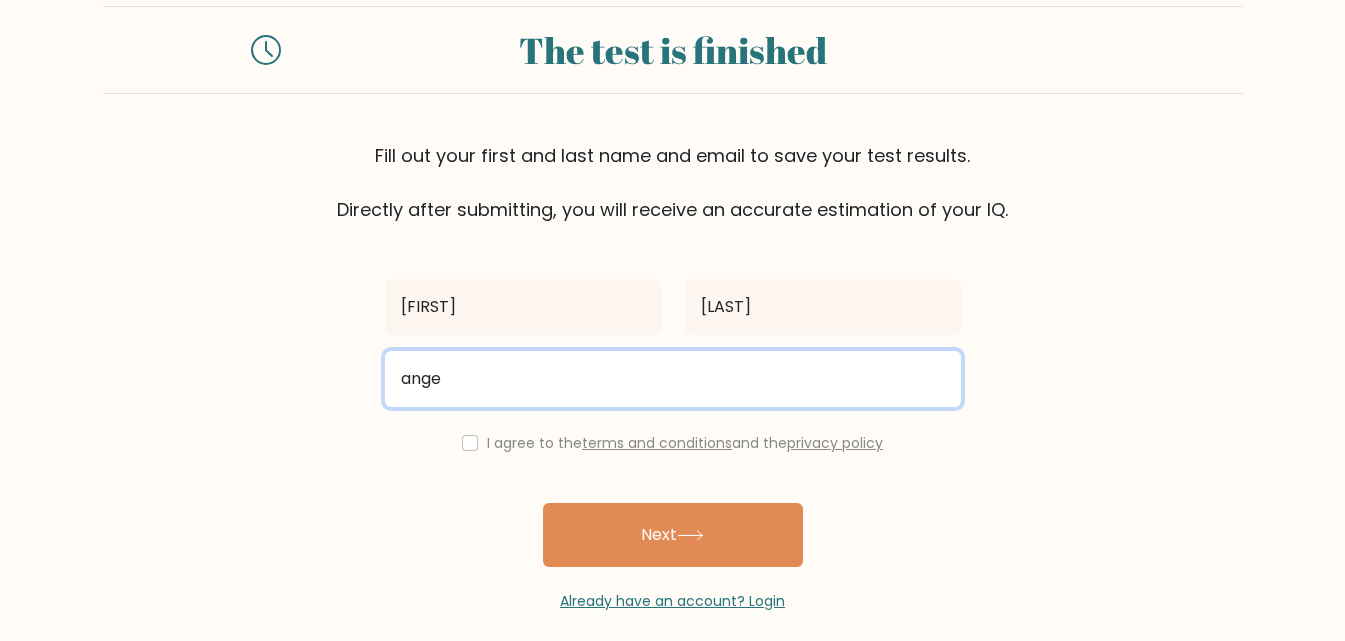 type on "angelyka0705@gmail.com" 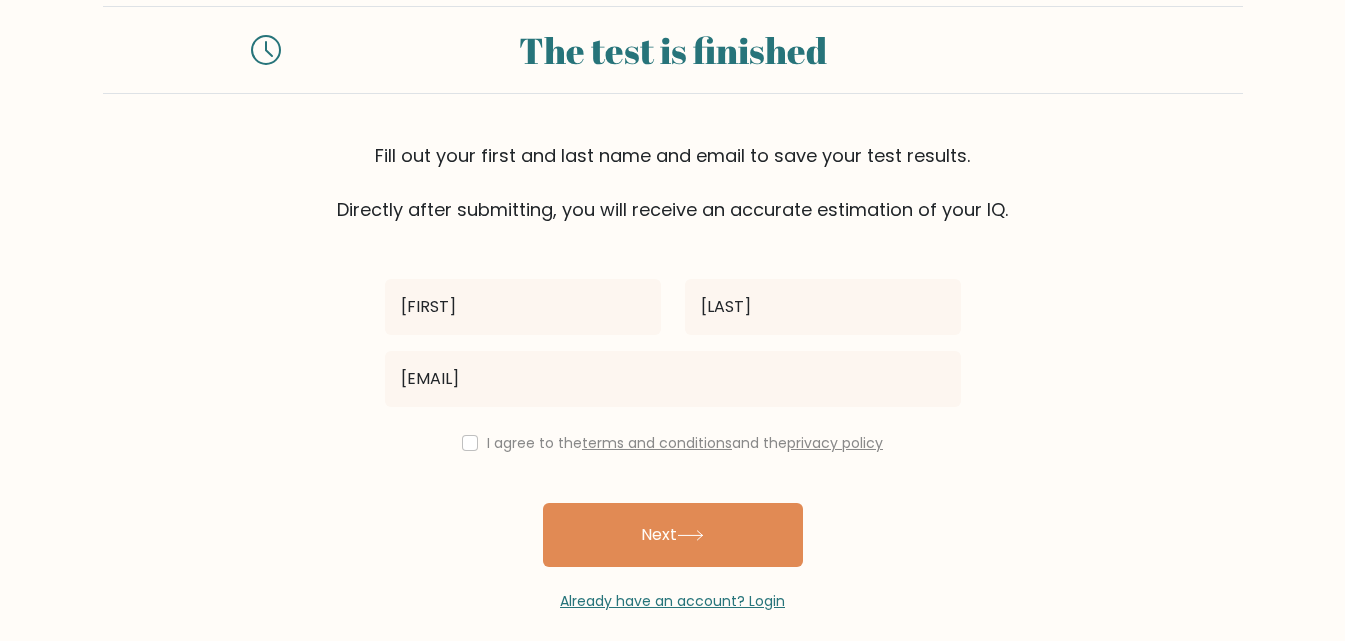 click on "I agree to the  terms and conditions  and the  privacy policy" at bounding box center [673, 443] 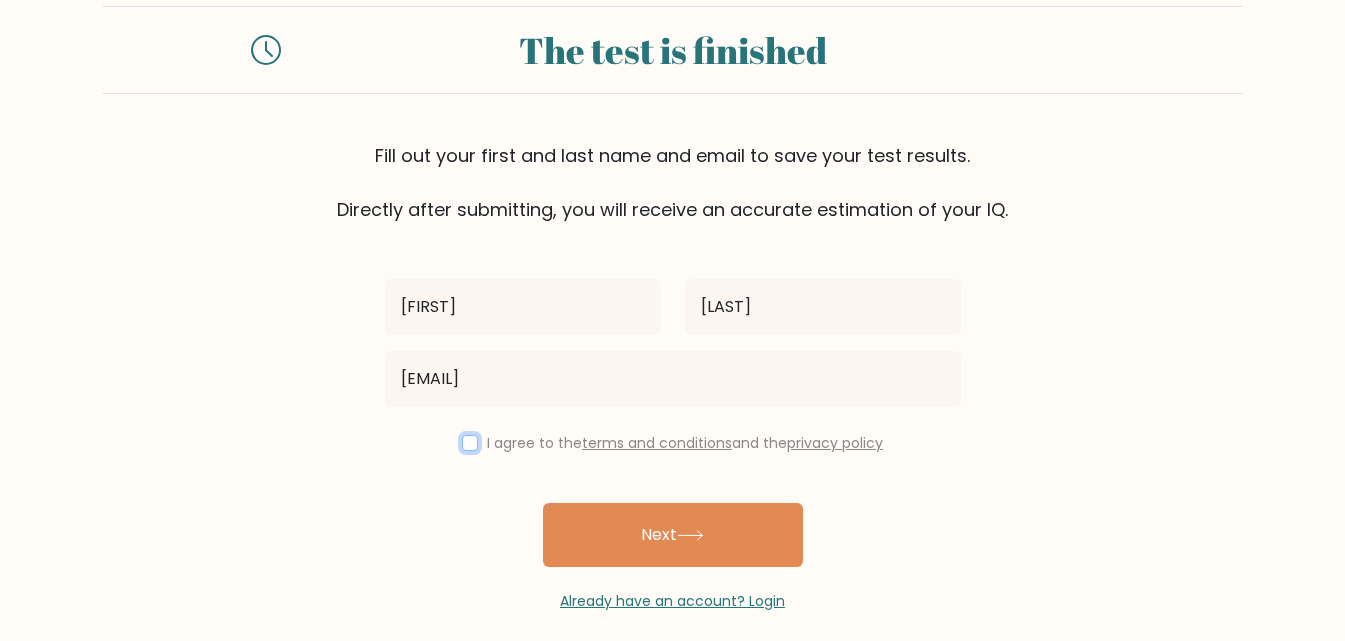 click at bounding box center [470, 443] 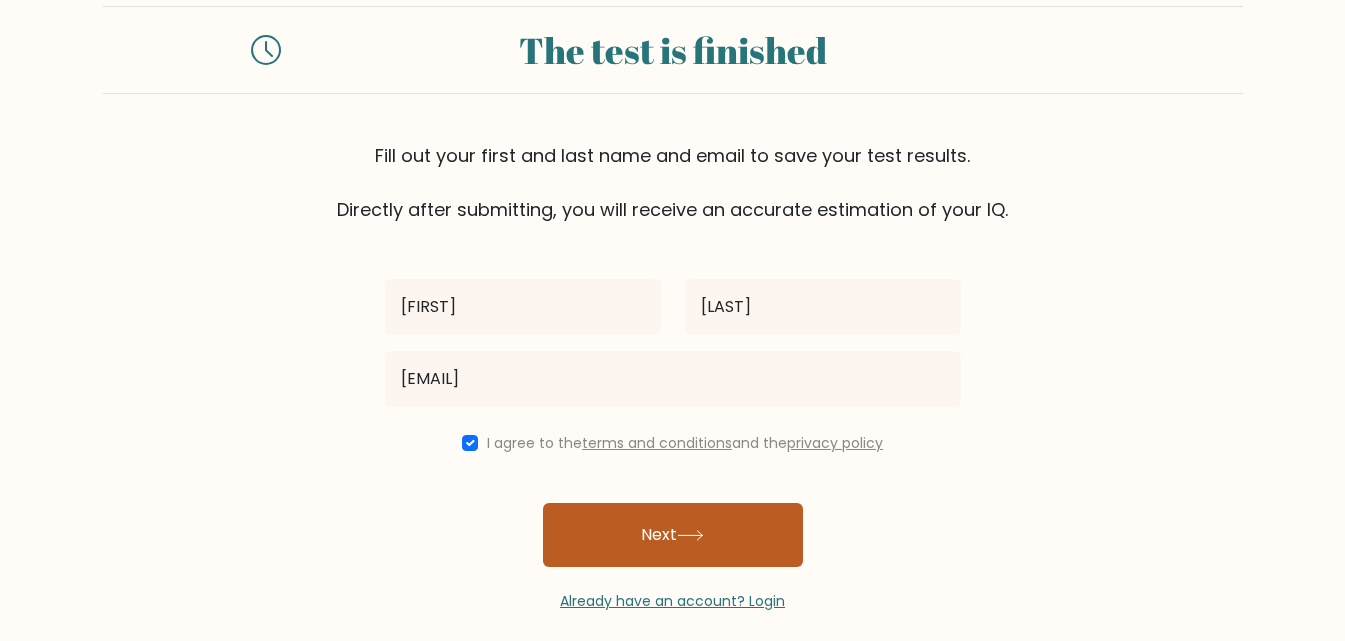 click on "Next" at bounding box center [673, 535] 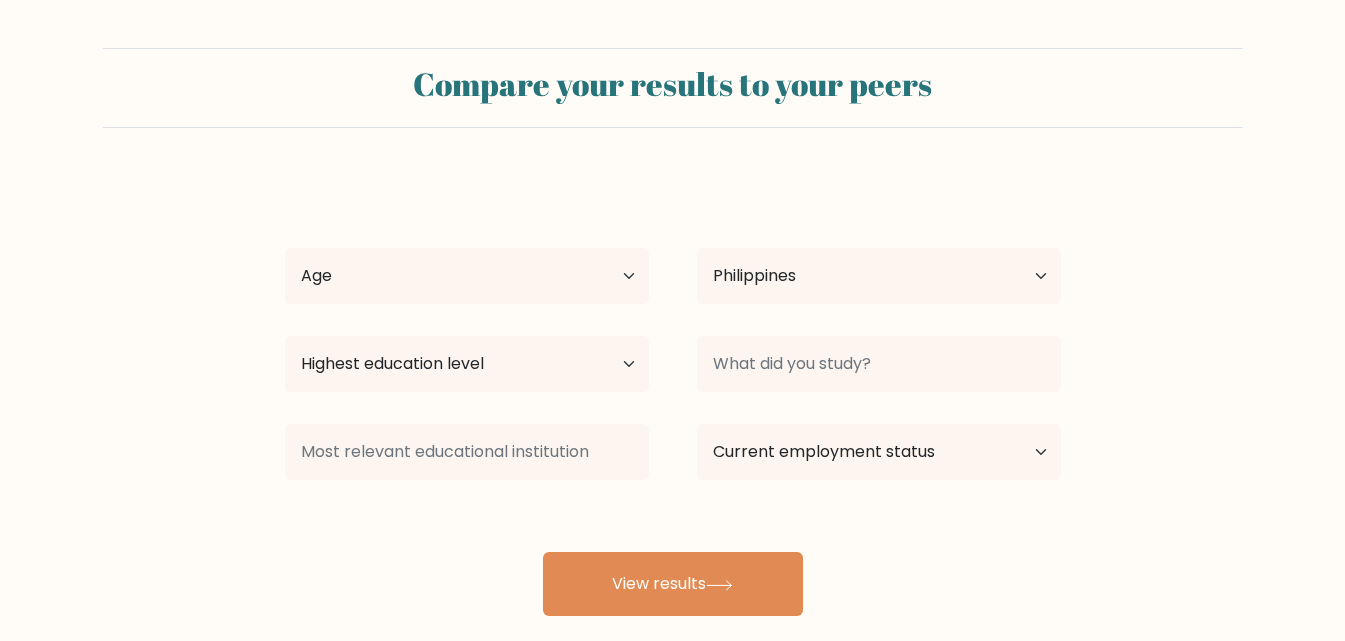 select on "PH" 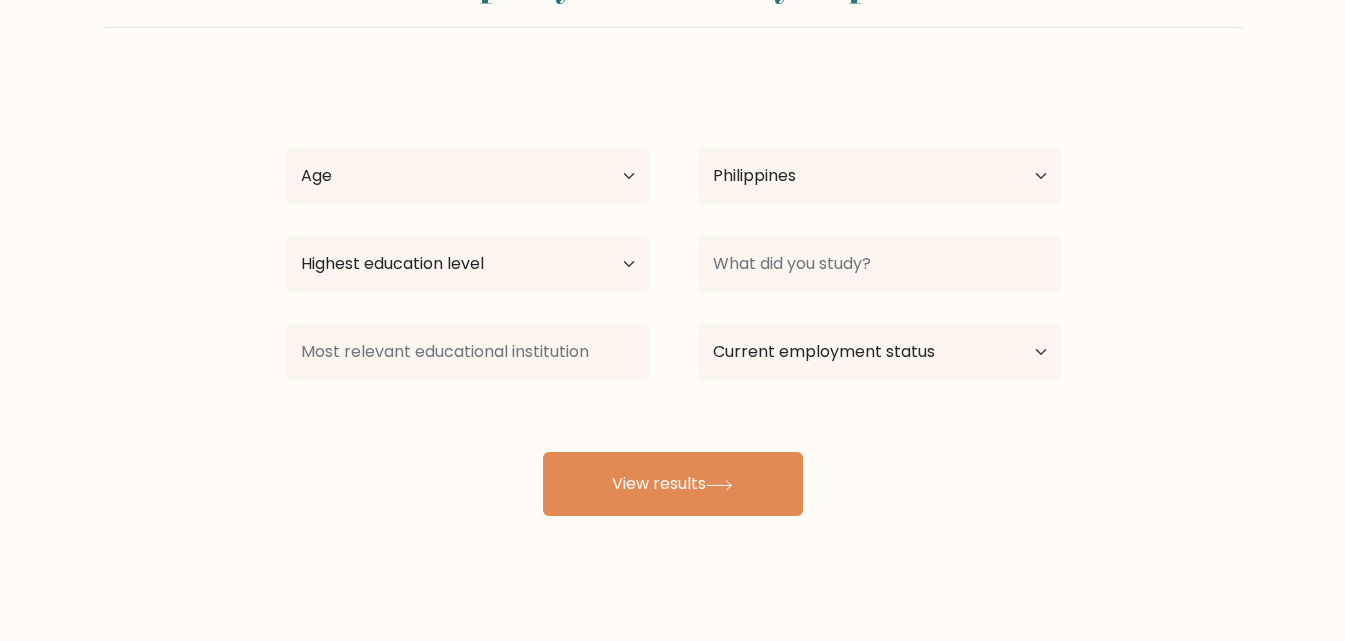 scroll, scrollTop: 117, scrollLeft: 0, axis: vertical 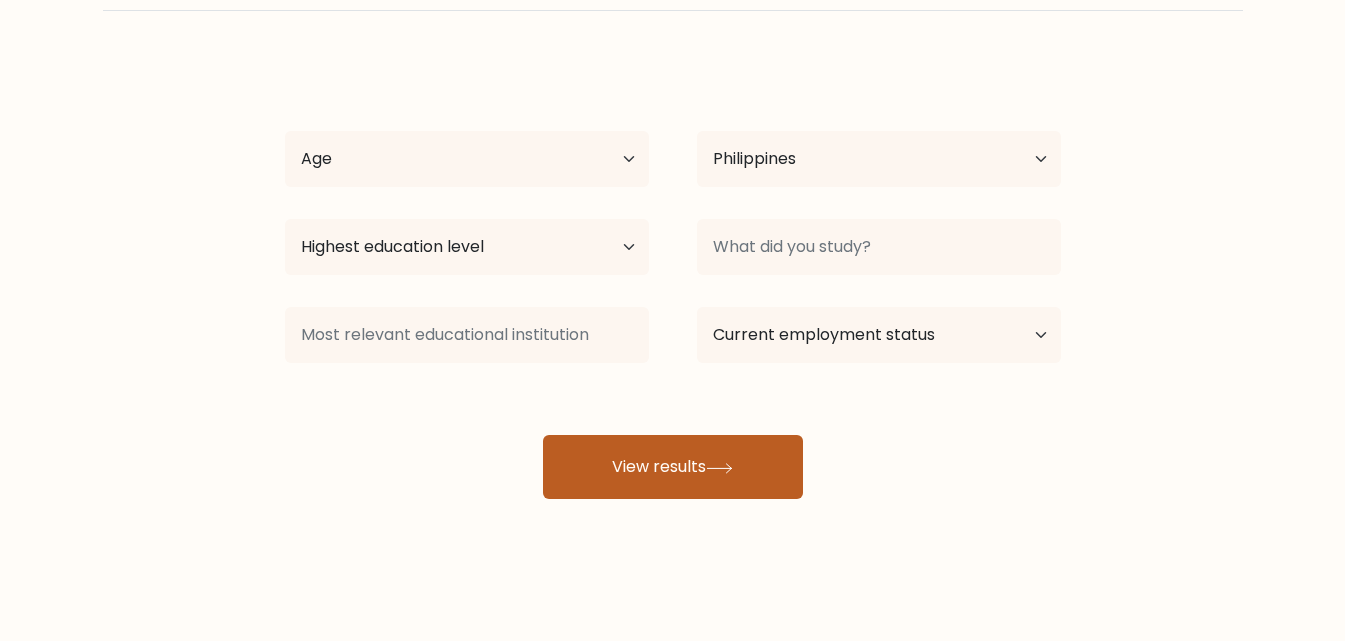 click on "View results" at bounding box center [673, 467] 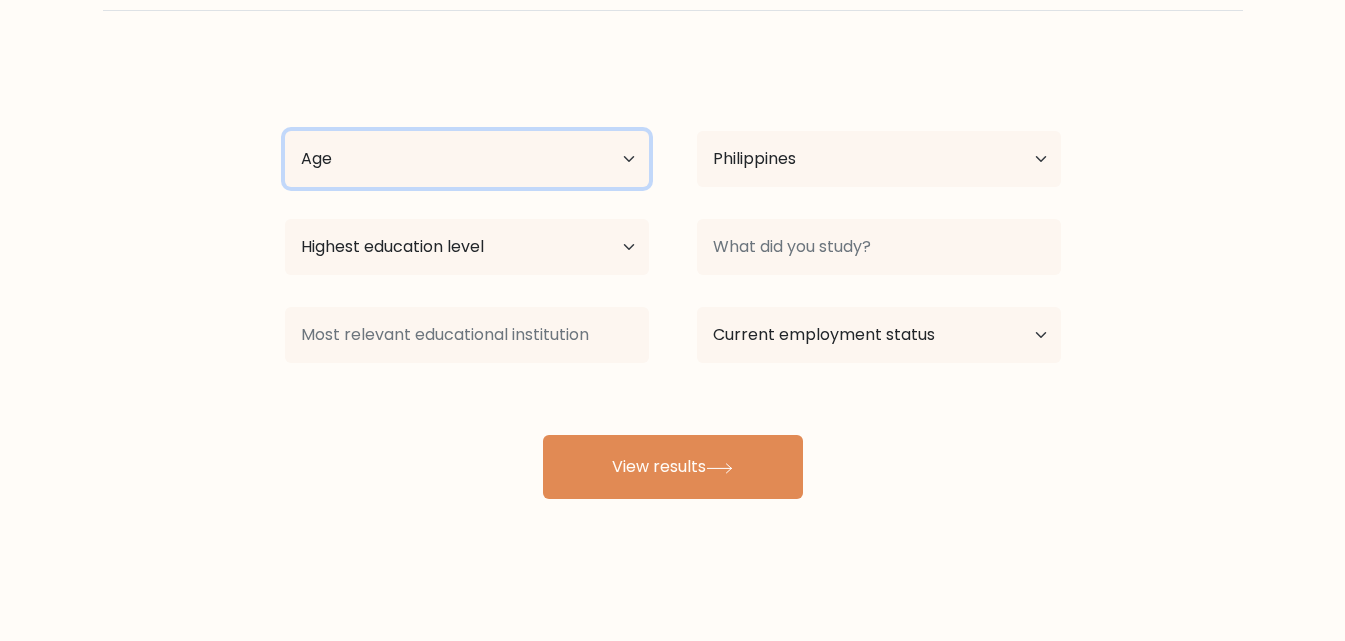 click on "Age
Under 18 years old
18-24 years old
25-34 years old
35-44 years old
45-54 years old
55-64 years old
65 years old and above" at bounding box center (467, 159) 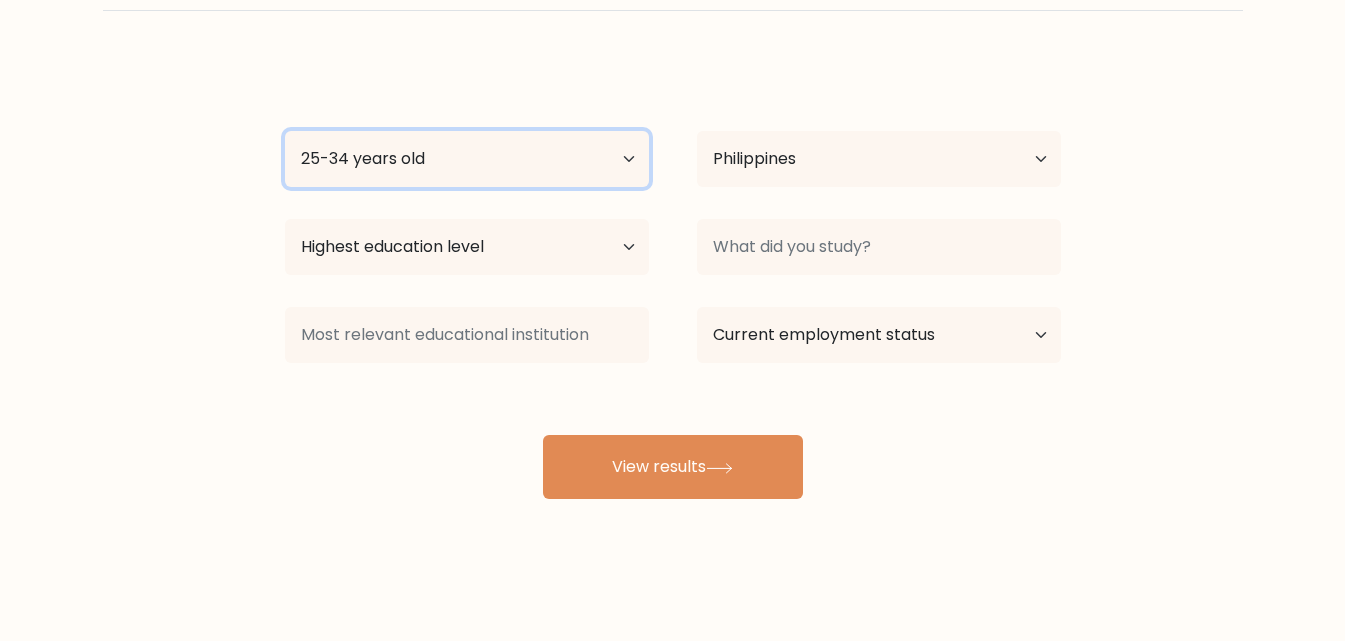 click on "Age
Under 18 years old
18-24 years old
25-34 years old
35-44 years old
45-54 years old
55-64 years old
65 years old and above" at bounding box center [467, 159] 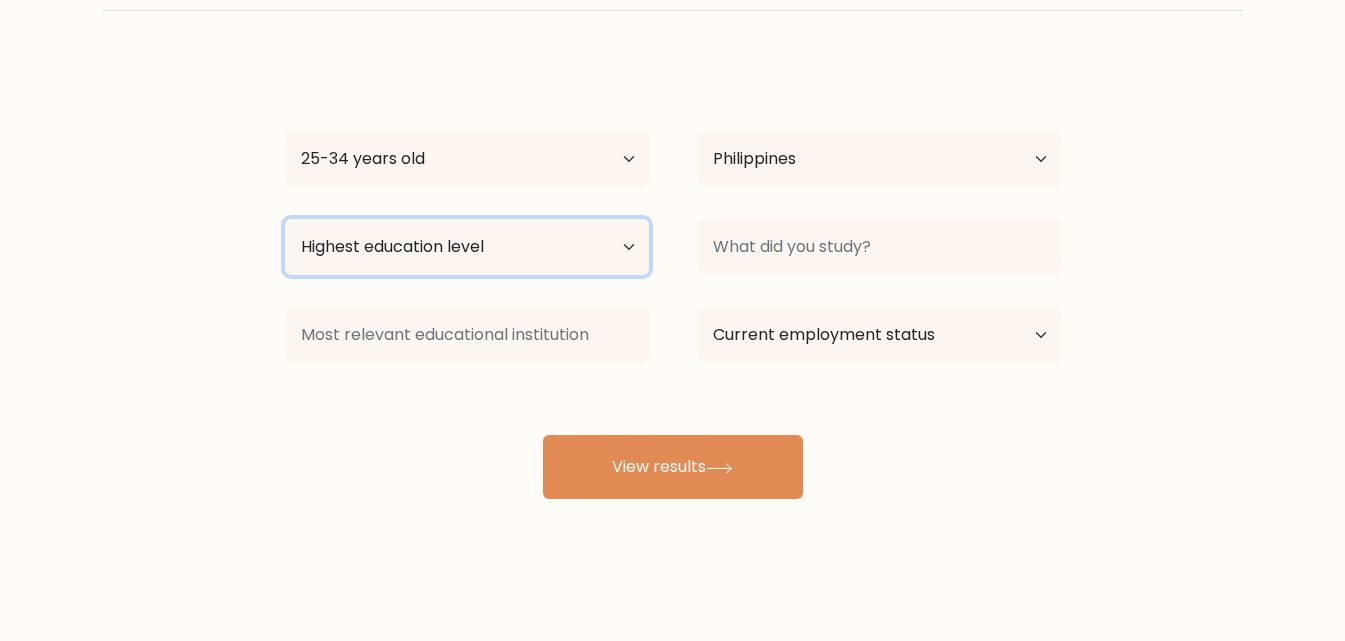 click on "Highest education level
No schooling
Primary
Lower Secondary
Upper Secondary
Occupation Specific
Bachelor's degree
Master's degree
Doctoral degree" at bounding box center (467, 247) 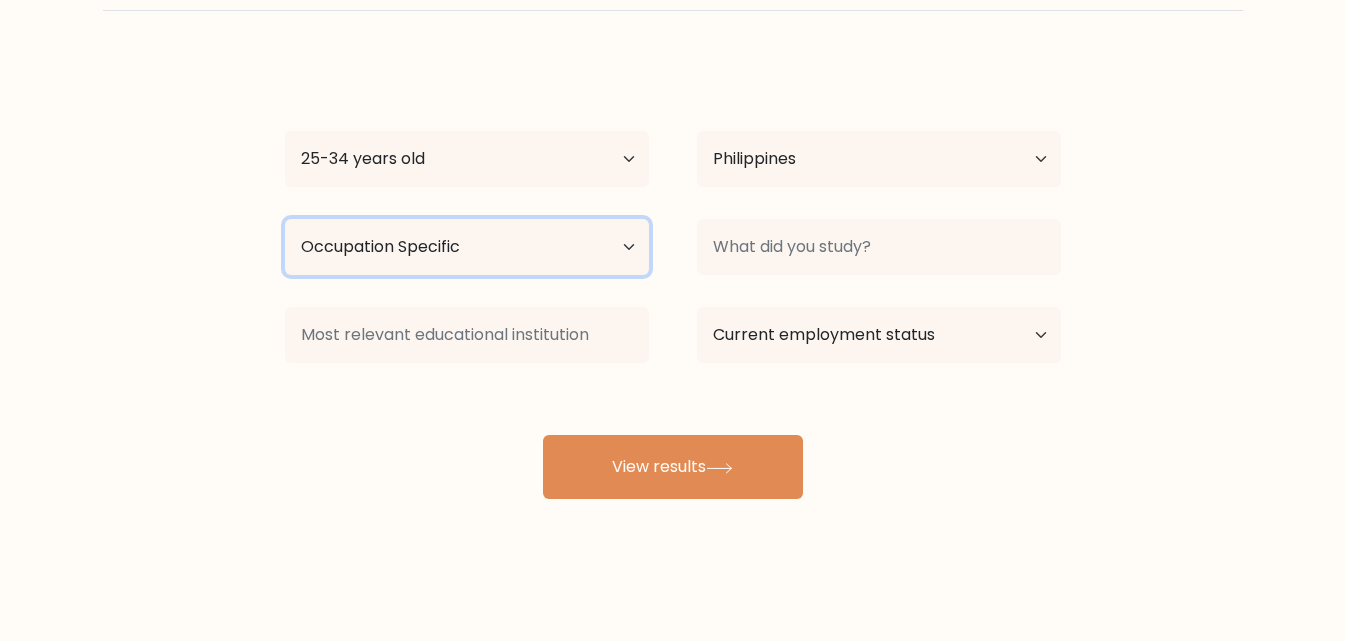 click on "Highest education level
No schooling
Primary
Lower Secondary
Upper Secondary
Occupation Specific
Bachelor's degree
Master's degree
Doctoral degree" at bounding box center (467, 247) 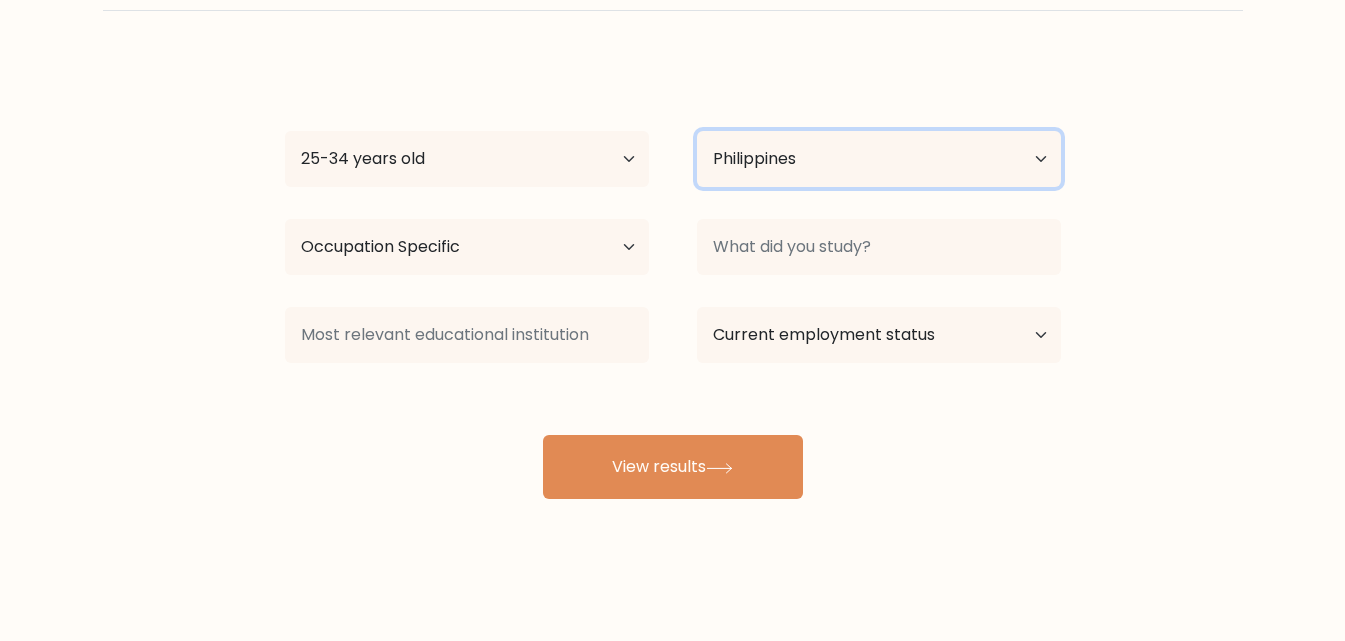 click on "Country
Afghanistan
Albania
Algeria
American Samoa
Andorra
Angola
Anguilla
Antarctica
Antigua and Barbuda
Argentina
Armenia
Aruba
Australia
Austria
Azerbaijan
Bahamas
Bahrain
Bangladesh
Barbados
Belarus
Belgium
Belize
Benin
Bermuda
Bhutan
Bolivia
Bonaire, Sint Eustatius and Saba
Bosnia and Herzegovina
Botswana
Bouvet Island
Brazil
British Indian Ocean Territory
Brunei
Bulgaria
Burkina Faso
Burundi
Cabo Verde
Cambodia
Cameroon
Canada
Cayman Islands
Central African Republic
Chad
Chile
China
Christmas Island
Cocos (Keeling) Islands
Colombia
Comoros
Congo
Congo (the Democratic Republic of the)
Cook Islands
Costa Rica
Côte d'Ivoire
Croatia
Cuba" at bounding box center [879, 159] 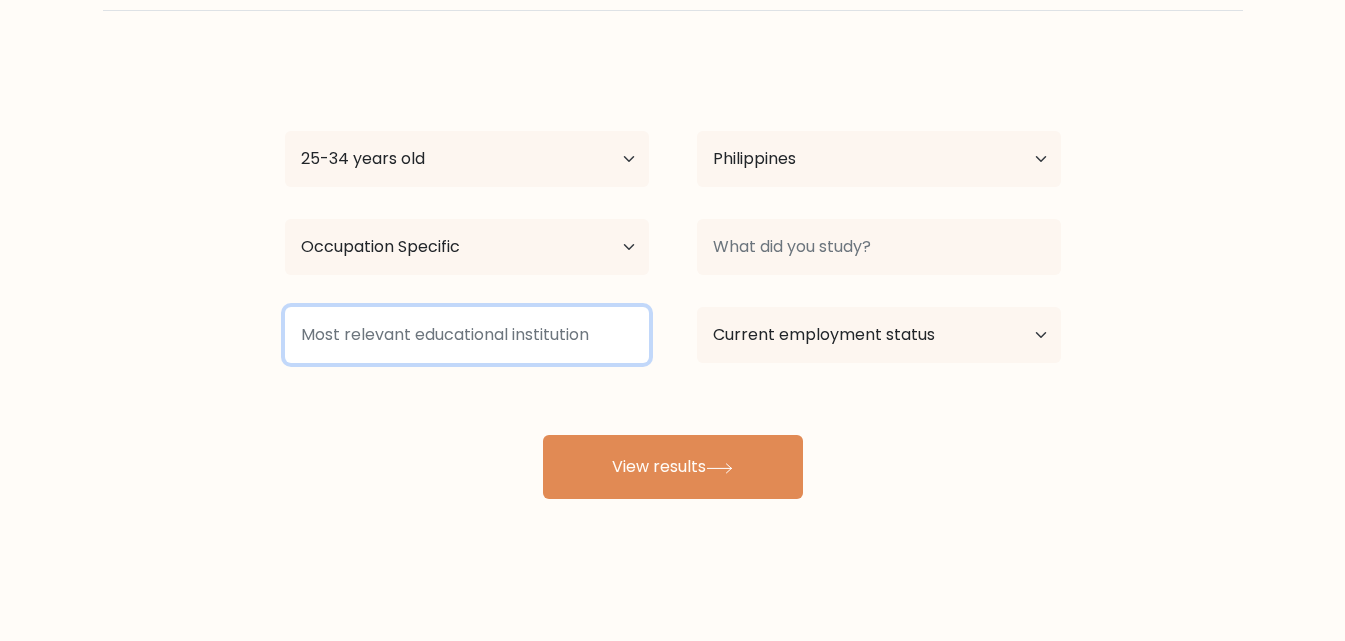 click at bounding box center [467, 335] 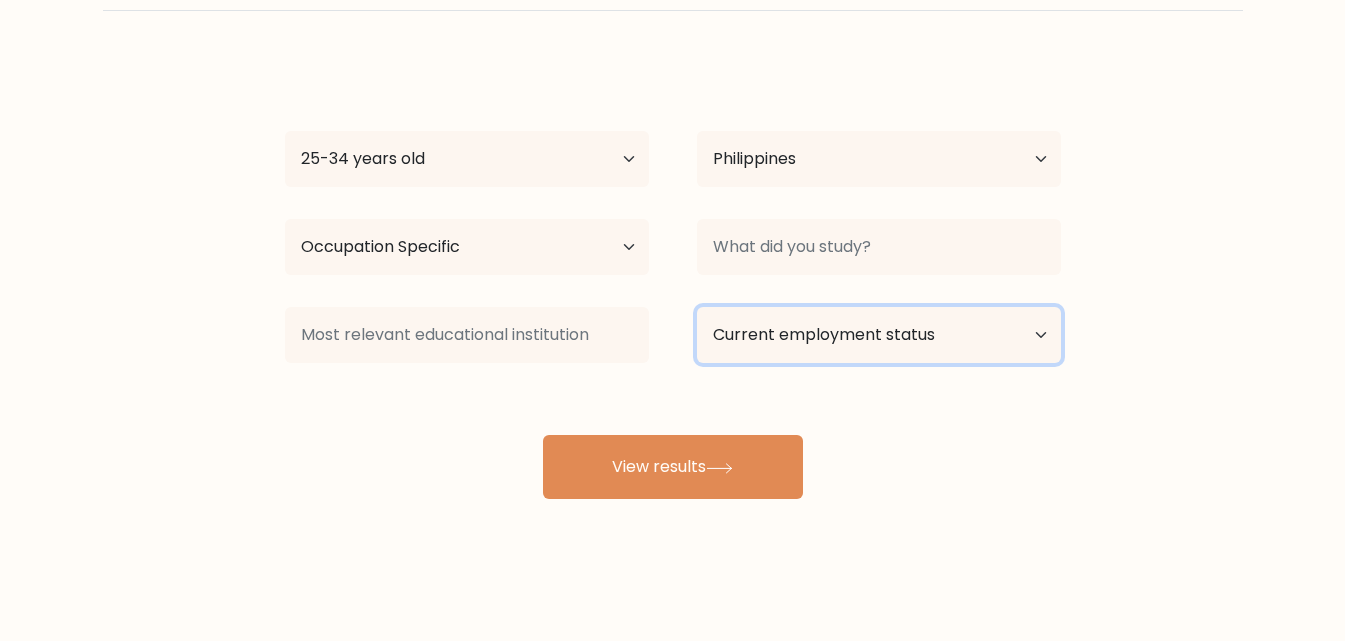 click on "Current employment status
Employed
Student
Retired
Other / prefer not to answer" at bounding box center (879, 335) 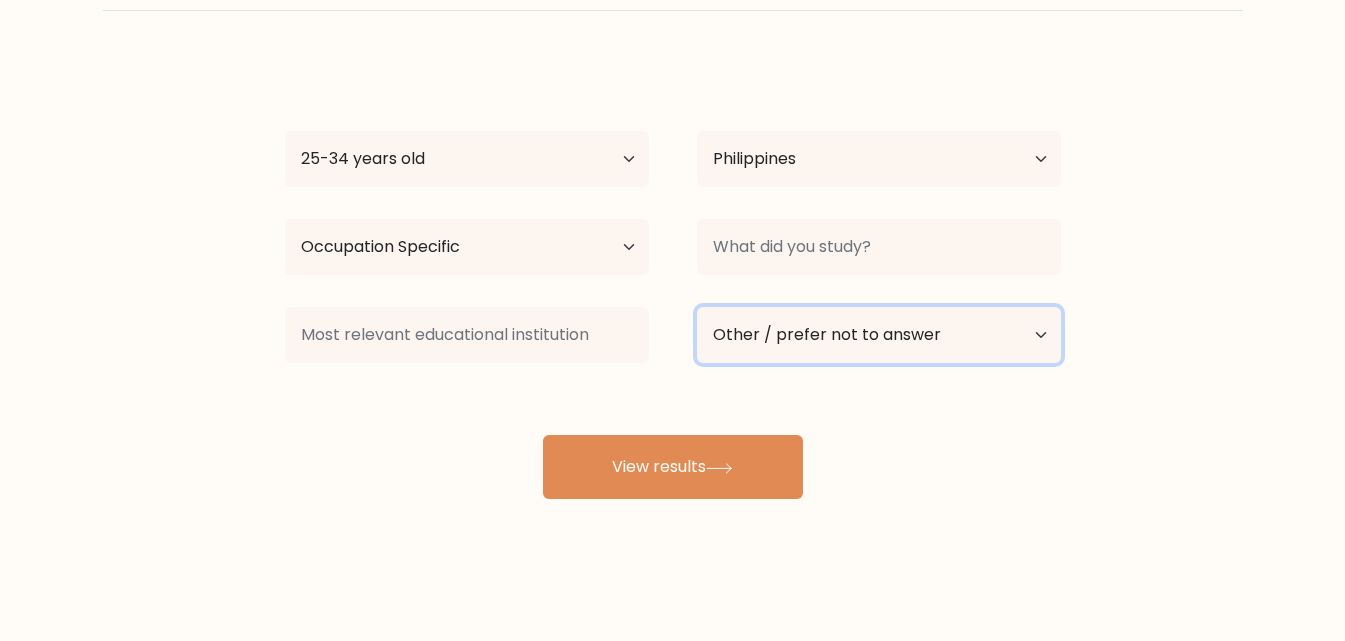 click on "Current employment status
Employed
Student
Retired
Other / prefer not to answer" at bounding box center (879, 335) 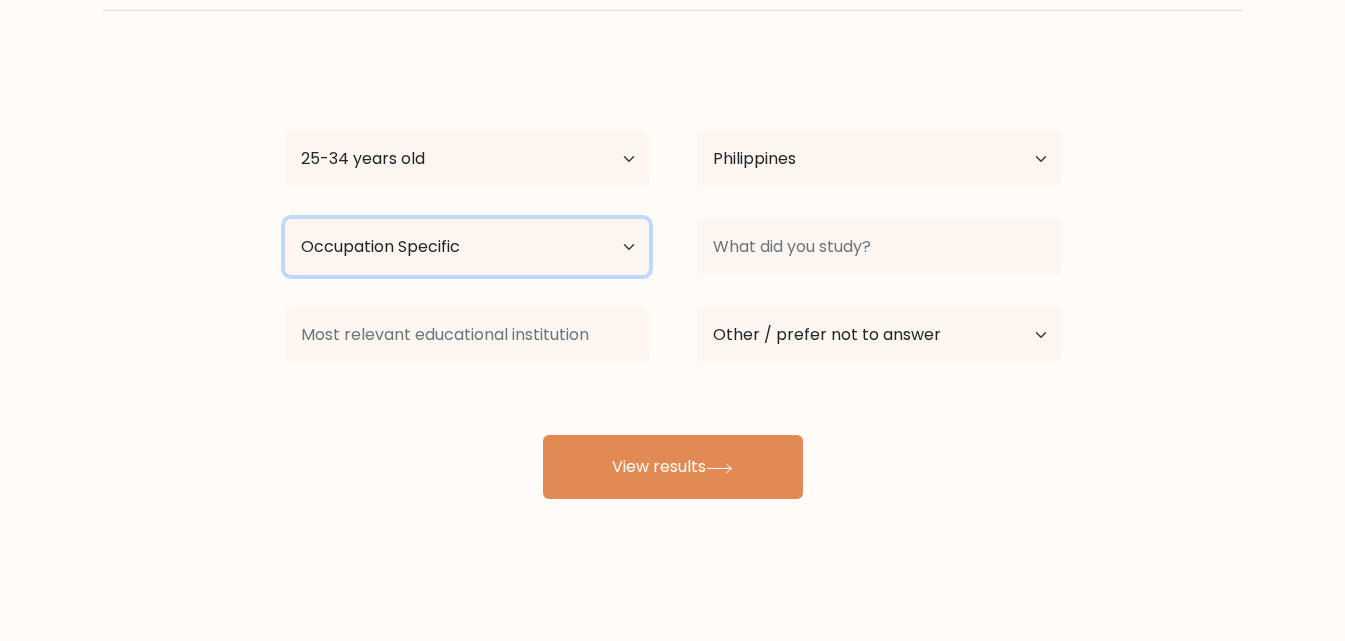 click on "Highest education level
No schooling
Primary
Lower Secondary
Upper Secondary
Occupation Specific
Bachelor's degree
Master's degree
Doctoral degree" at bounding box center (467, 247) 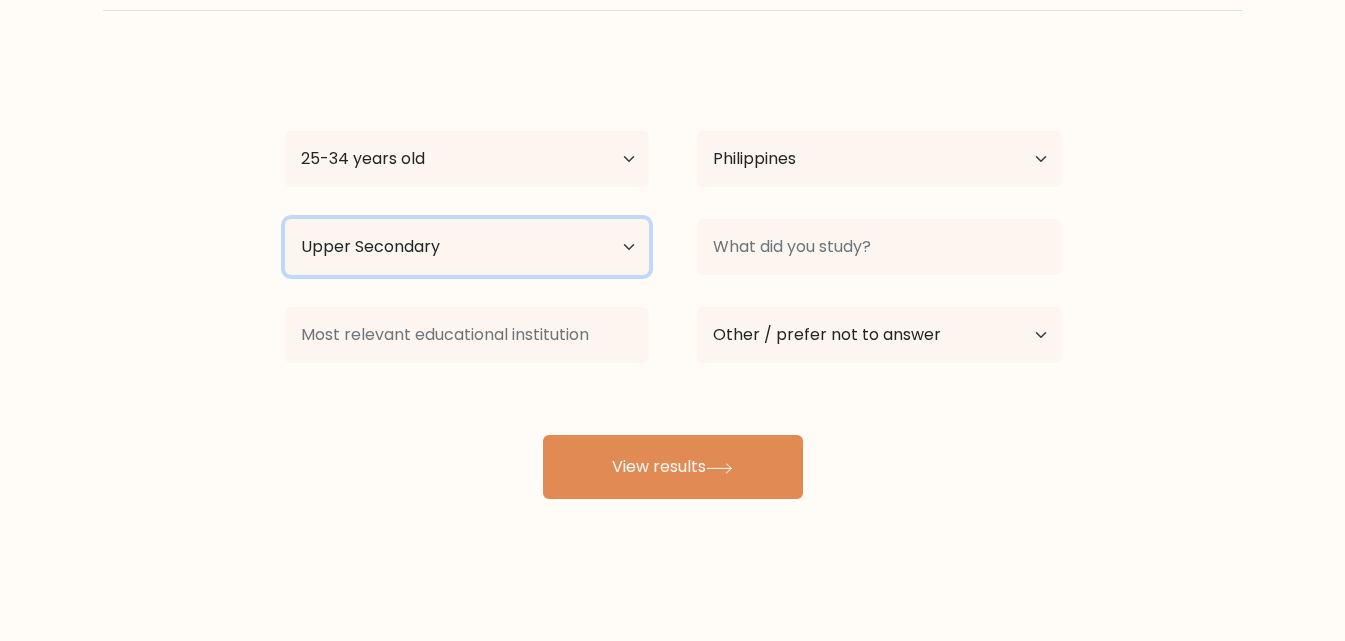 click on "Highest education level
No schooling
Primary
Lower Secondary
Upper Secondary
Occupation Specific
Bachelor's degree
Master's degree
Doctoral degree" at bounding box center (467, 247) 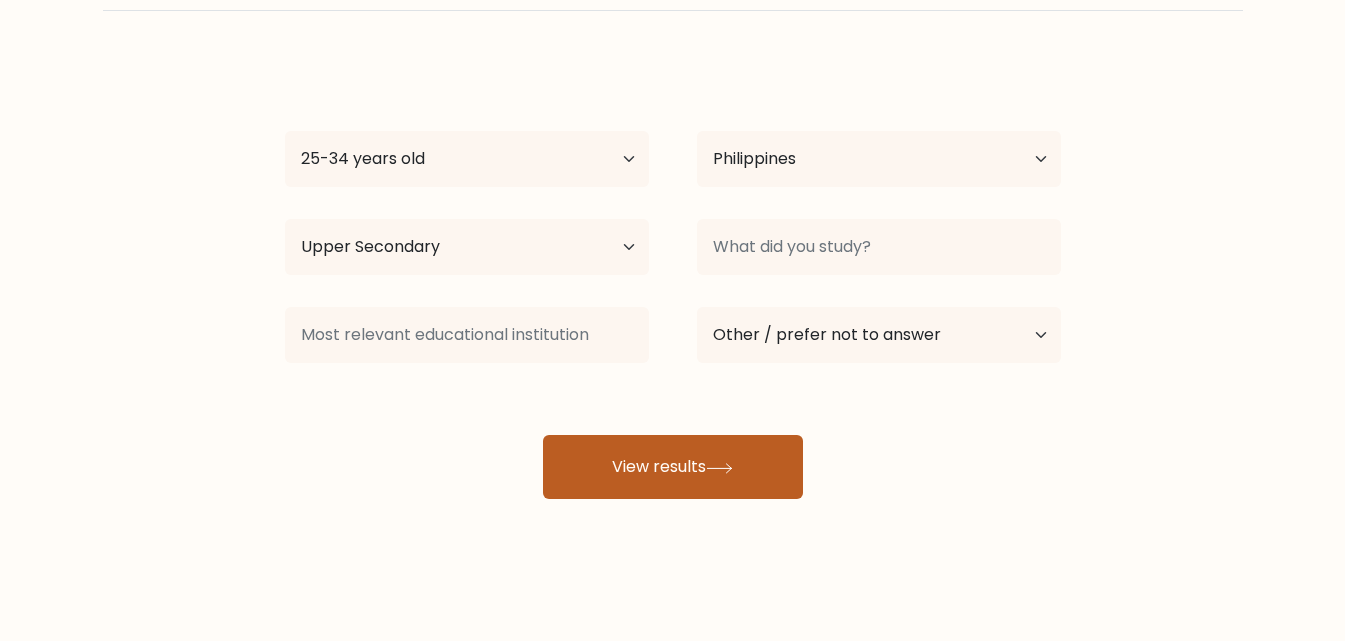 click 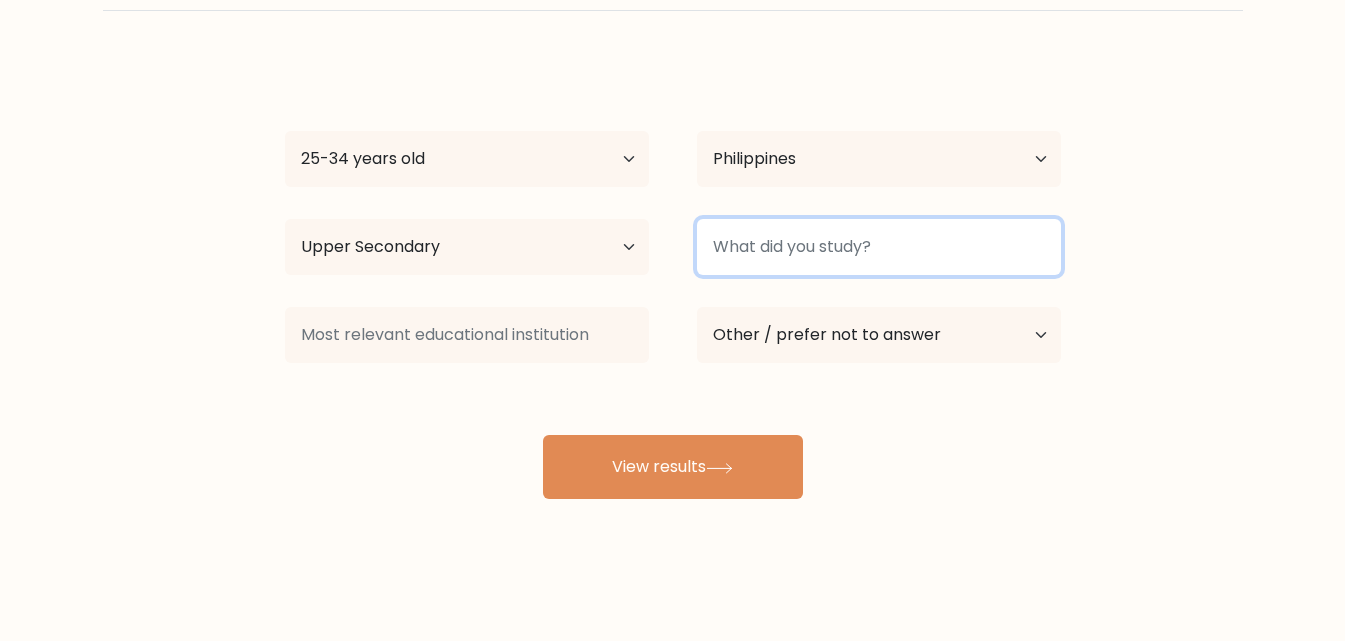 click at bounding box center [879, 247] 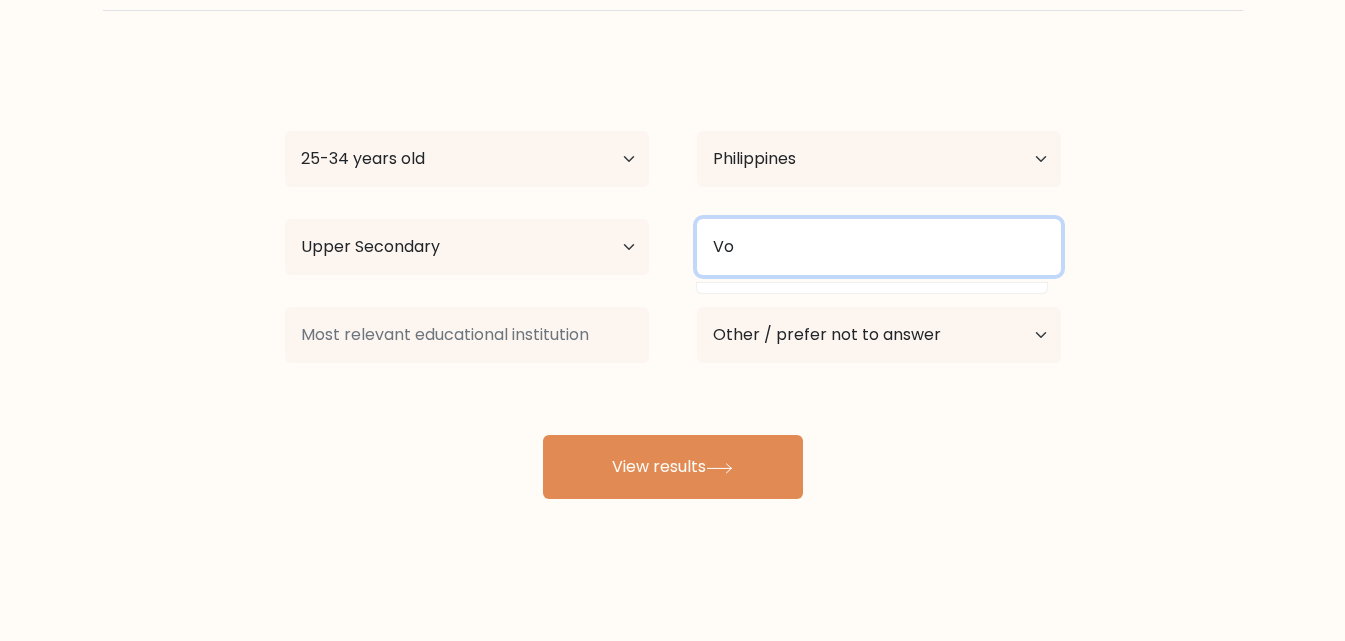 type on "V" 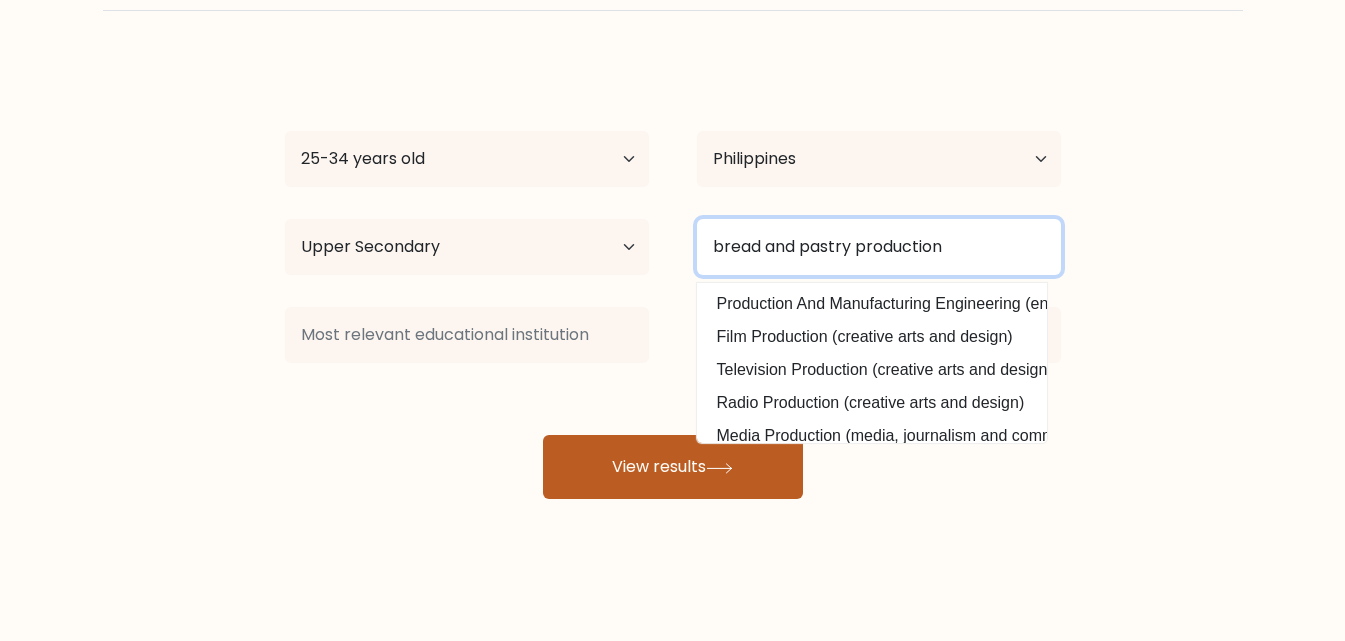 type on "bread and pastry production" 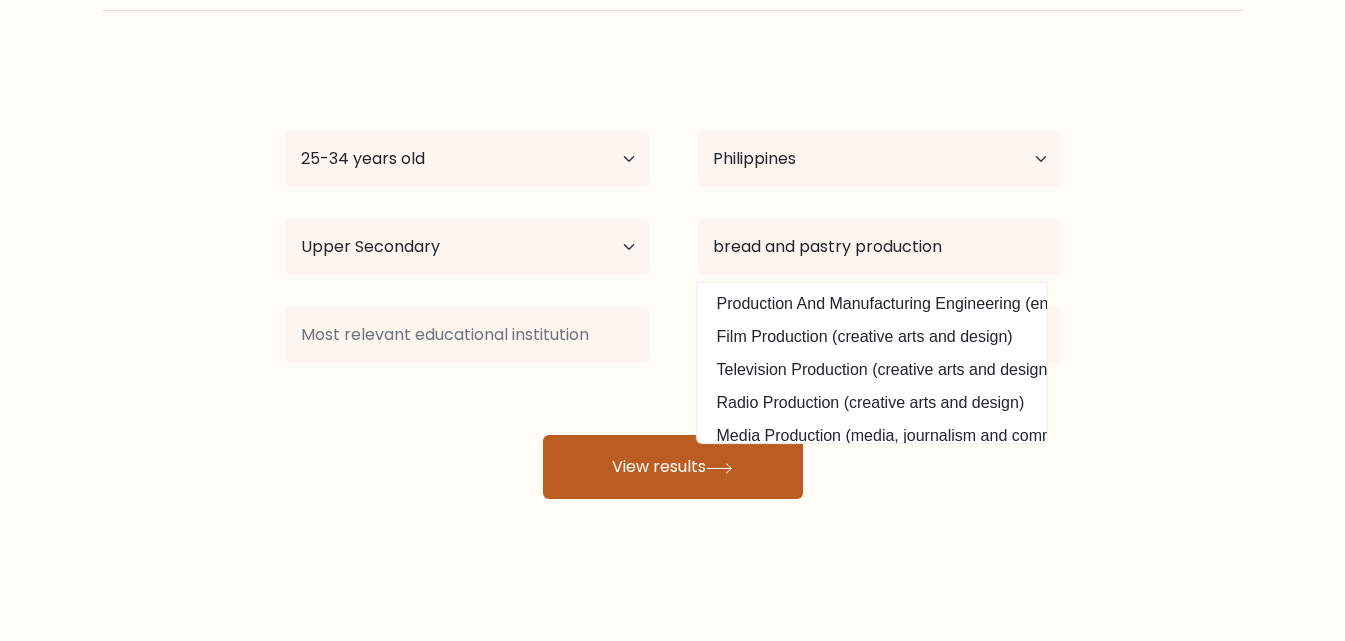 click on "View results" at bounding box center (673, 467) 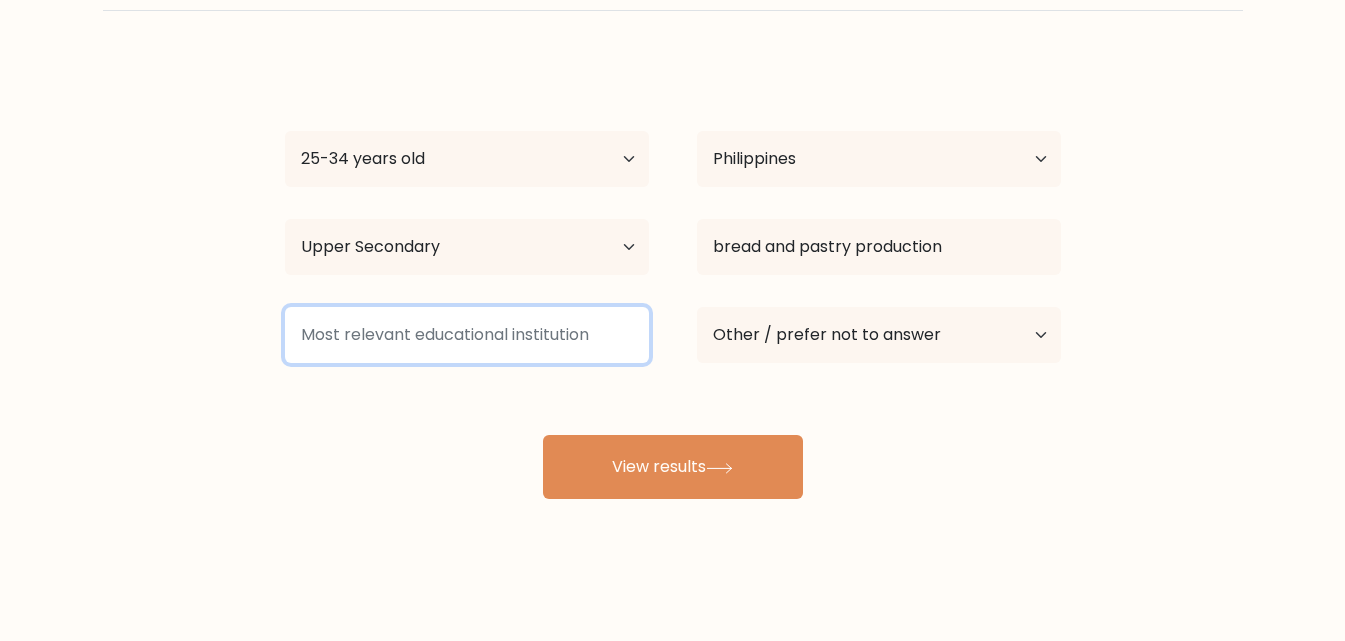 click at bounding box center [467, 335] 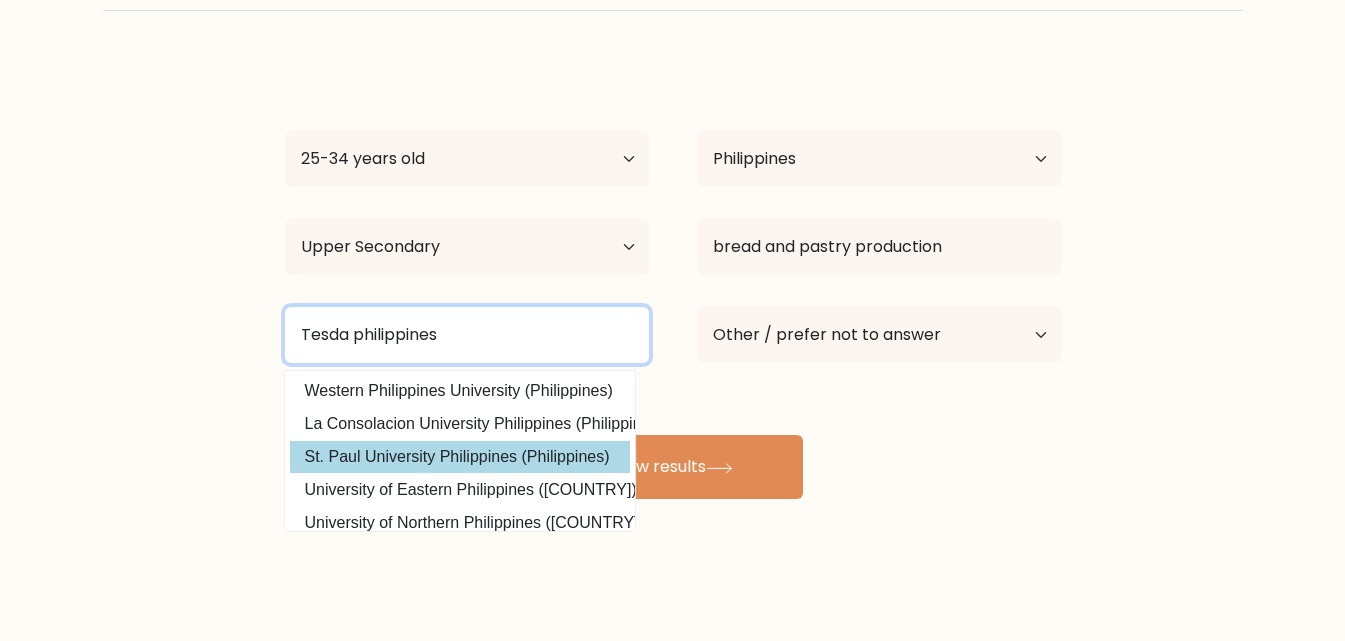scroll, scrollTop: 195, scrollLeft: 0, axis: vertical 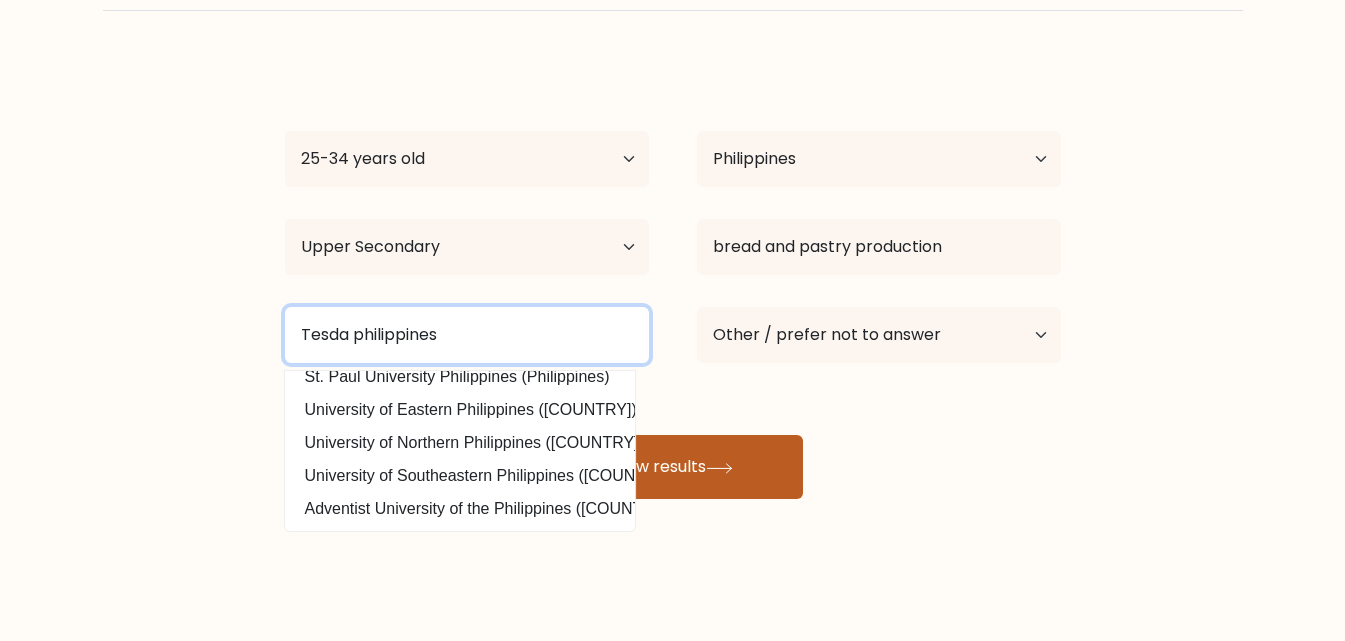 type on "Tesda philippines" 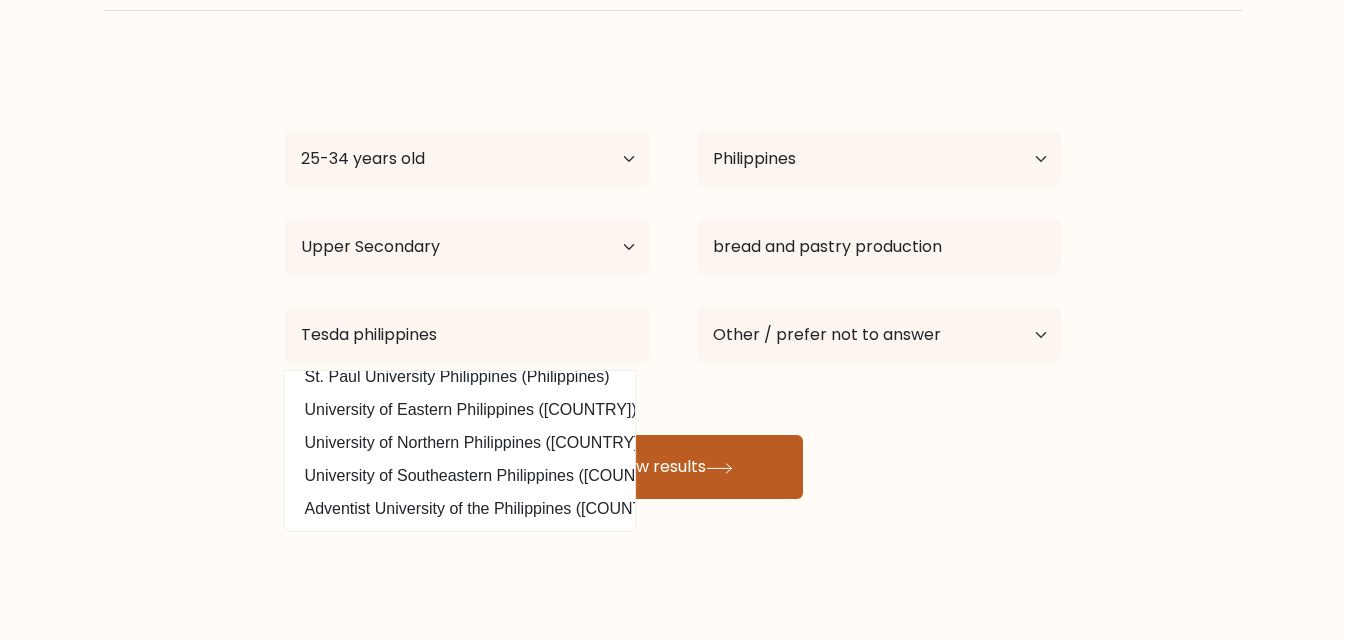 click on "View results" at bounding box center (673, 467) 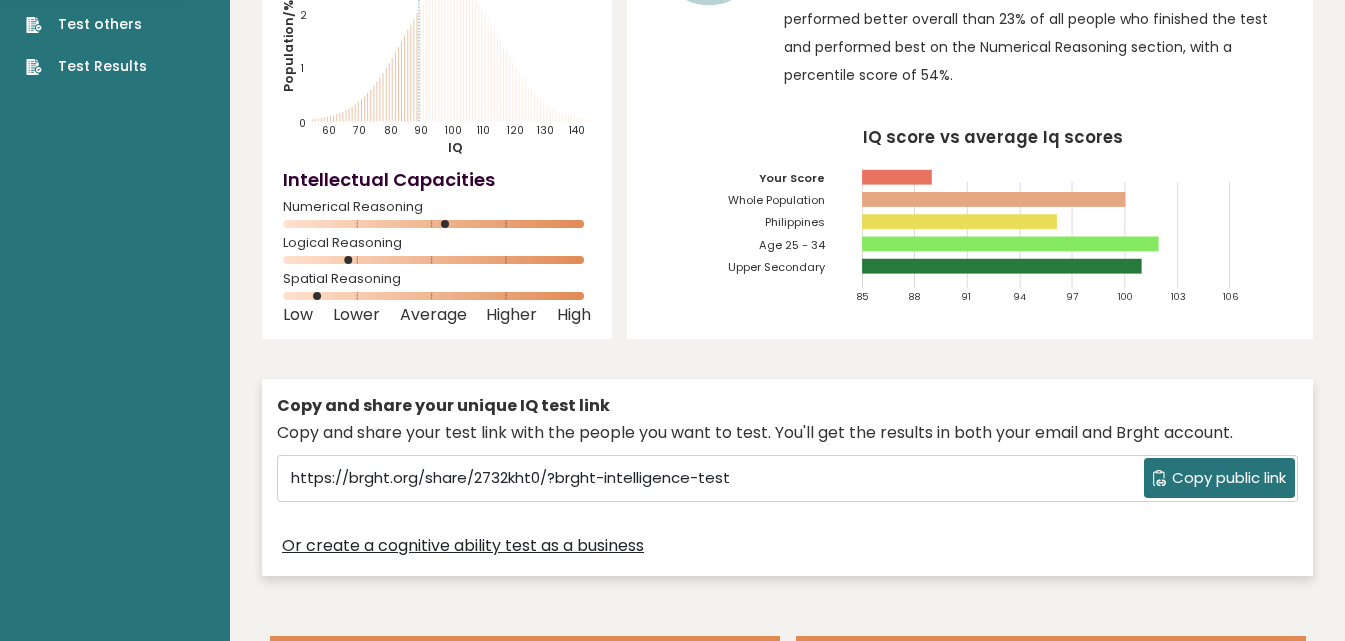 scroll, scrollTop: 100, scrollLeft: 0, axis: vertical 